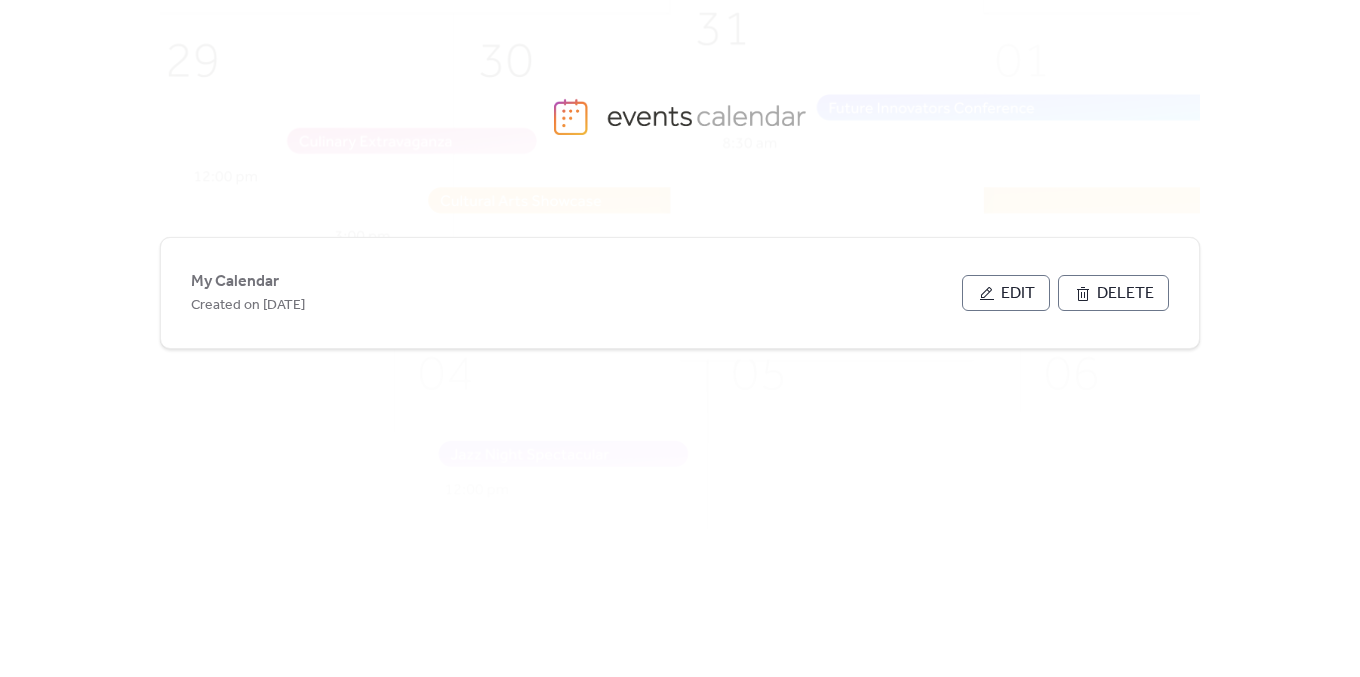 scroll, scrollTop: 0, scrollLeft: 0, axis: both 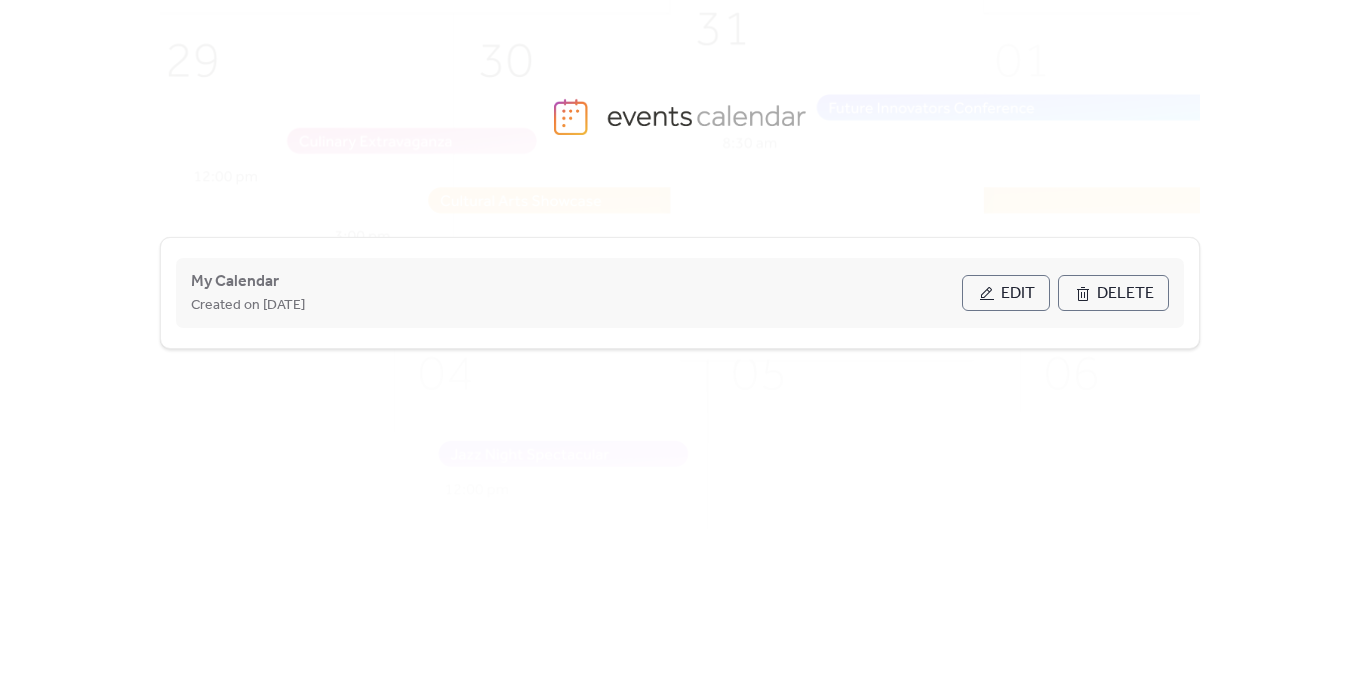 click on "Edit" at bounding box center [1006, 293] 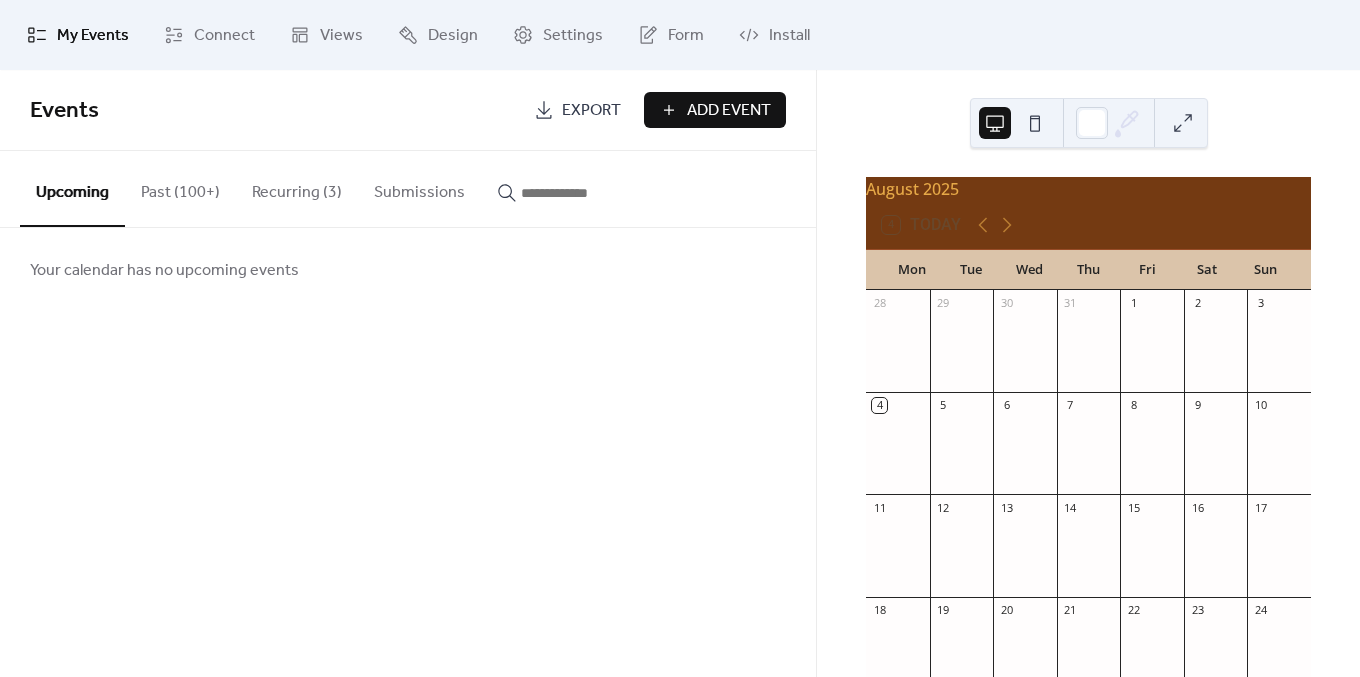 click on "Add Event" at bounding box center (729, 111) 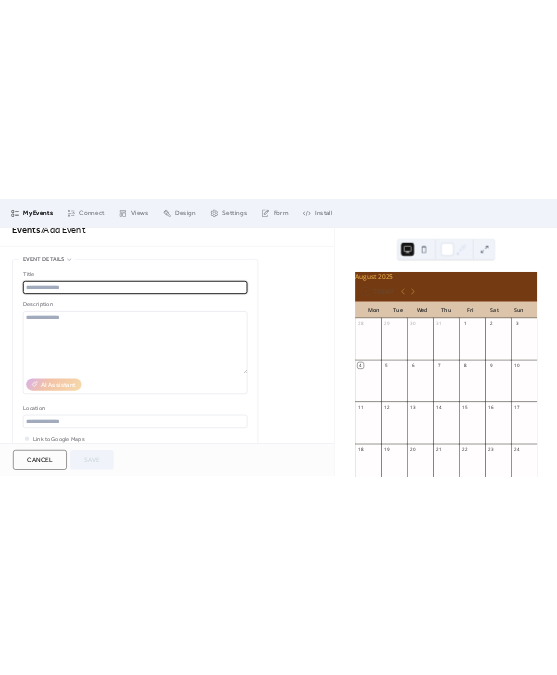 scroll, scrollTop: 37, scrollLeft: 0, axis: vertical 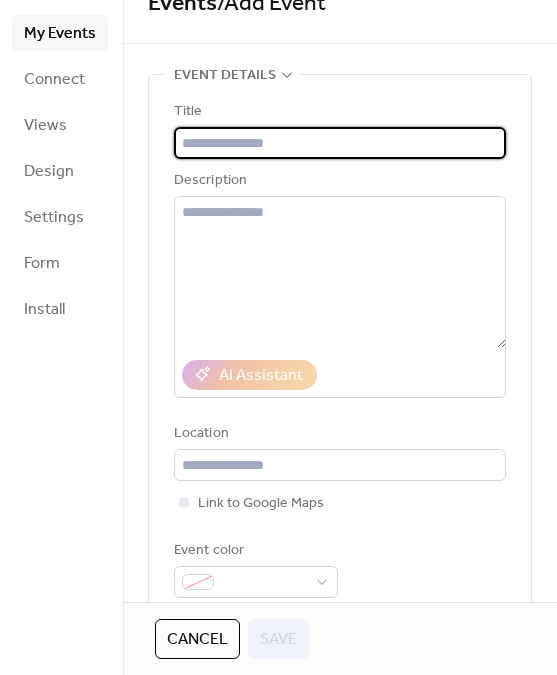 click at bounding box center (340, 143) 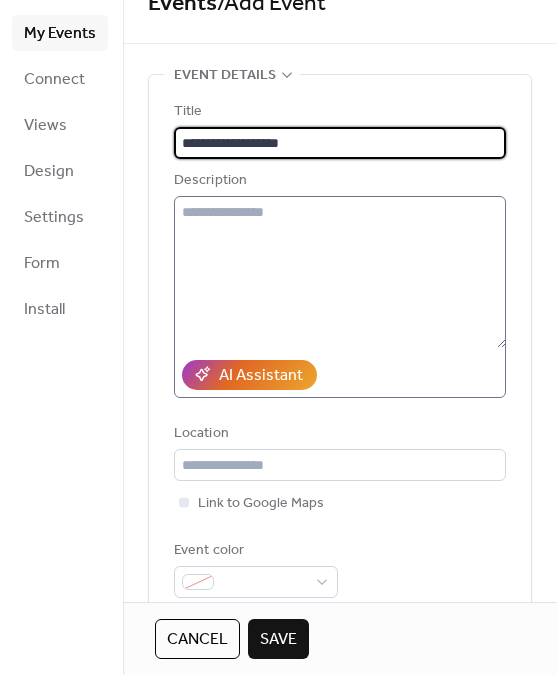 type on "**********" 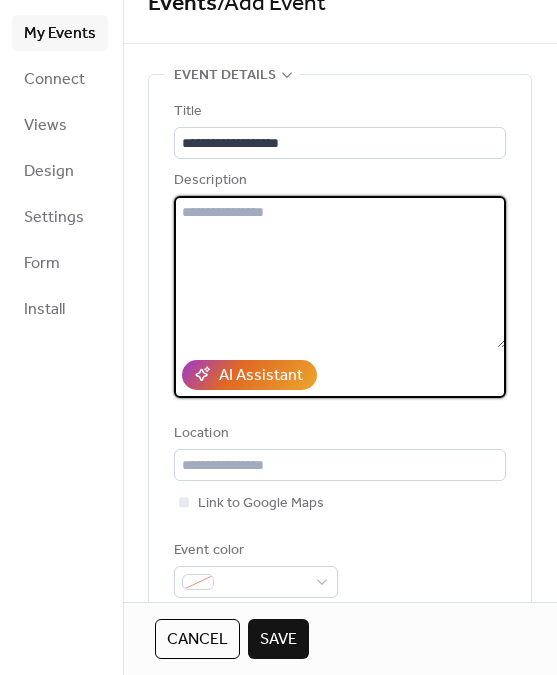 click at bounding box center [340, 272] 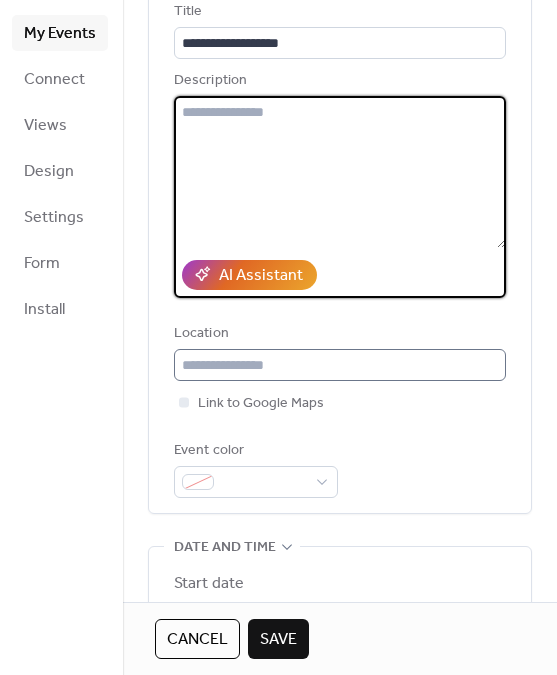 scroll, scrollTop: 136, scrollLeft: 0, axis: vertical 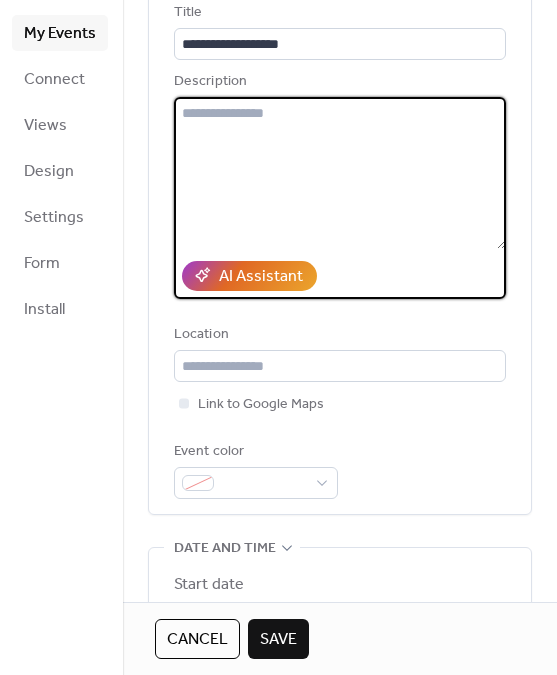 click at bounding box center (340, 173) 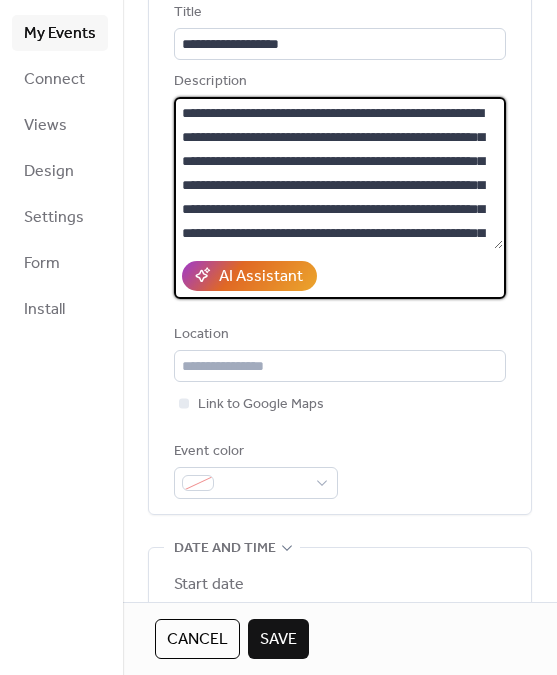 scroll, scrollTop: 45, scrollLeft: 0, axis: vertical 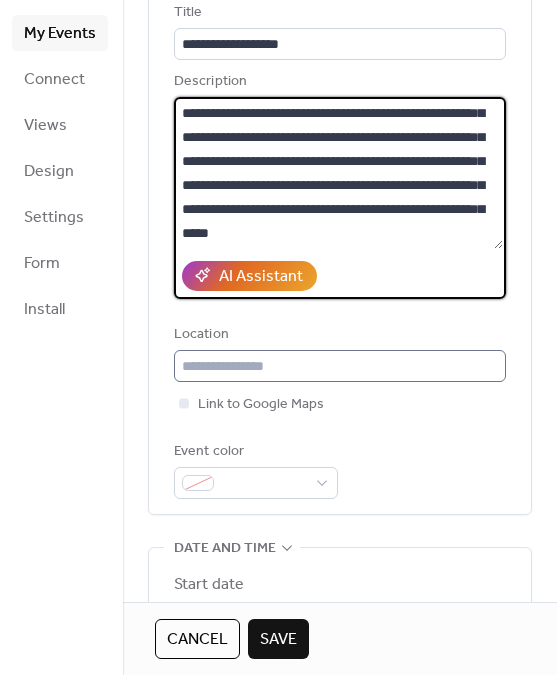 type on "**********" 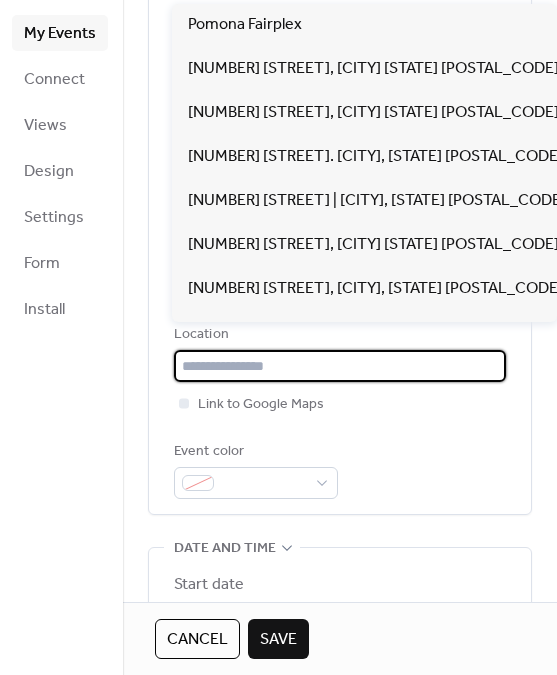 click at bounding box center [340, 366] 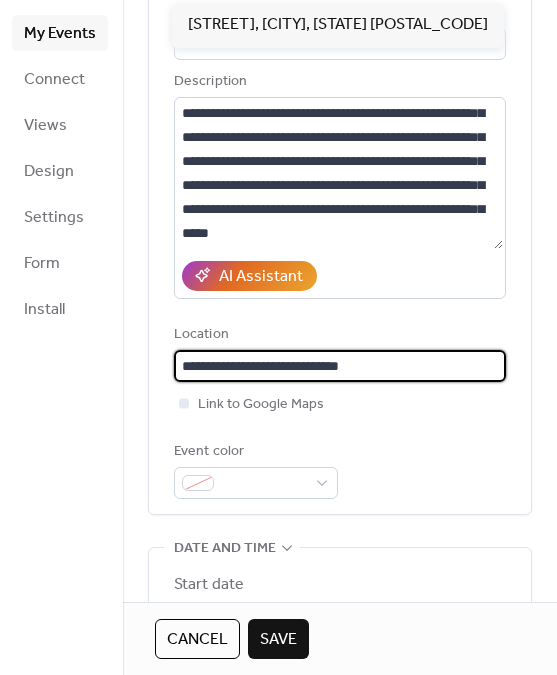 type on "**********" 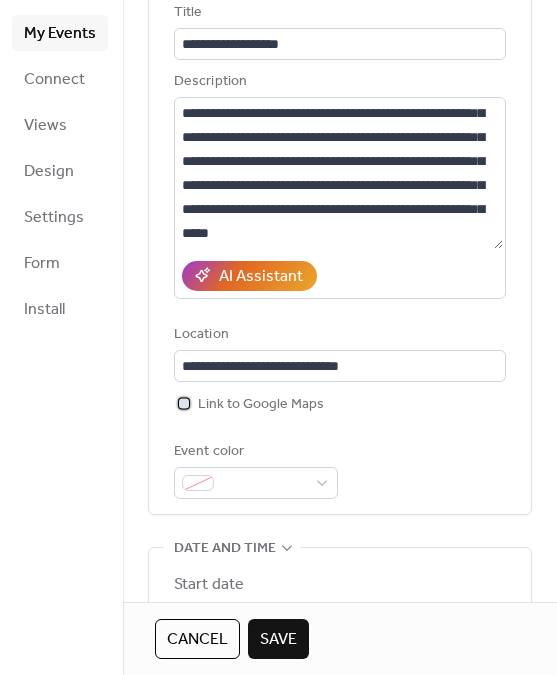 click at bounding box center (184, 403) 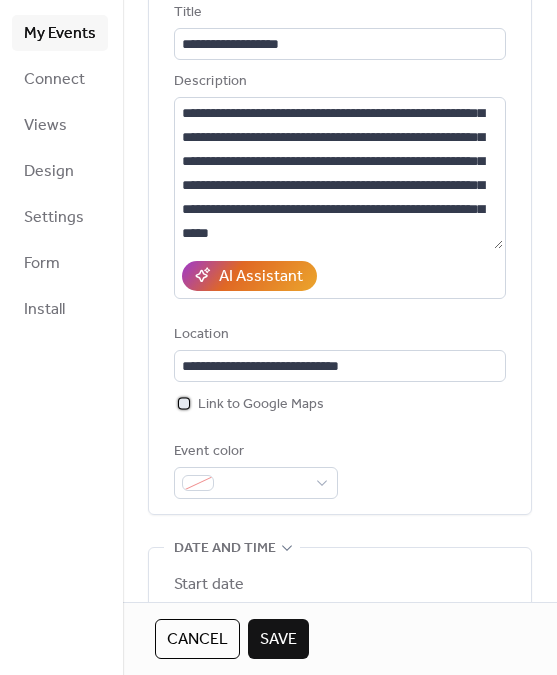 scroll, scrollTop: 201, scrollLeft: 0, axis: vertical 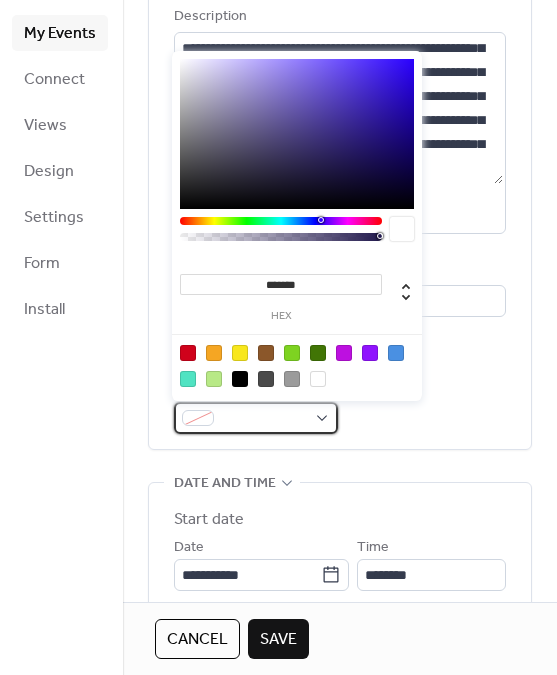 click at bounding box center [256, 418] 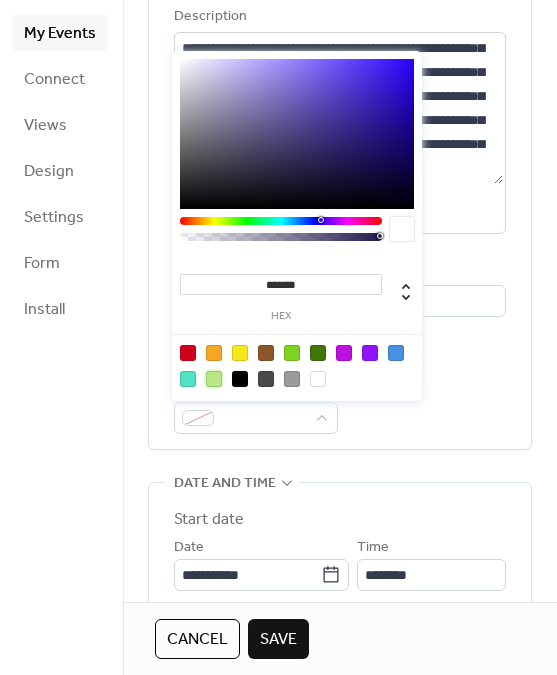 click at bounding box center (214, 379) 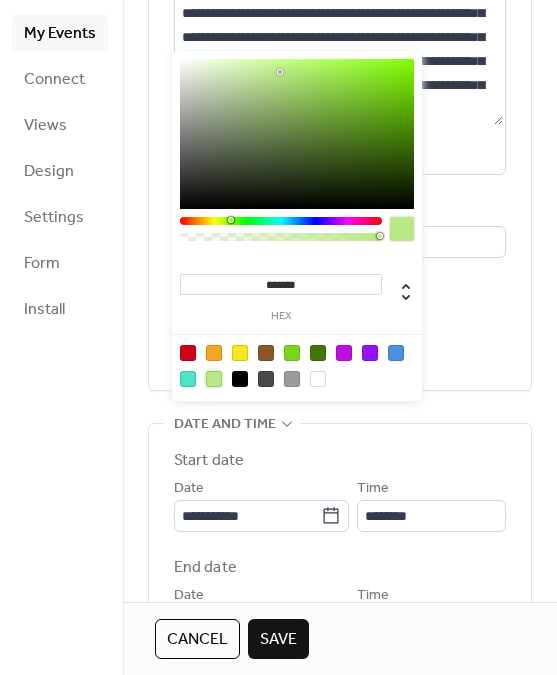 scroll, scrollTop: 262, scrollLeft: 0, axis: vertical 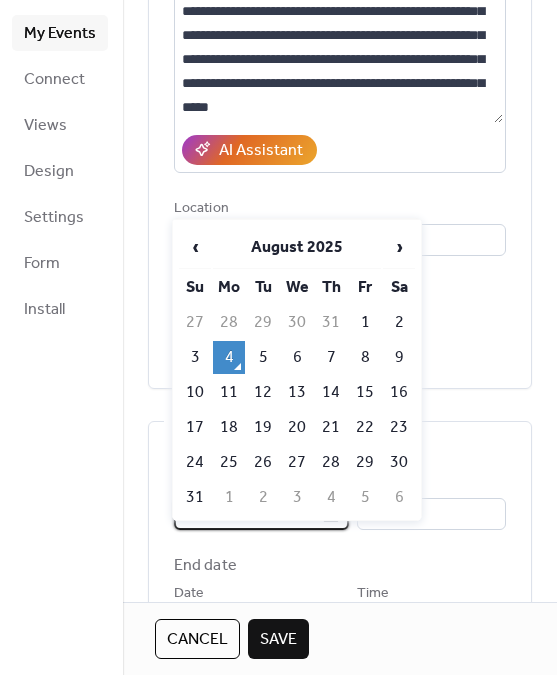 click on "**********" at bounding box center [247, 514] 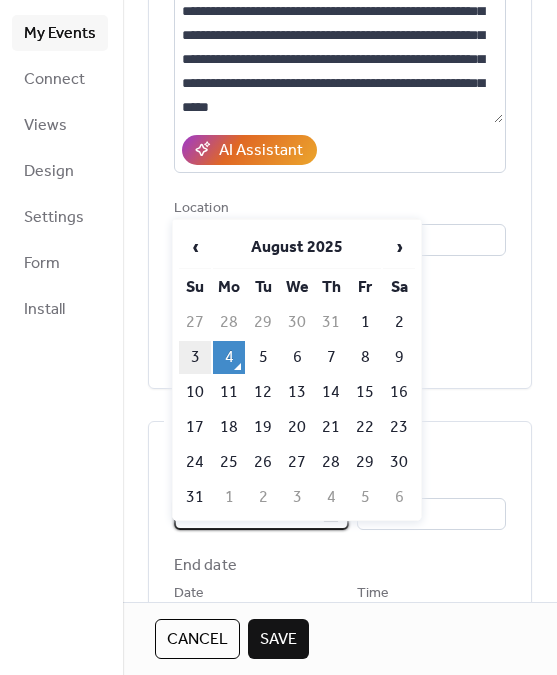 click on "3" at bounding box center [195, 357] 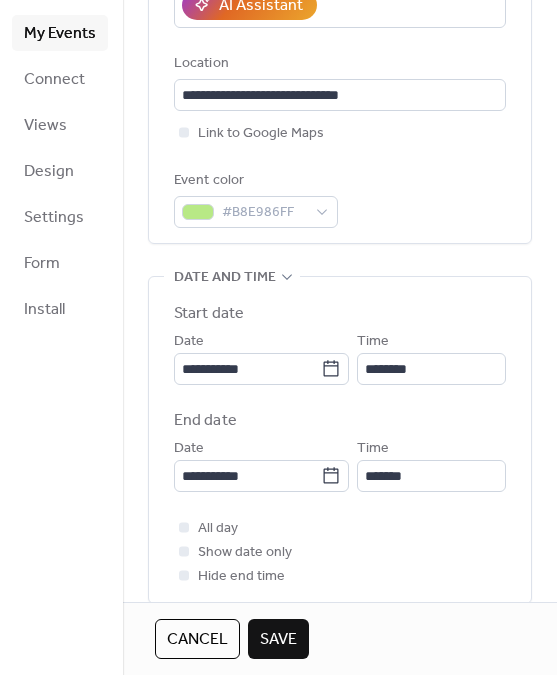 scroll, scrollTop: 409, scrollLeft: 0, axis: vertical 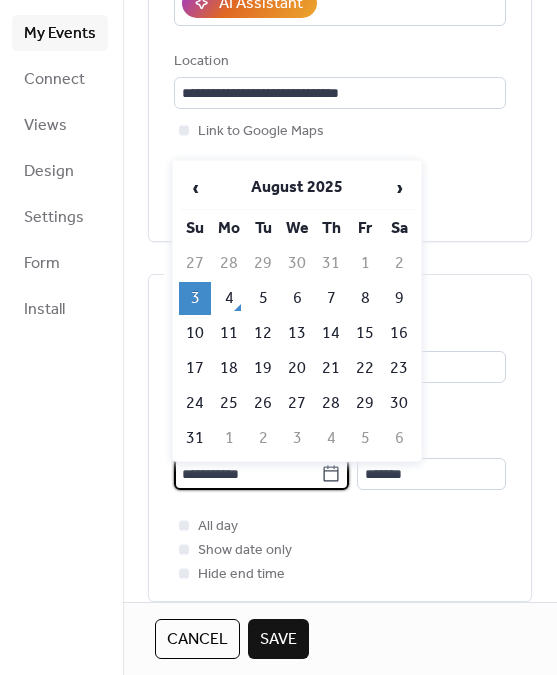 click on "**********" at bounding box center (247, 474) 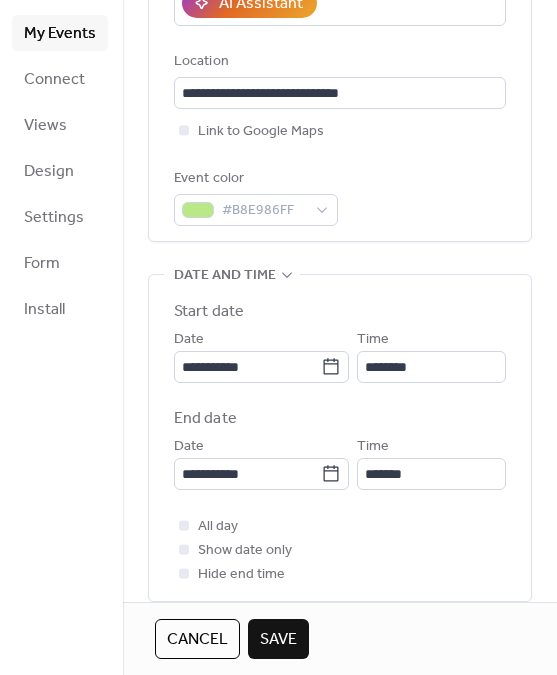 click on "My Events Connect Views Design Settings Form Install" at bounding box center [61, 337] 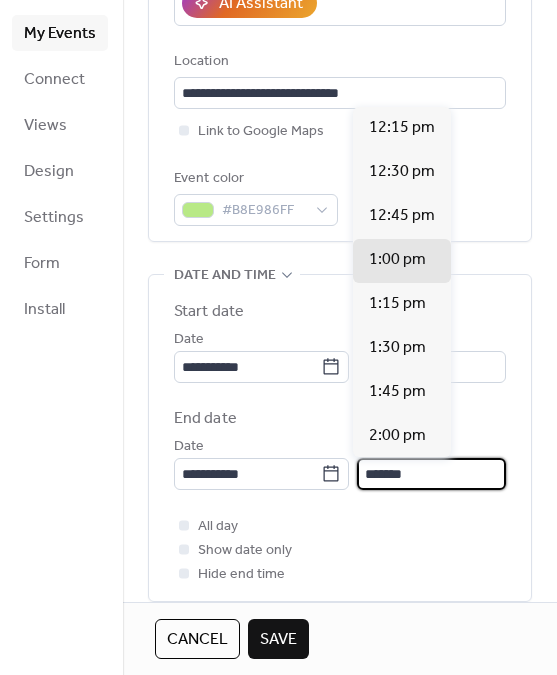 click on "*******" at bounding box center [431, 474] 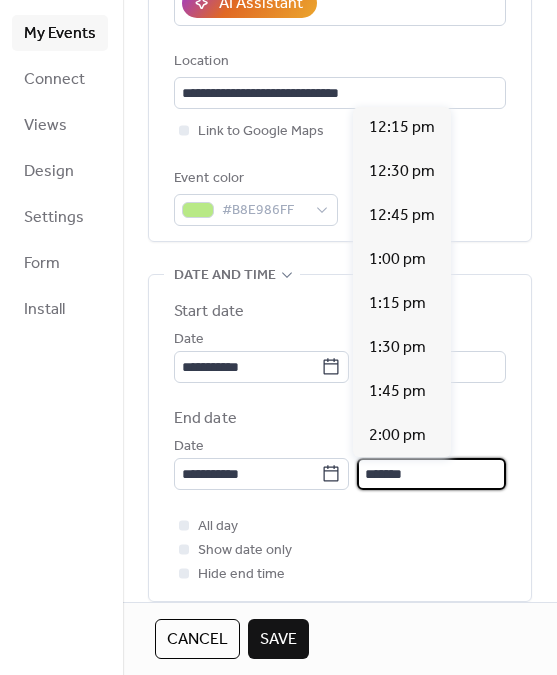 scroll, scrollTop: 1369, scrollLeft: 0, axis: vertical 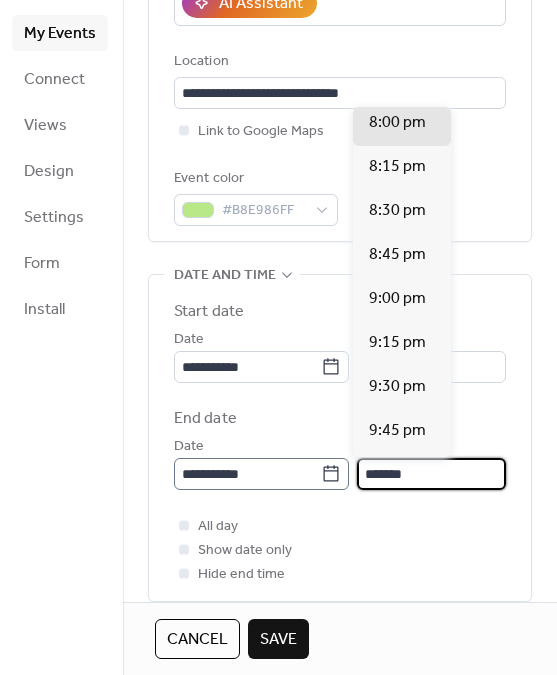 type on "*******" 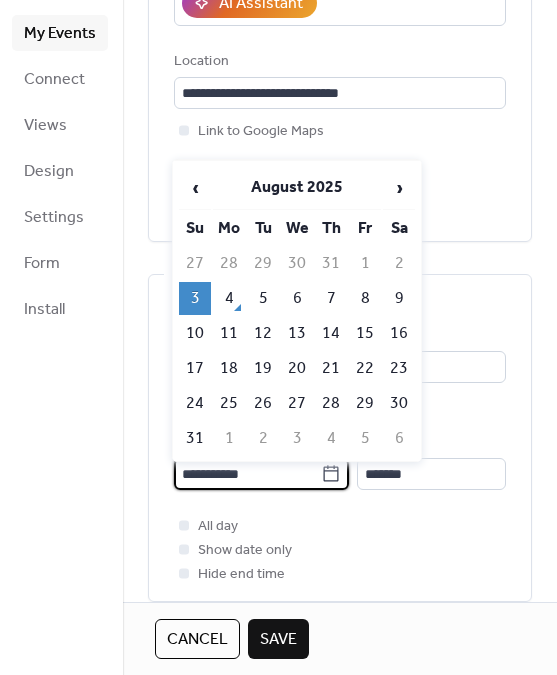 click on "**********" at bounding box center [247, 474] 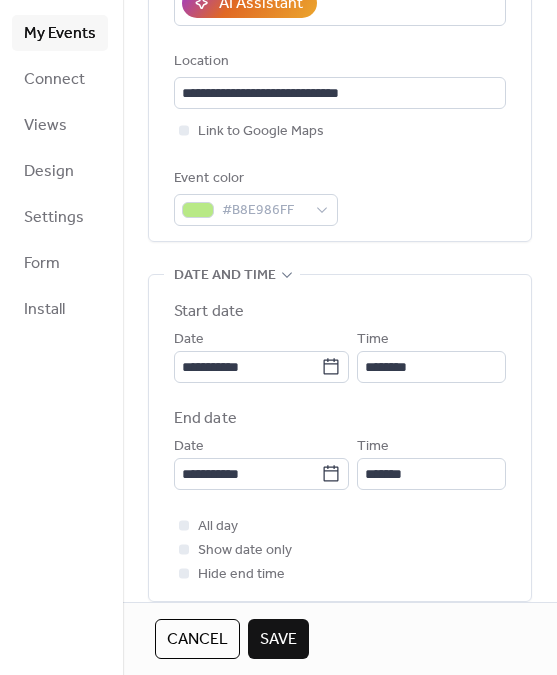 click on "**********" at bounding box center [340, 438] 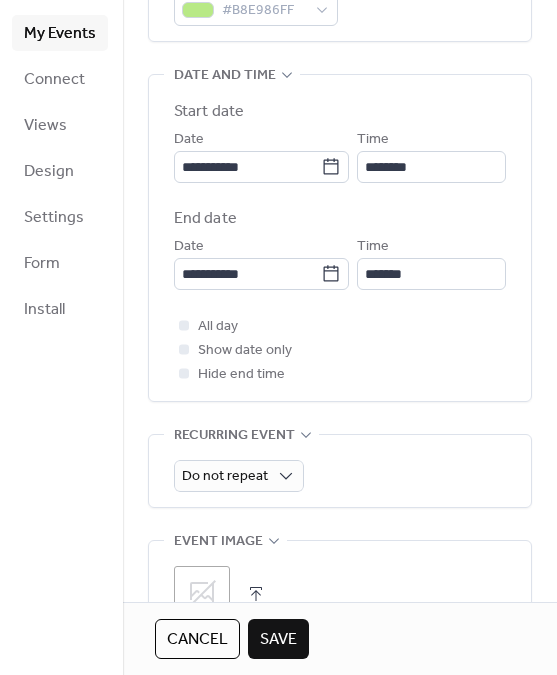 scroll, scrollTop: 610, scrollLeft: 0, axis: vertical 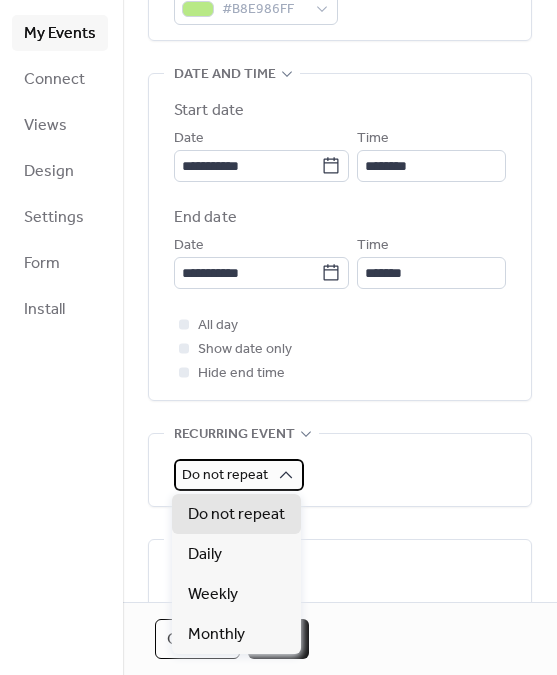 click on "Do not repeat" at bounding box center [225, 475] 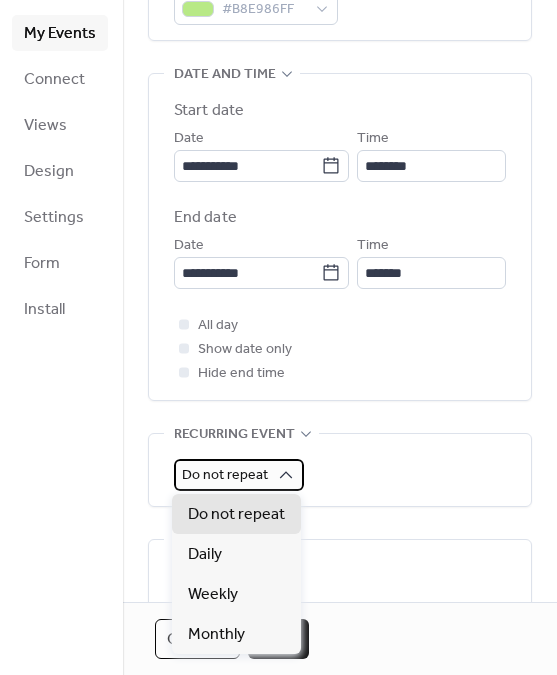 click on "Do not repeat" at bounding box center (225, 475) 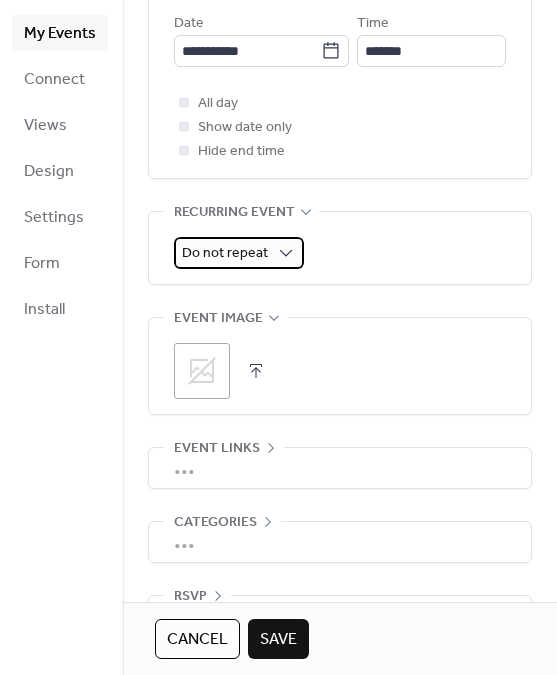 scroll, scrollTop: 834, scrollLeft: 0, axis: vertical 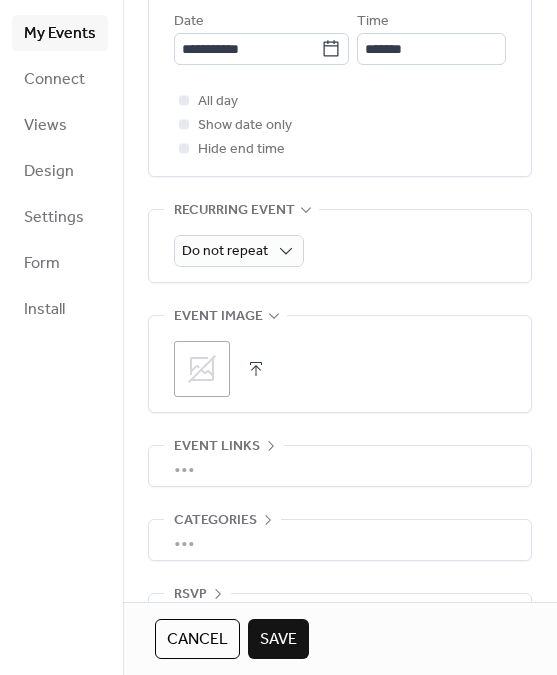 click on "**********" at bounding box center [340, -44] 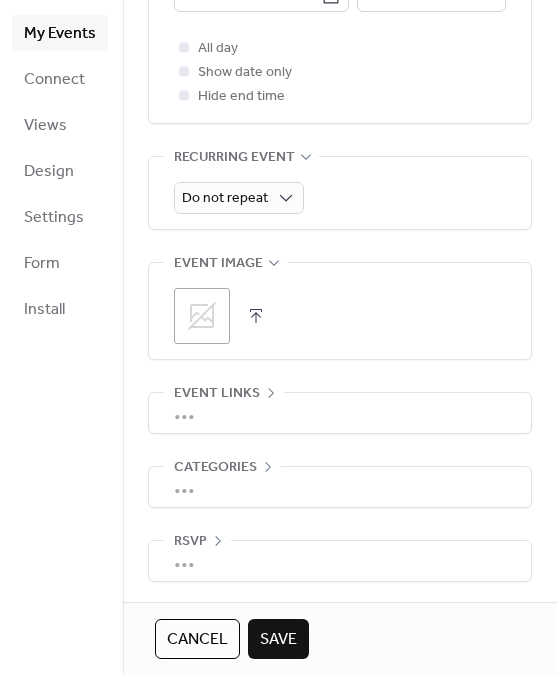 click at bounding box center (256, 316) 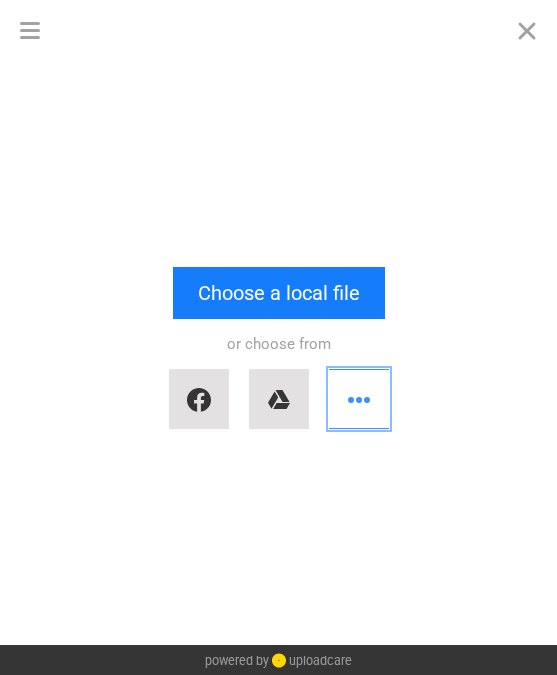click at bounding box center (359, 399) 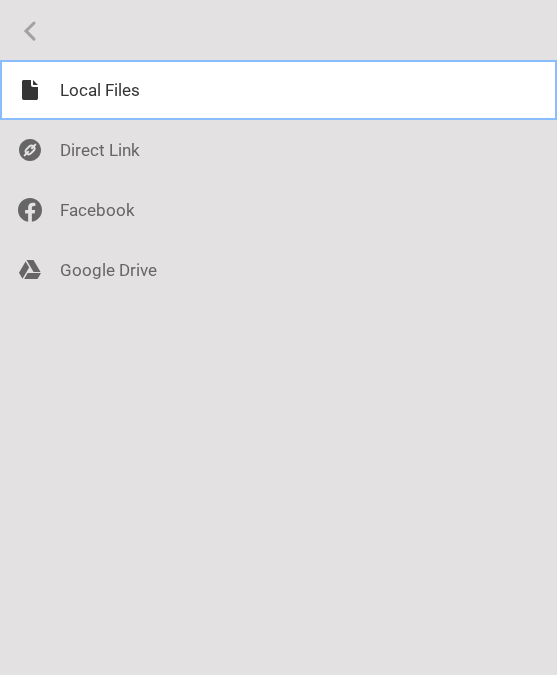 click at bounding box center [278, 90] 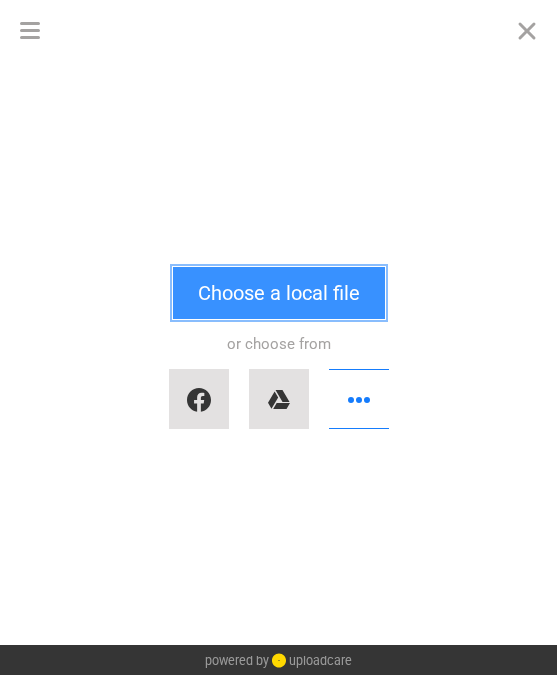 click on "Choose a local file" at bounding box center [279, 293] 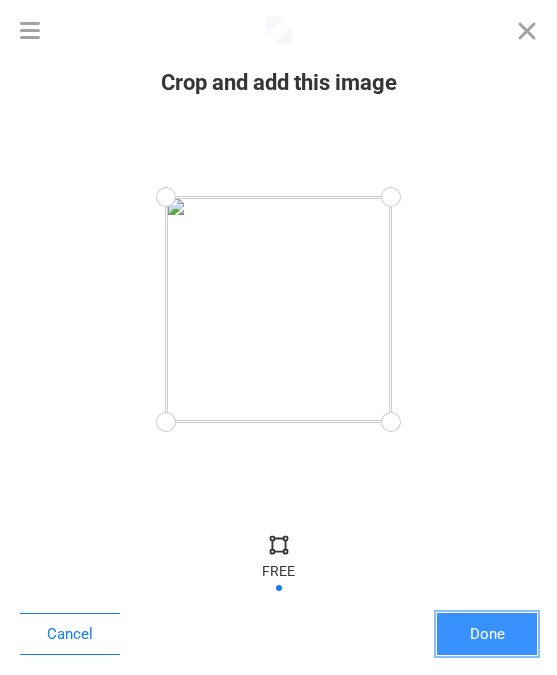 click on "Done" at bounding box center (487, 634) 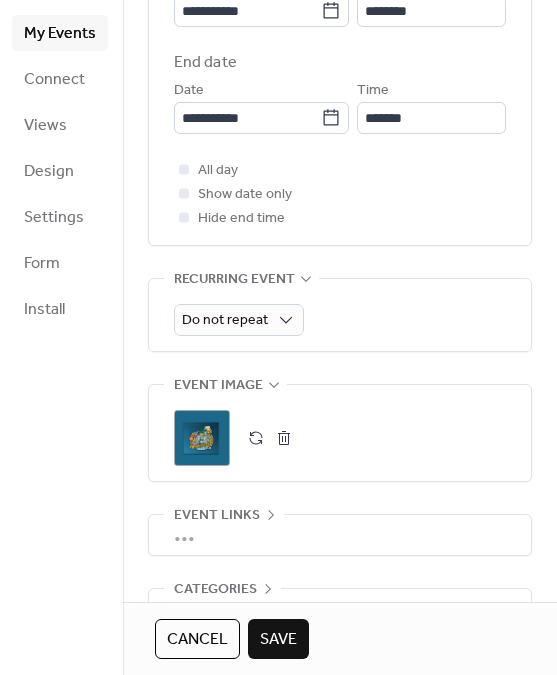 scroll, scrollTop: 887, scrollLeft: 0, axis: vertical 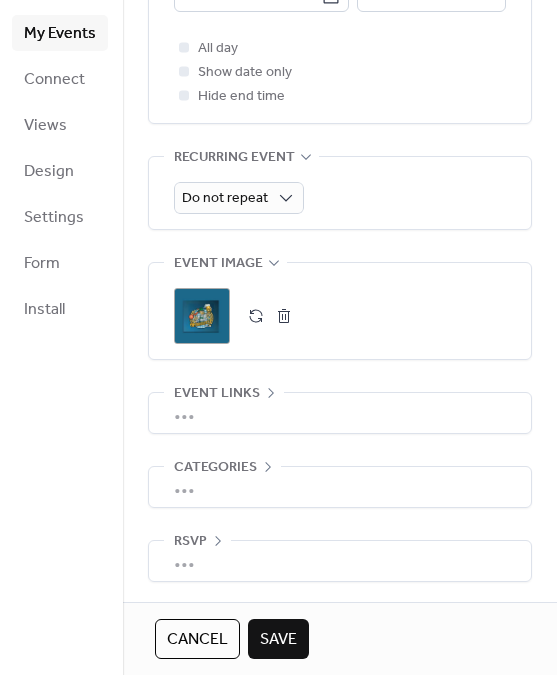 click on "•••" at bounding box center [340, 413] 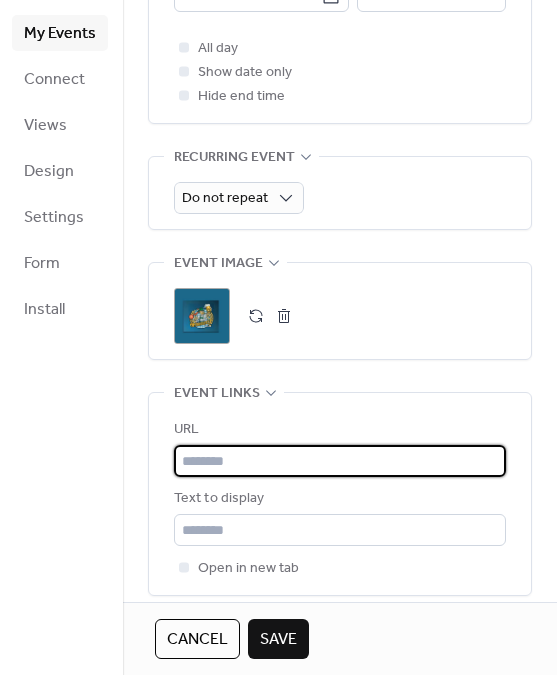 click at bounding box center [340, 461] 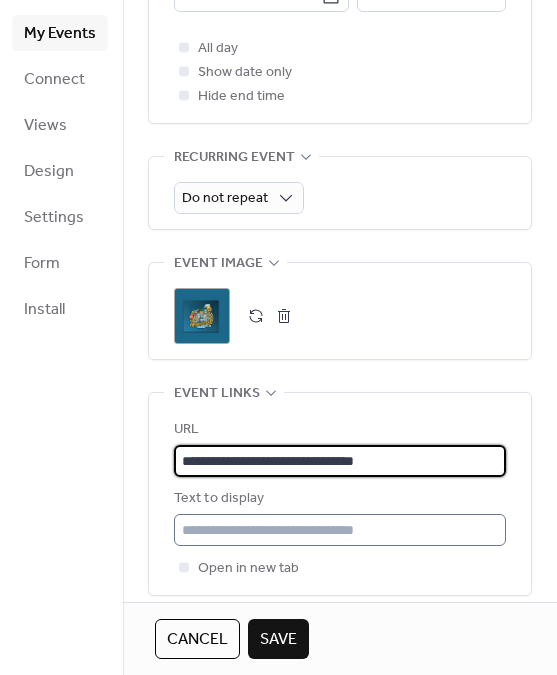 type on "**********" 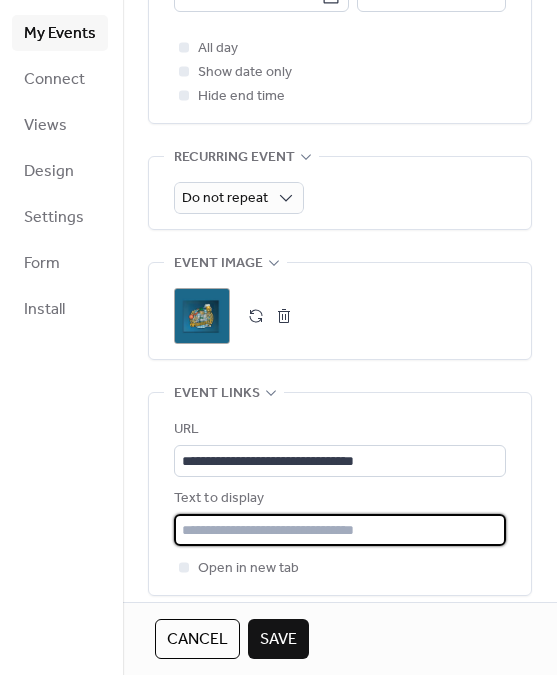 click at bounding box center [340, 530] 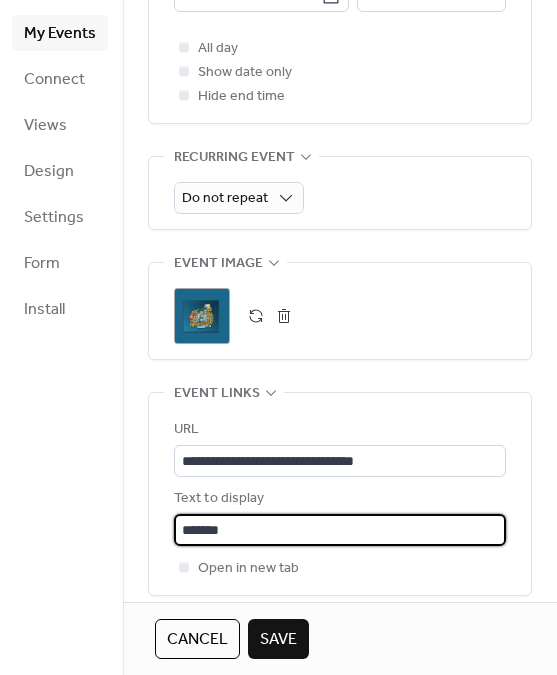 scroll, scrollTop: 1049, scrollLeft: 0, axis: vertical 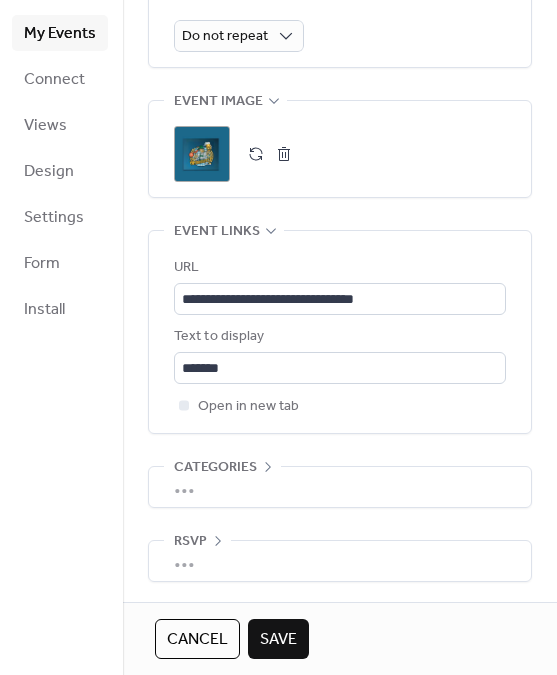 click on "•••" at bounding box center [340, 487] 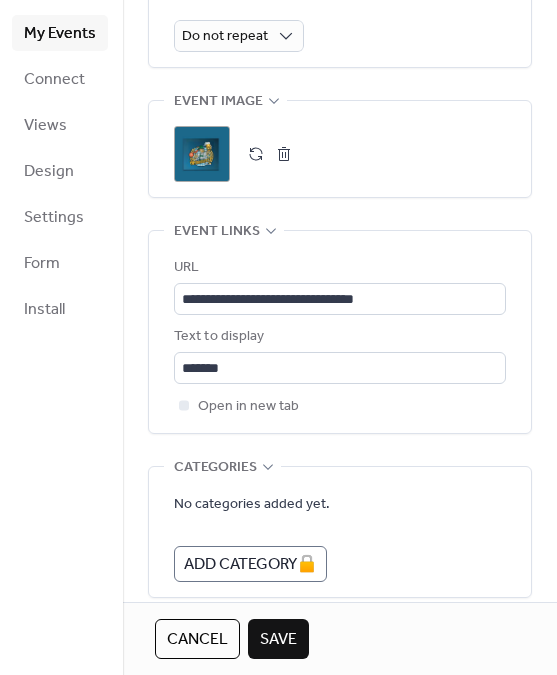scroll, scrollTop: 1139, scrollLeft: 0, axis: vertical 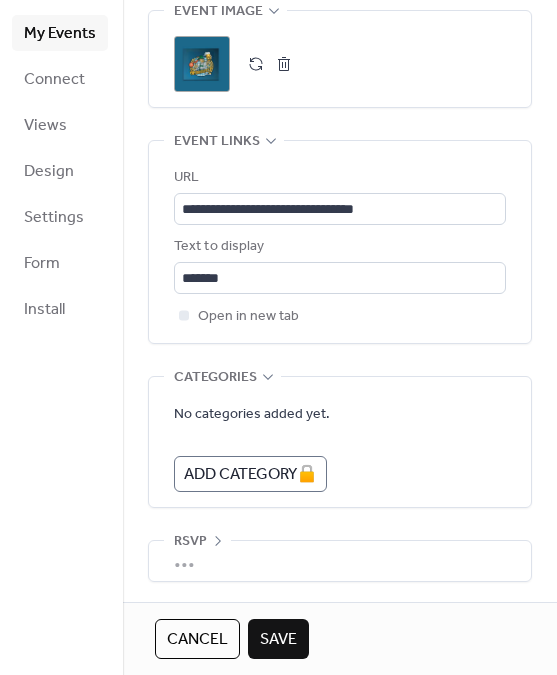 click on "•••" at bounding box center [340, 561] 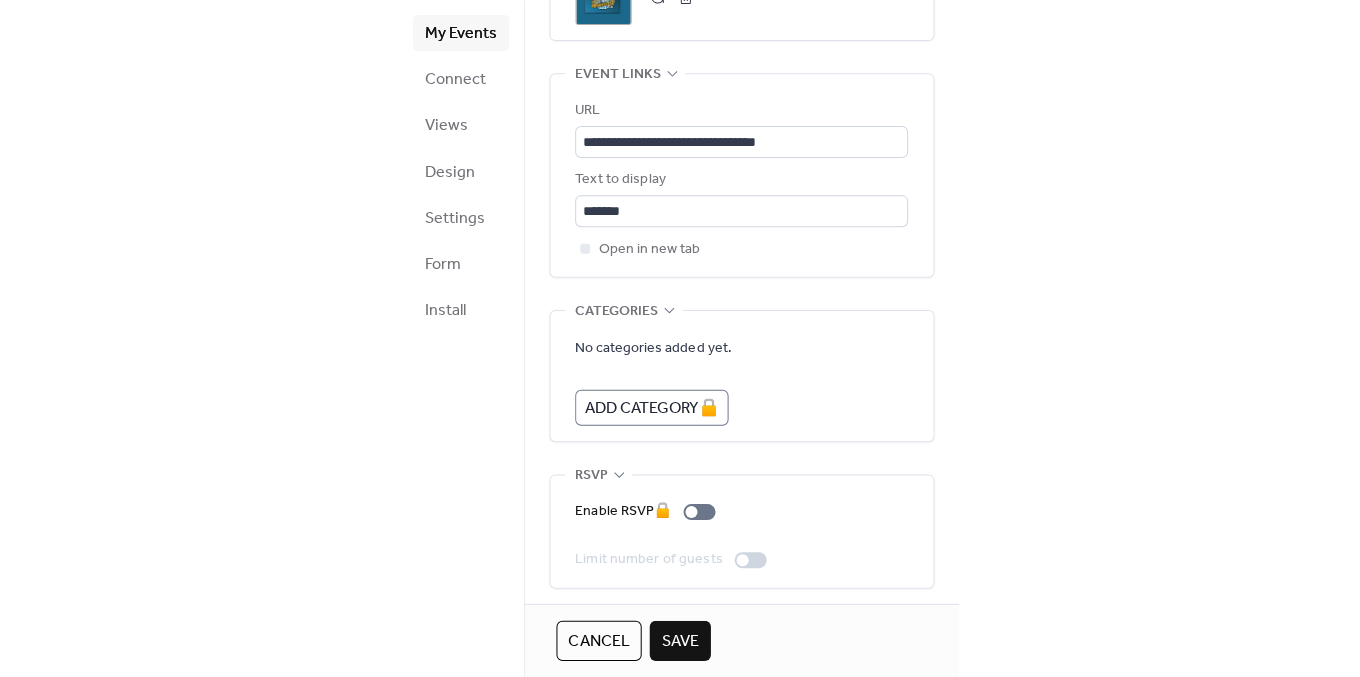 scroll, scrollTop: 1210, scrollLeft: 0, axis: vertical 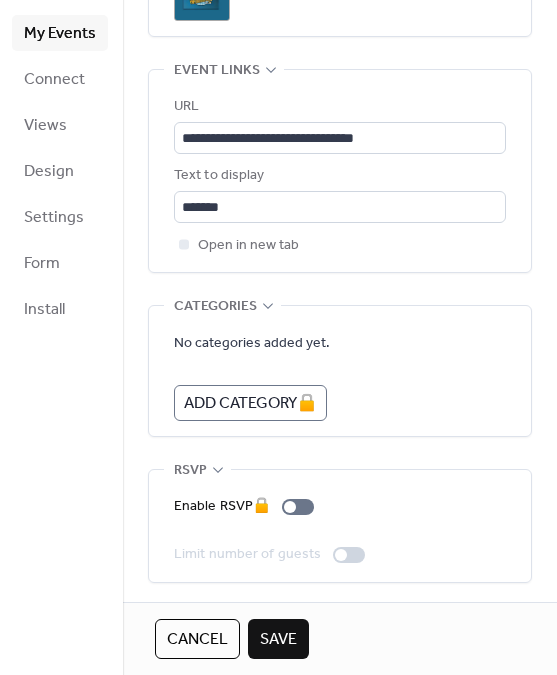 click on "Save" at bounding box center [278, 640] 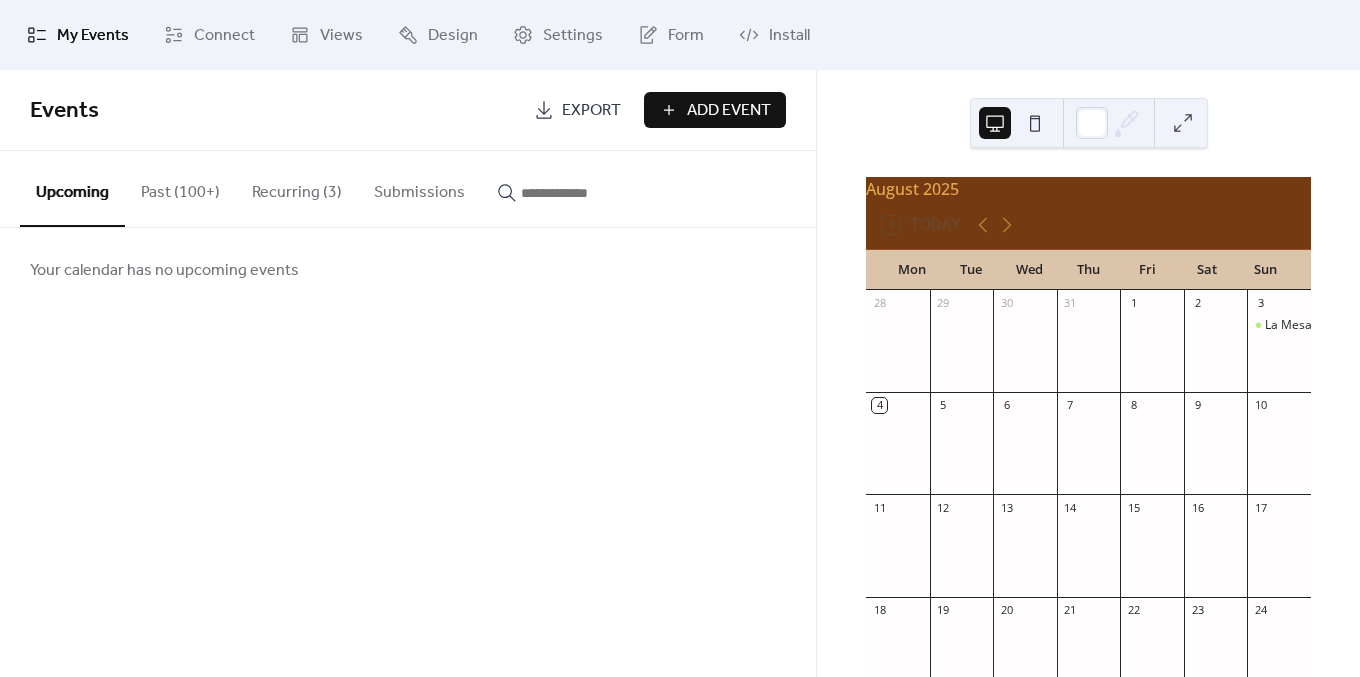 click on "Recurring (3)" at bounding box center (297, 188) 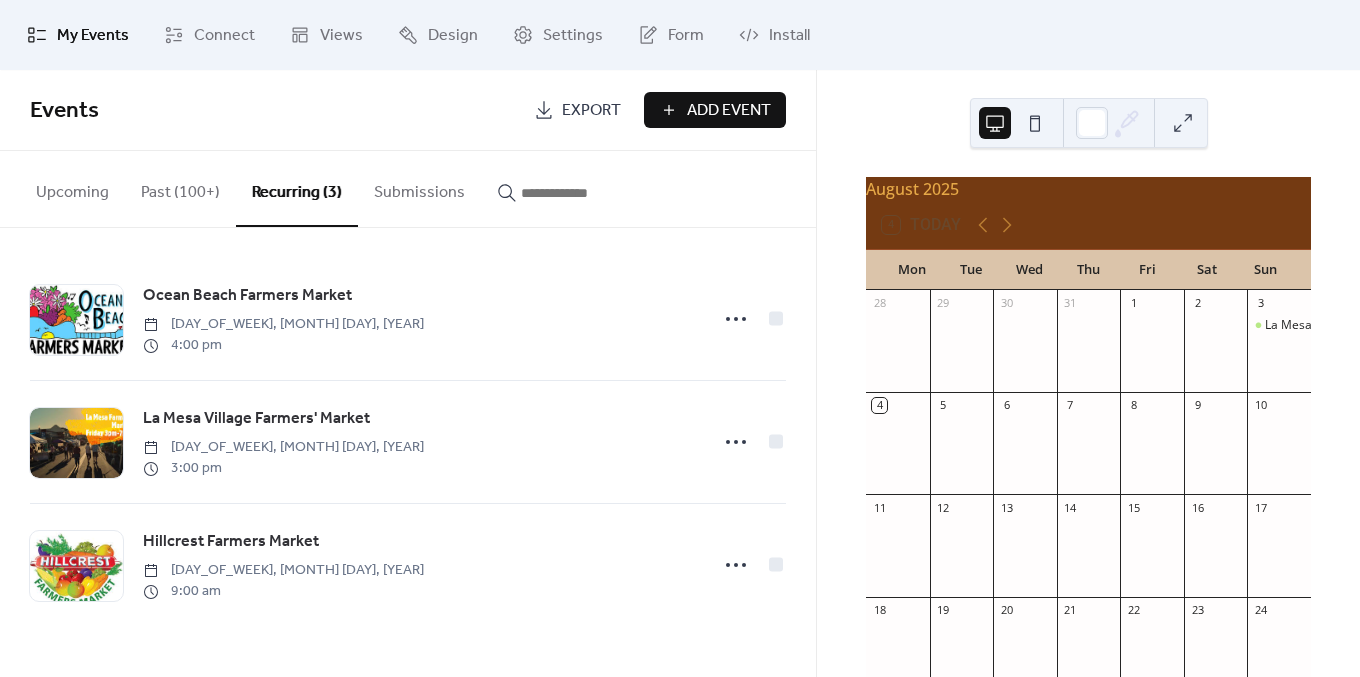 click on "Upcoming" at bounding box center [72, 188] 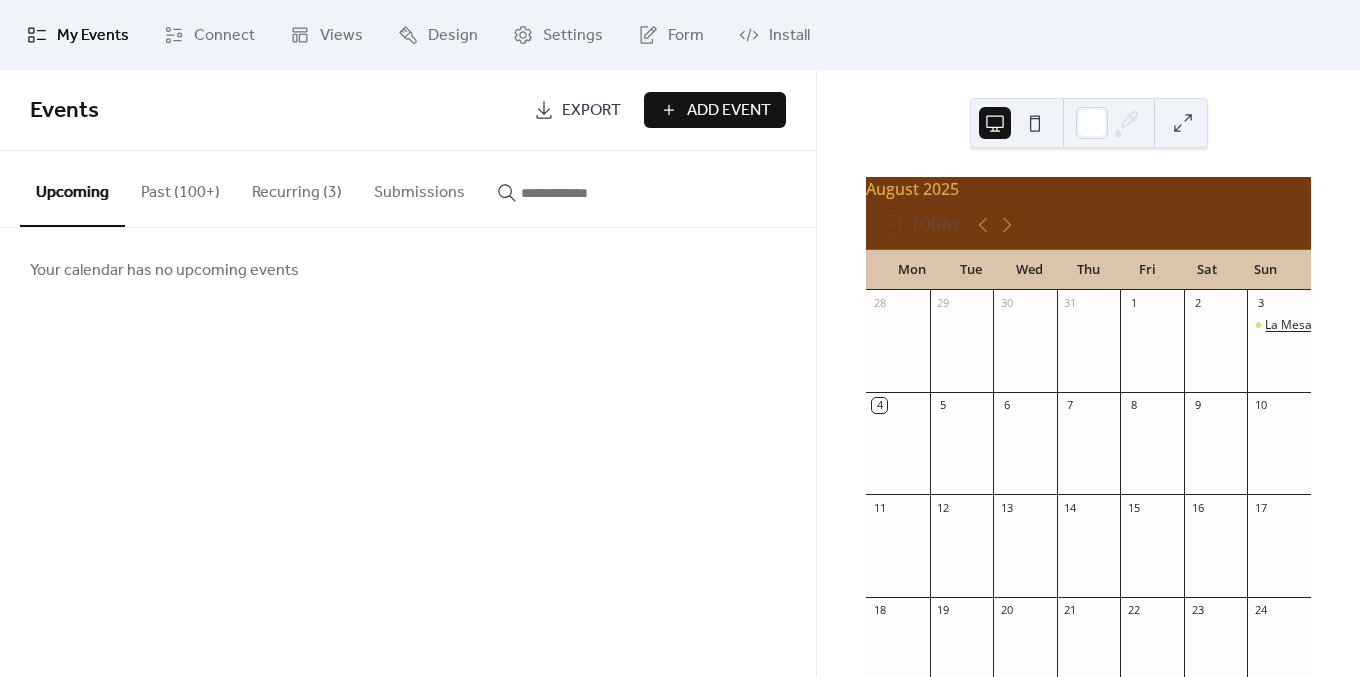 click on "La Mesa Oktoberfest" at bounding box center [1323, 325] 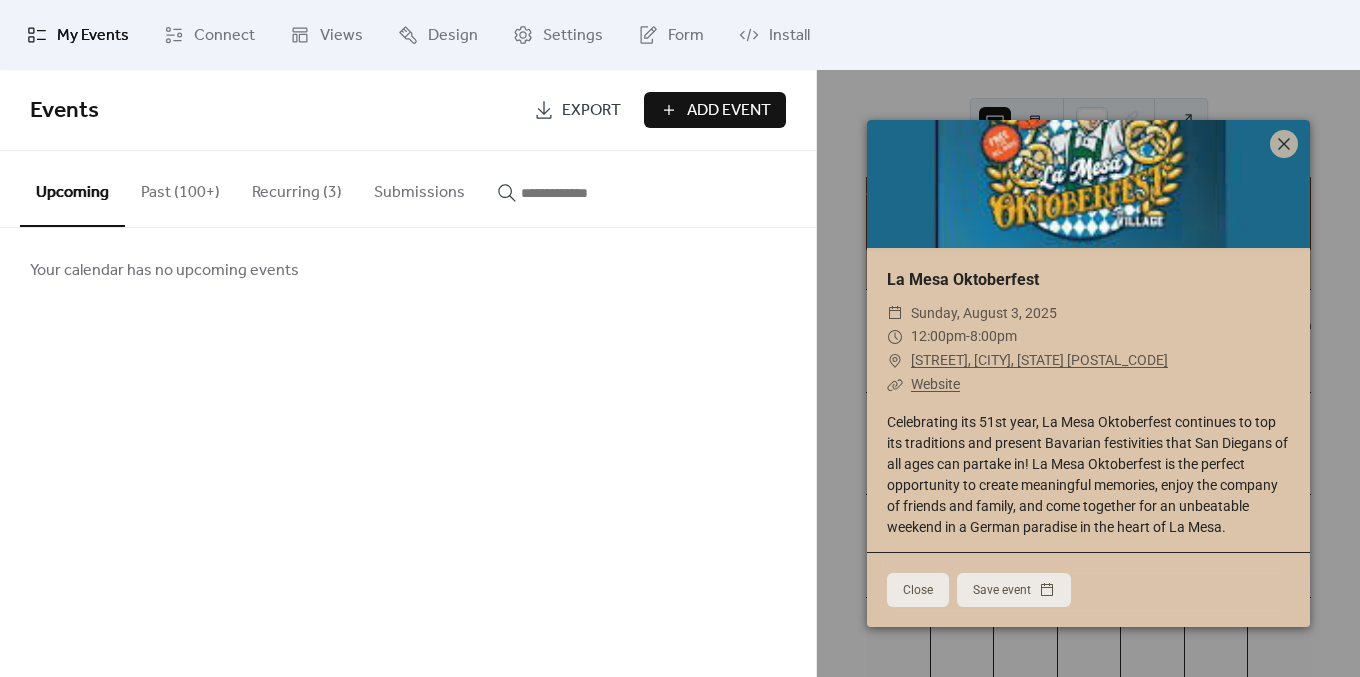 scroll, scrollTop: 96, scrollLeft: 0, axis: vertical 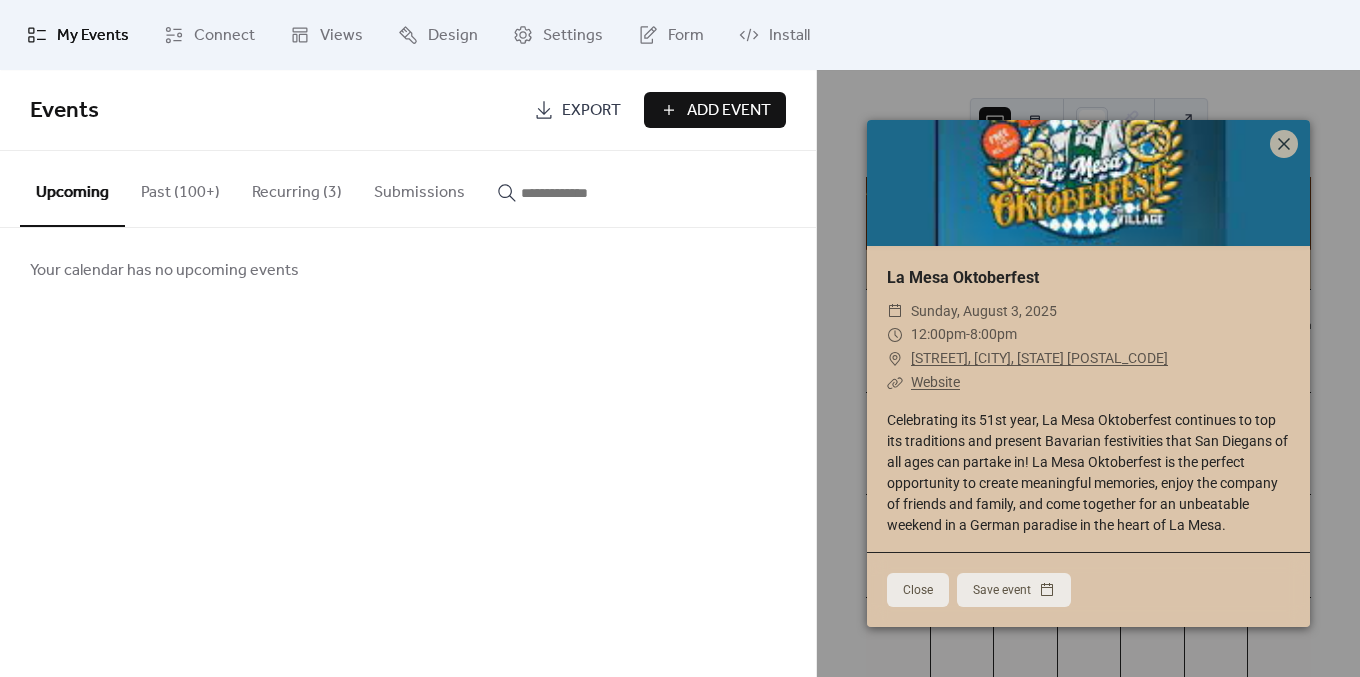 click on "Close" at bounding box center [918, 590] 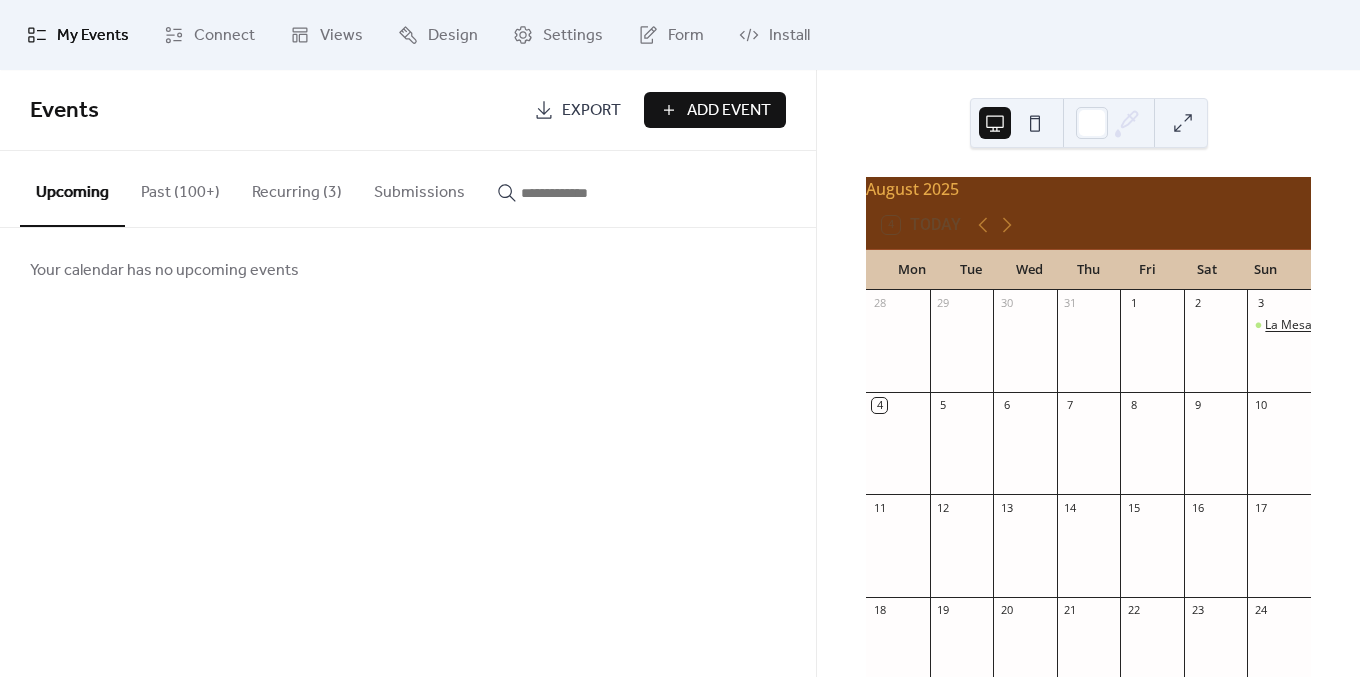 click on "La Mesa Oktoberfest" at bounding box center (1323, 325) 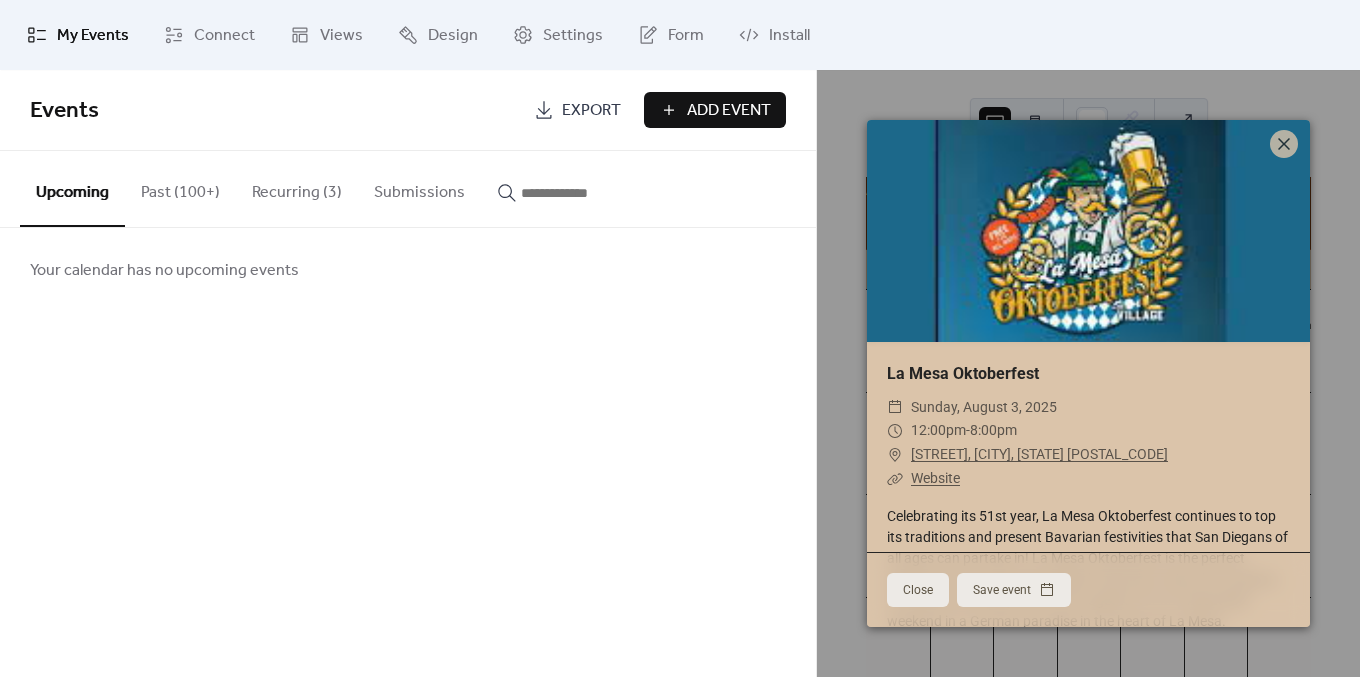 click on "Close" at bounding box center [918, 590] 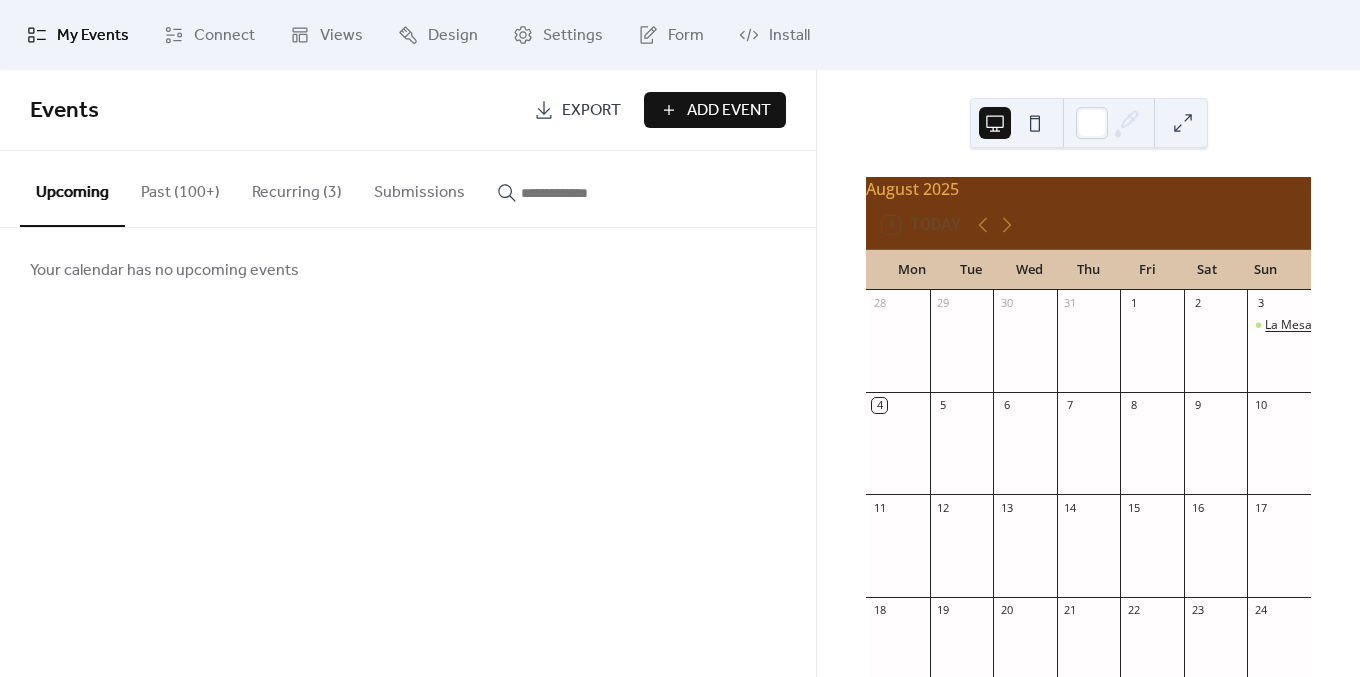 click on "La Mesa Oktoberfest" at bounding box center (1323, 325) 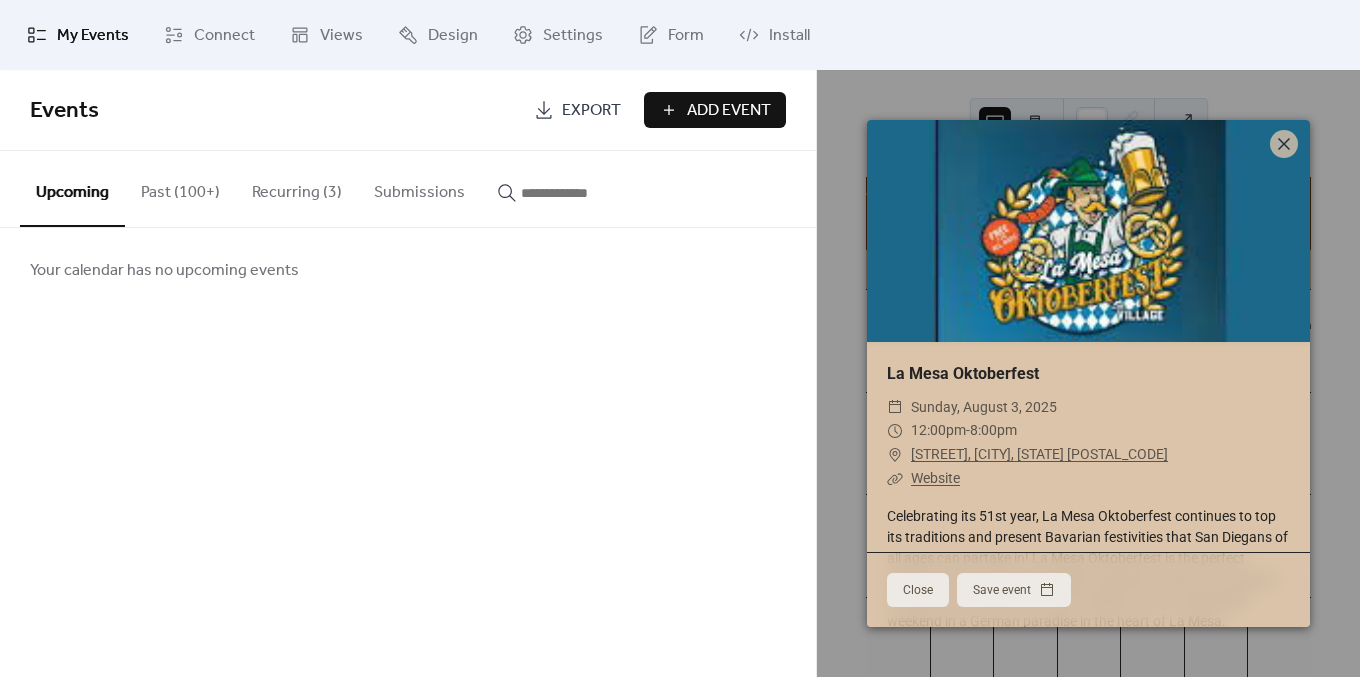 click at bounding box center [1088, 231] 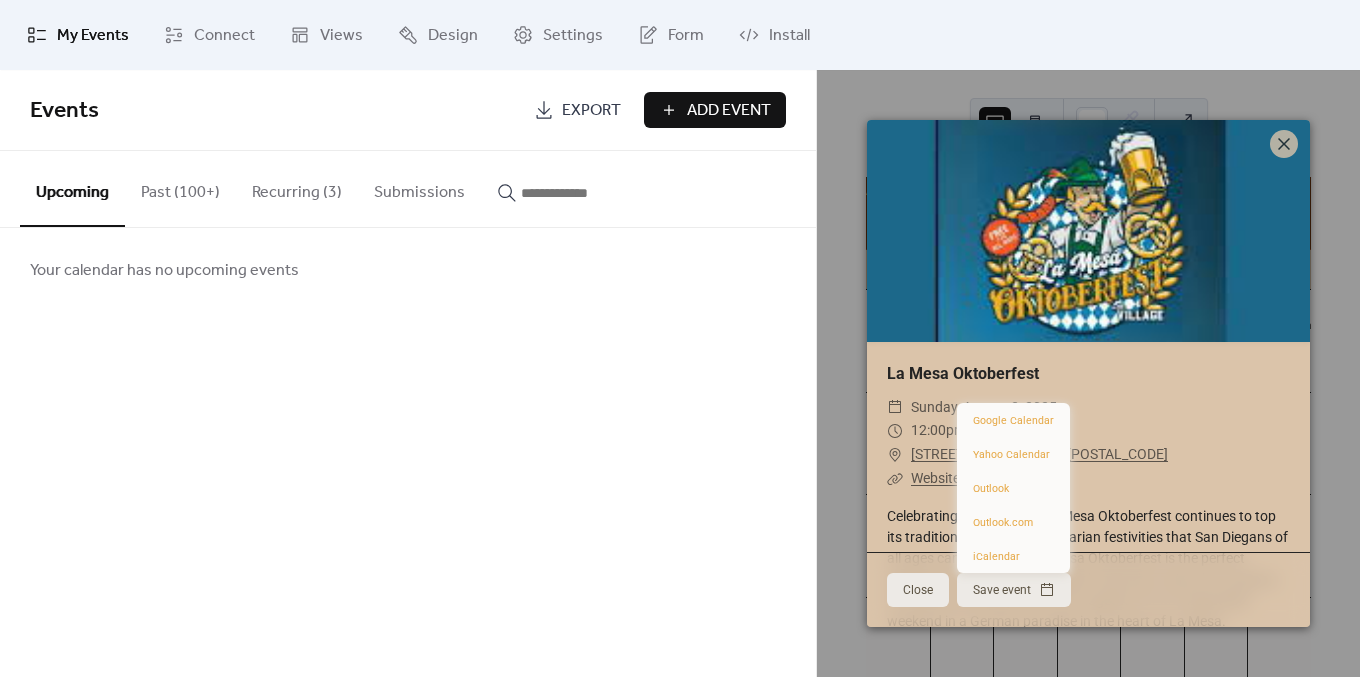 click on "Save event" at bounding box center [1014, 590] 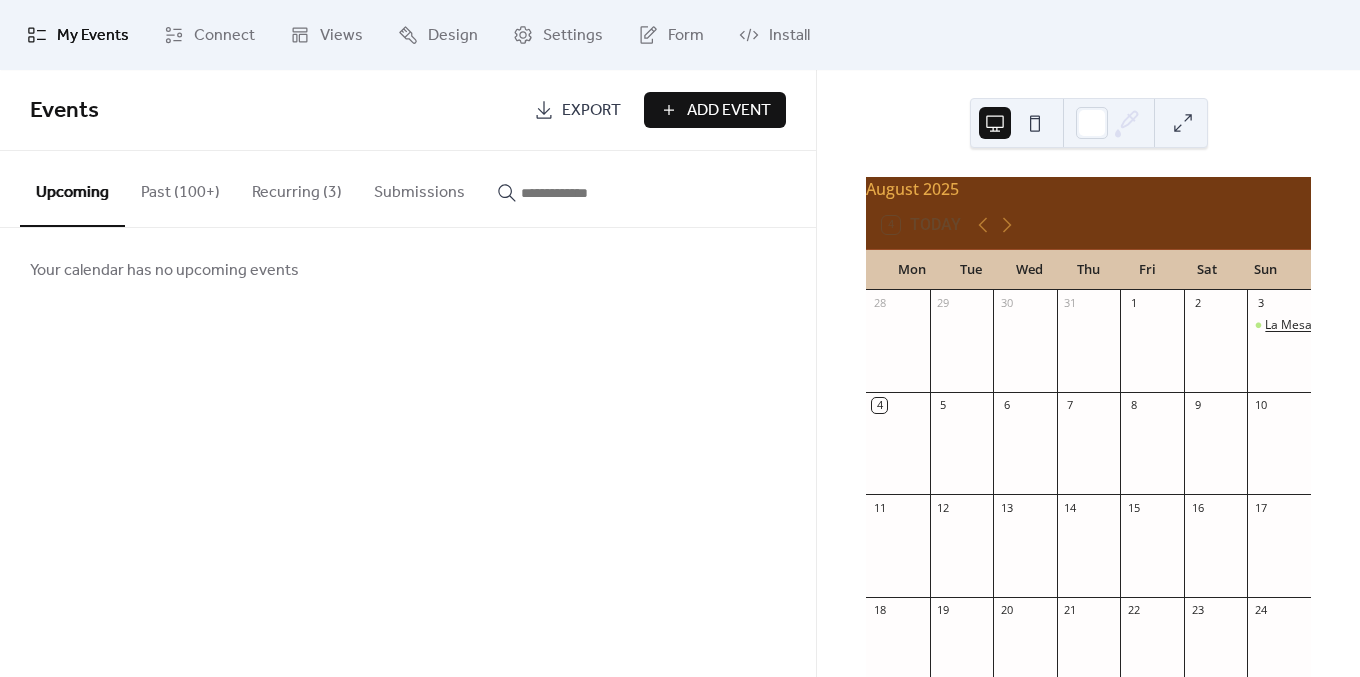 click on "La Mesa Oktoberfest" at bounding box center (1323, 325) 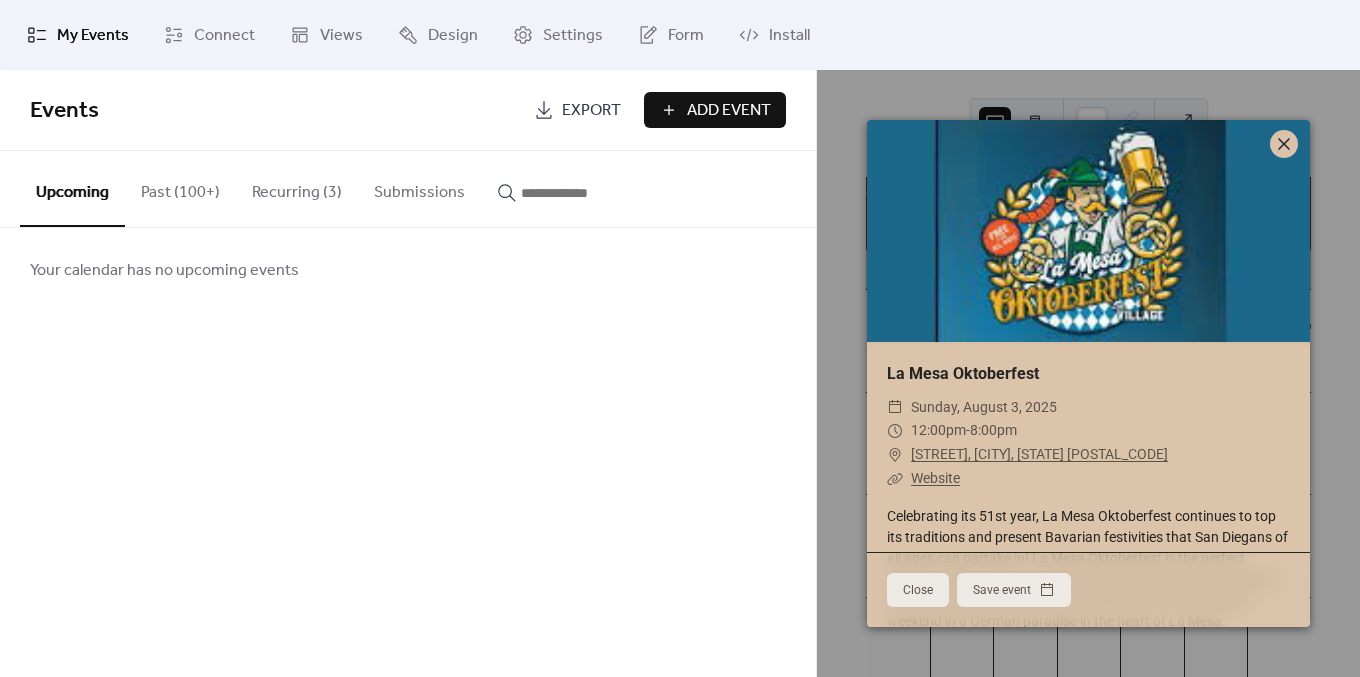 click 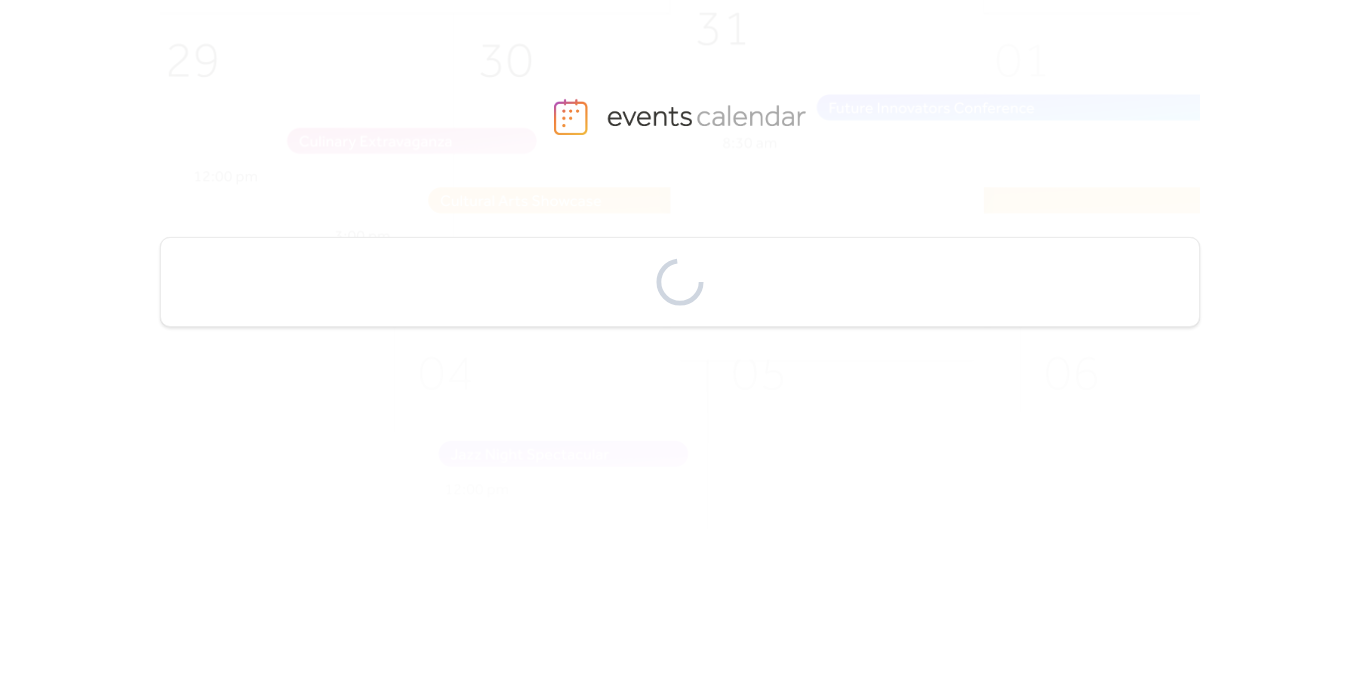 scroll, scrollTop: 0, scrollLeft: 0, axis: both 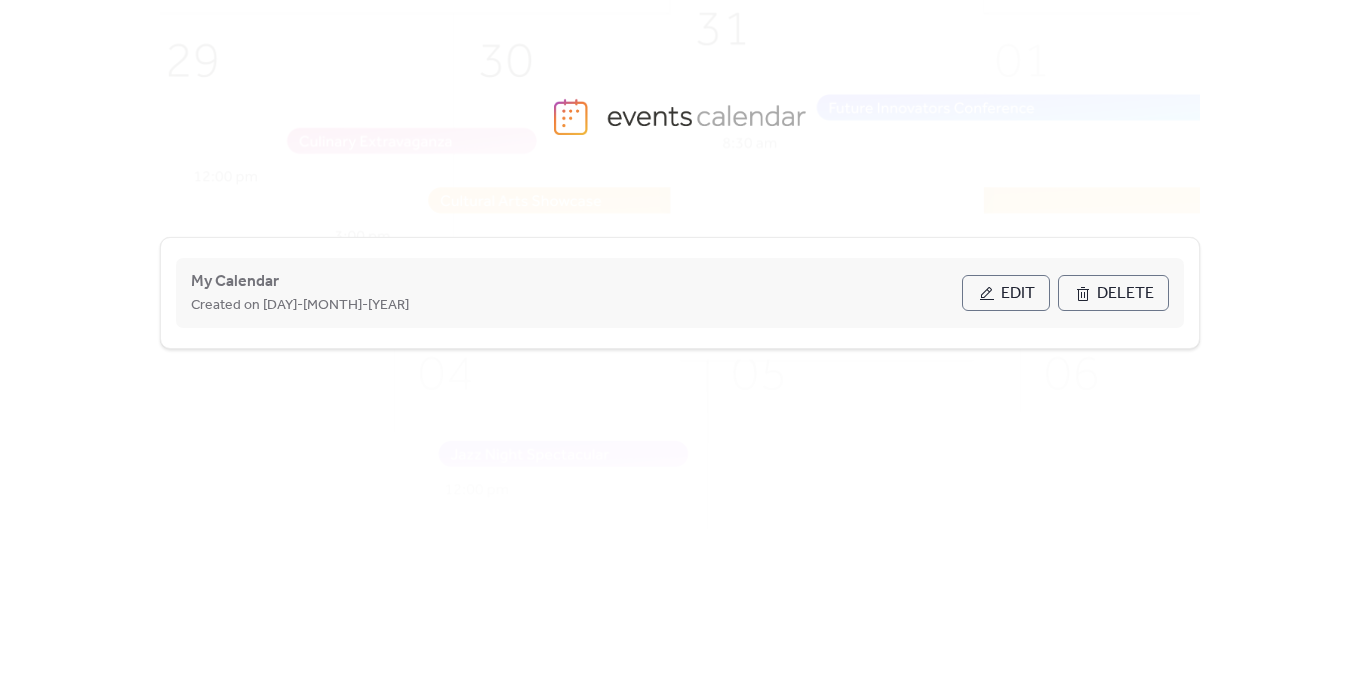 click on "Edit" at bounding box center [1006, 293] 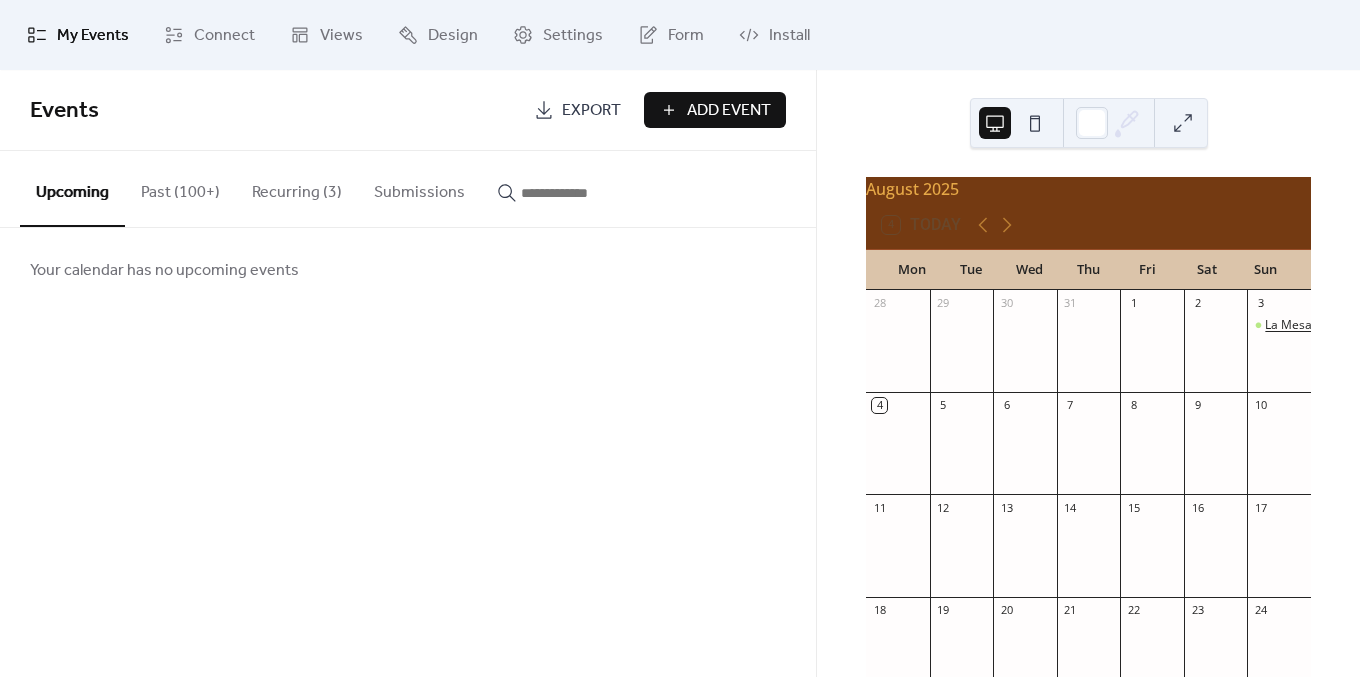 click on "La Mesa Oktoberfest" at bounding box center [1323, 325] 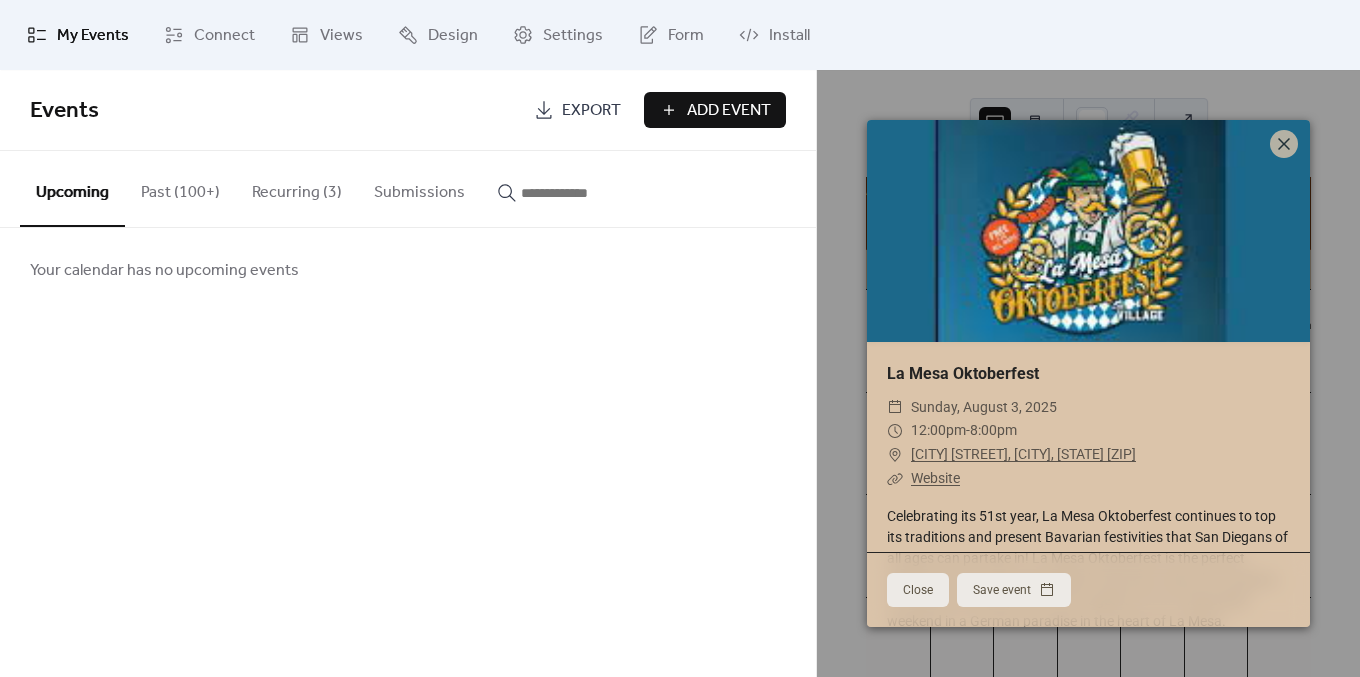 scroll, scrollTop: 96, scrollLeft: 0, axis: vertical 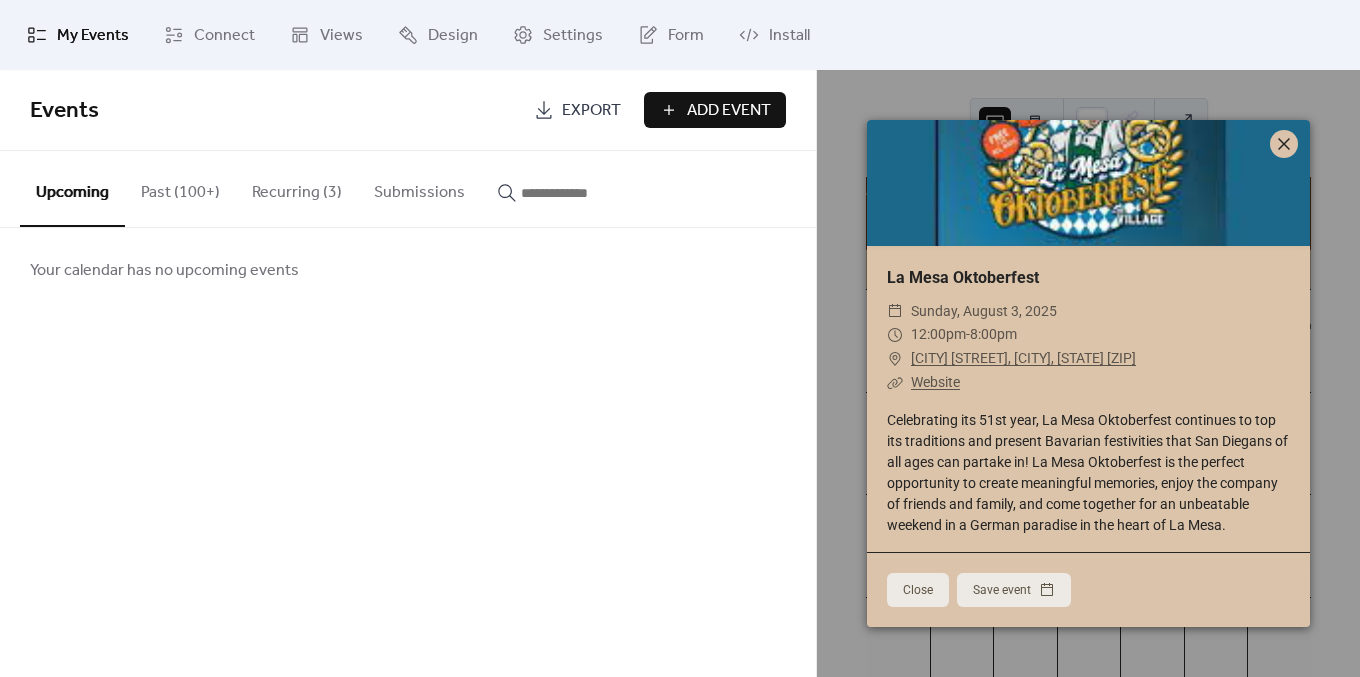 click 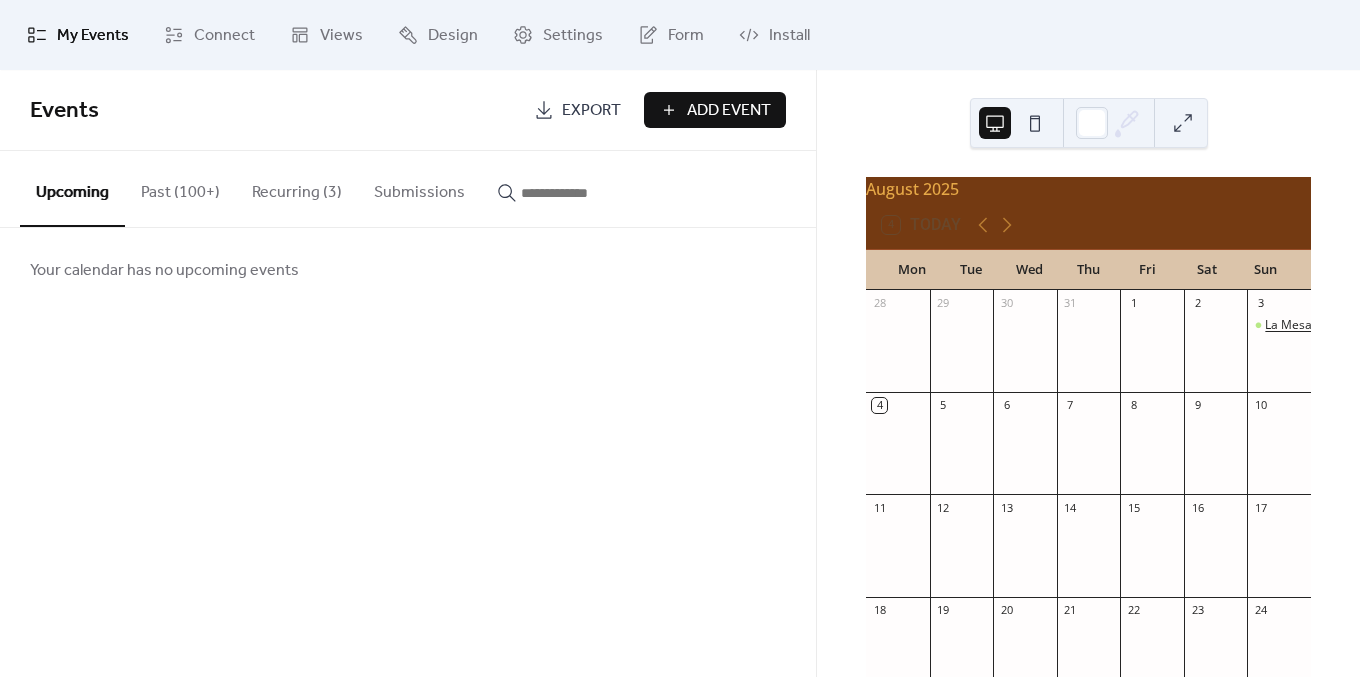 click on "La Mesa Oktoberfest" at bounding box center [1323, 325] 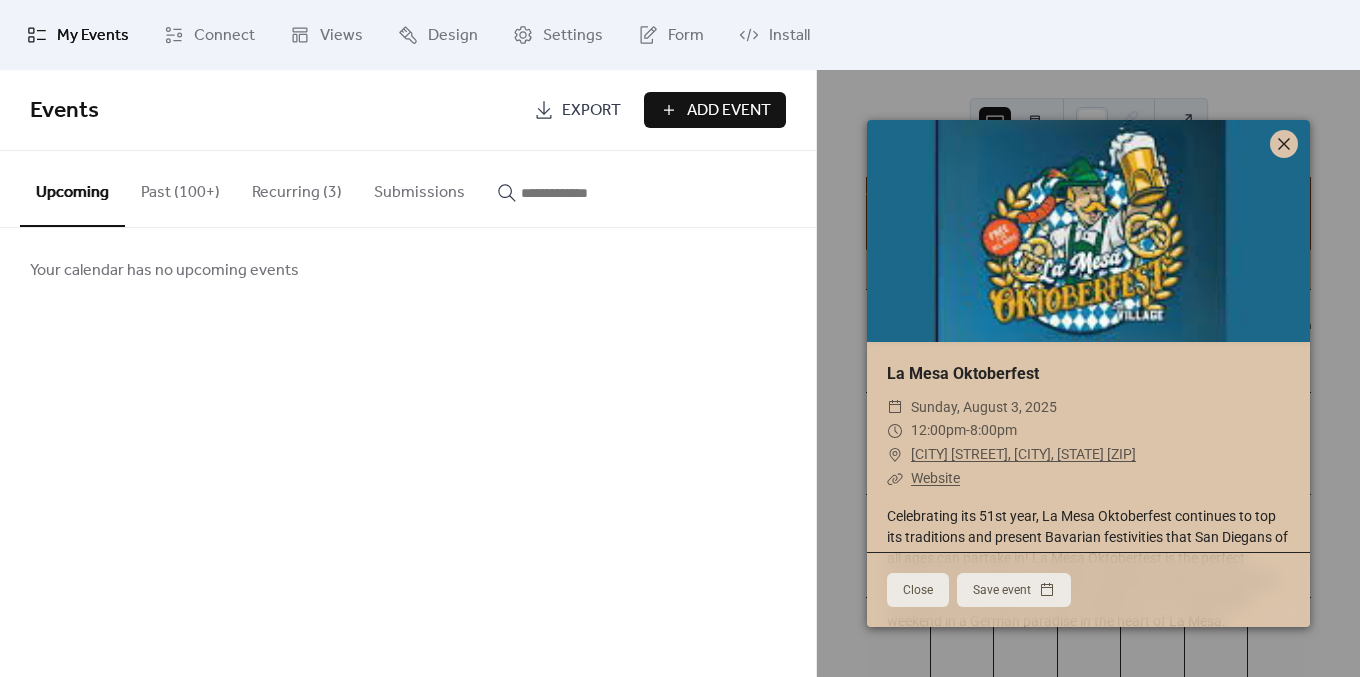 click 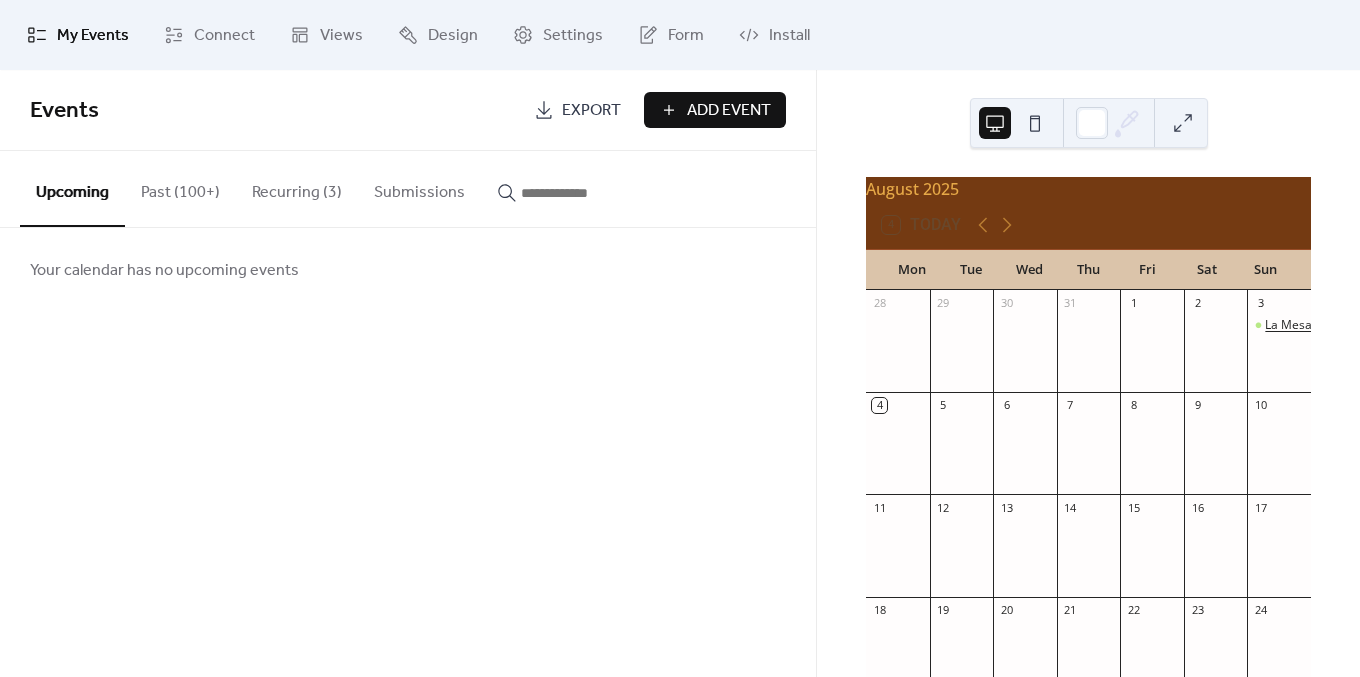 click on "La Mesa Oktoberfest" at bounding box center [1323, 325] 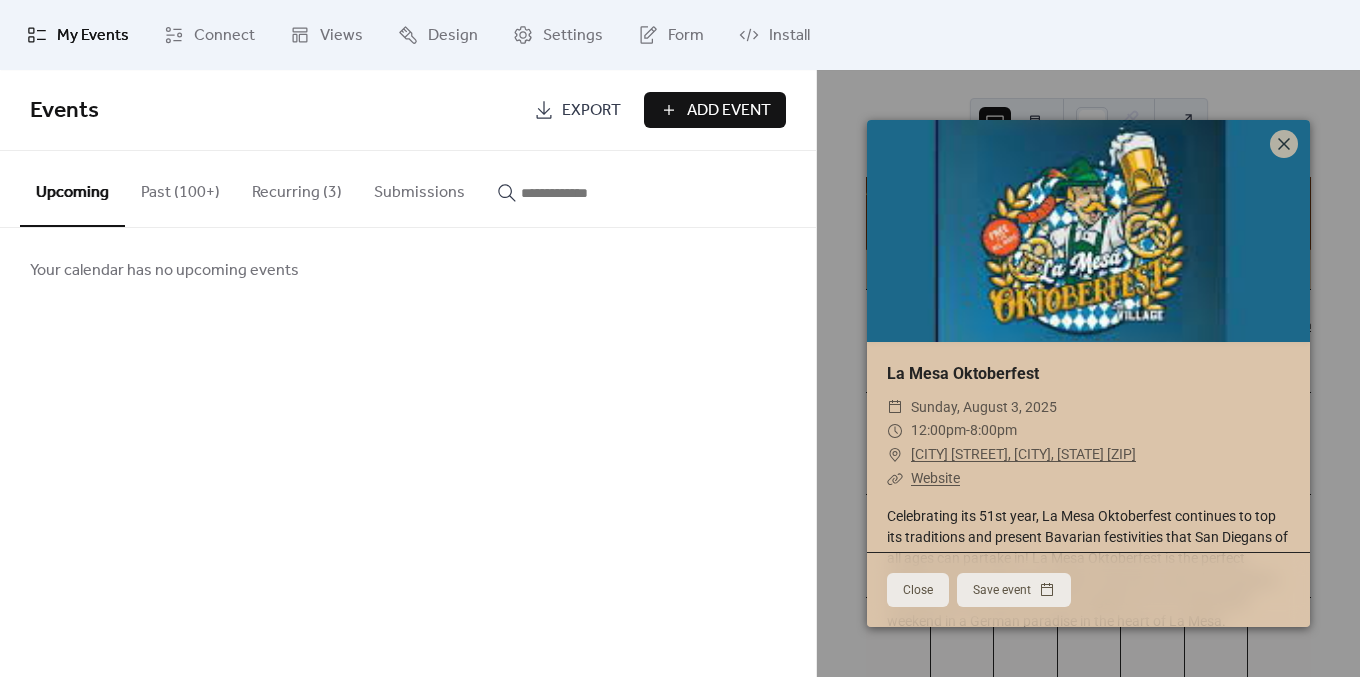 scroll, scrollTop: 96, scrollLeft: 0, axis: vertical 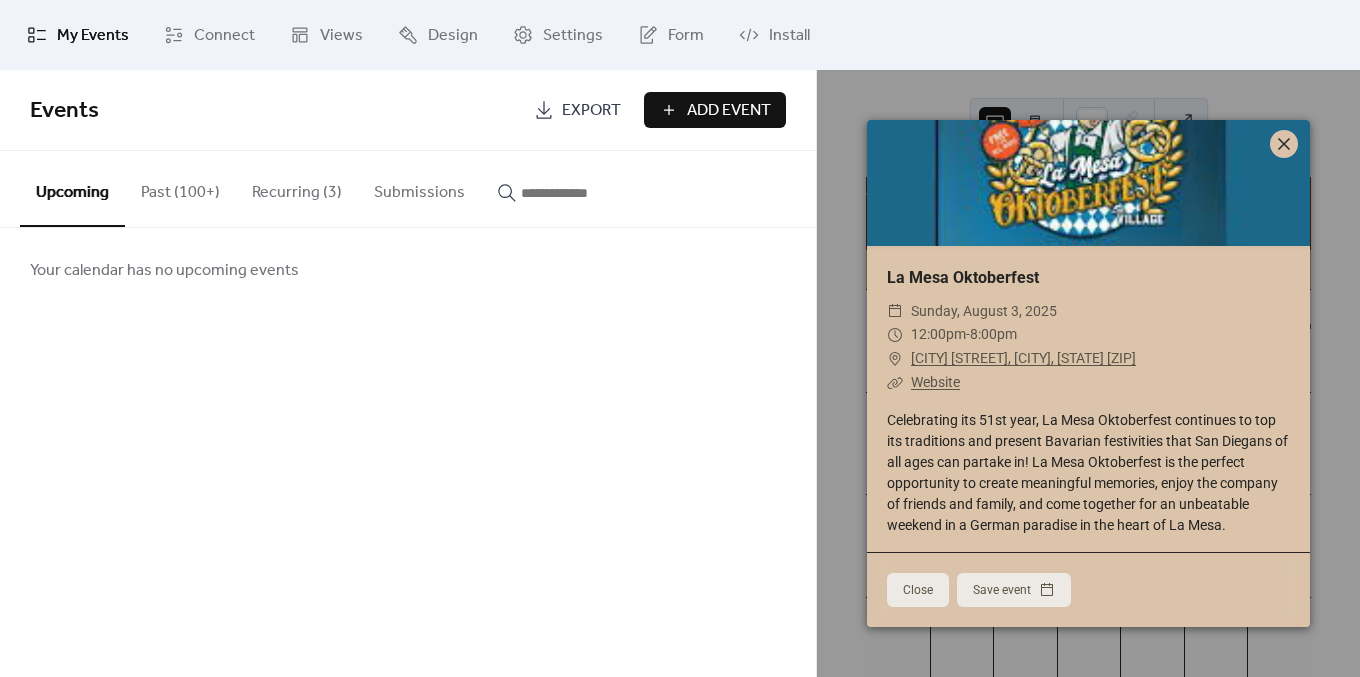 click 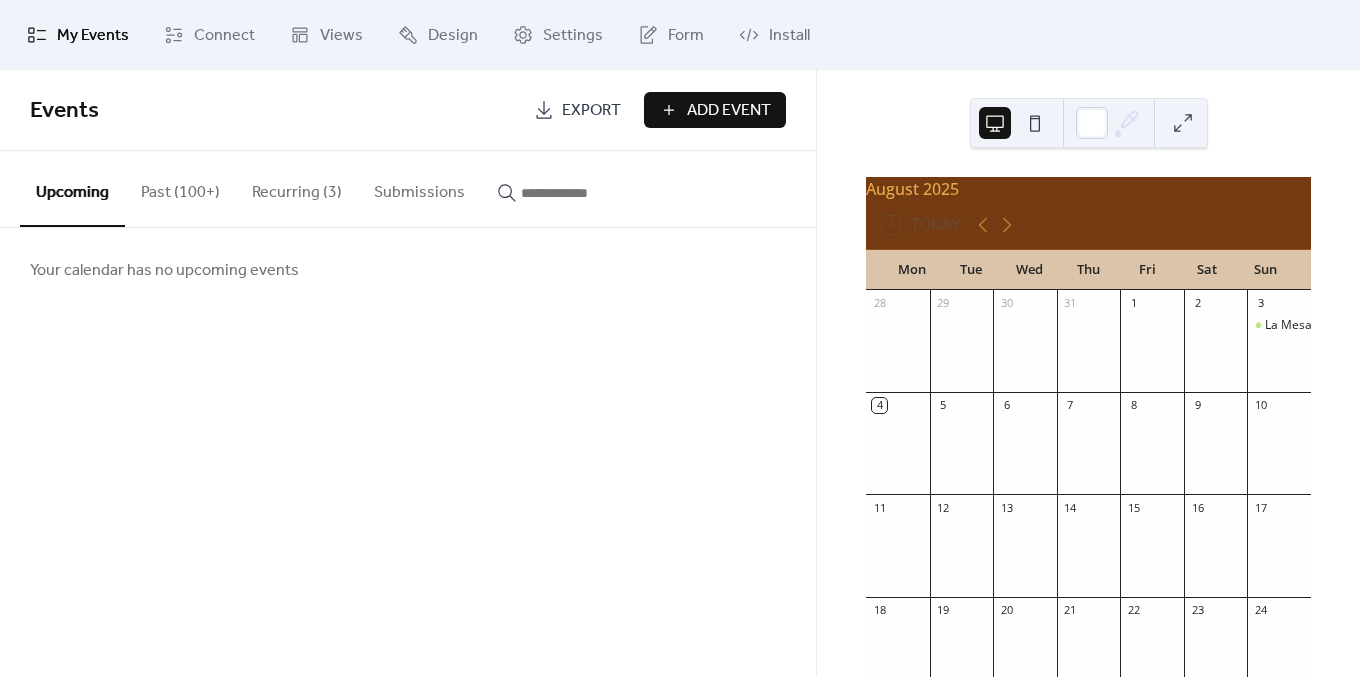 click on "Your calendar has no upcoming events" at bounding box center (408, 270) 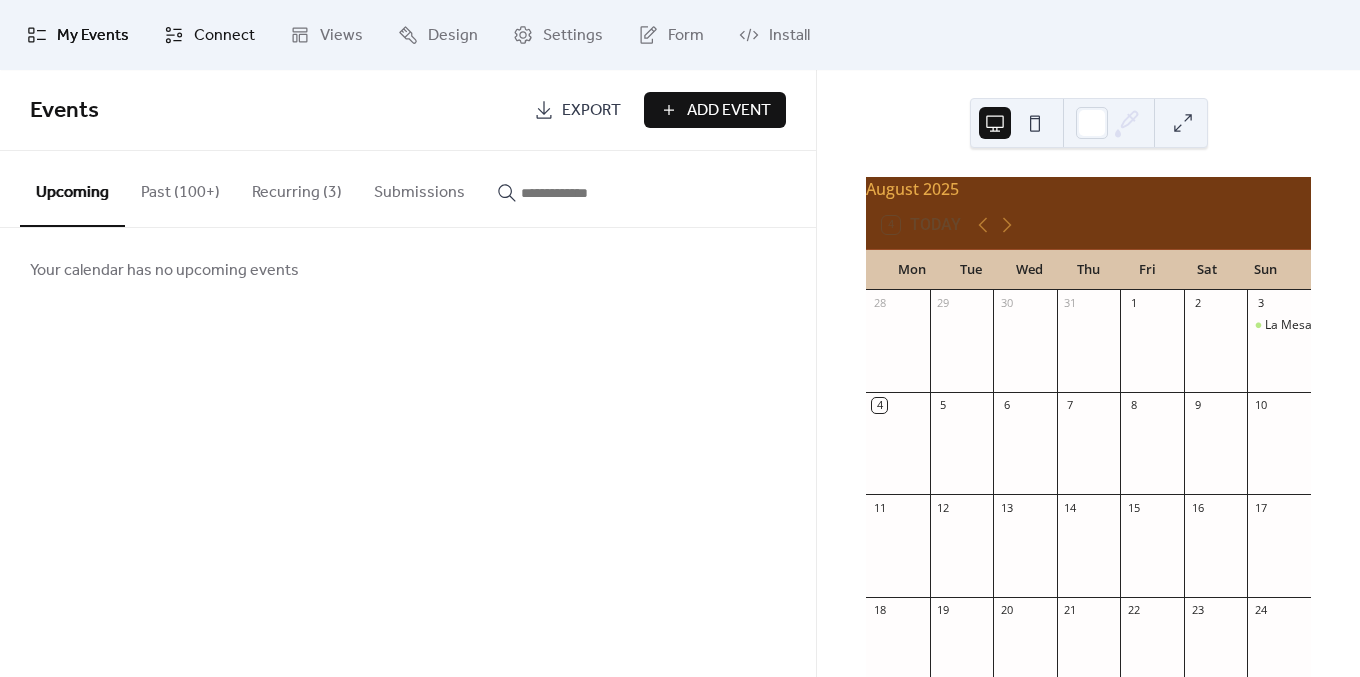 click on "Connect" at bounding box center (209, 35) 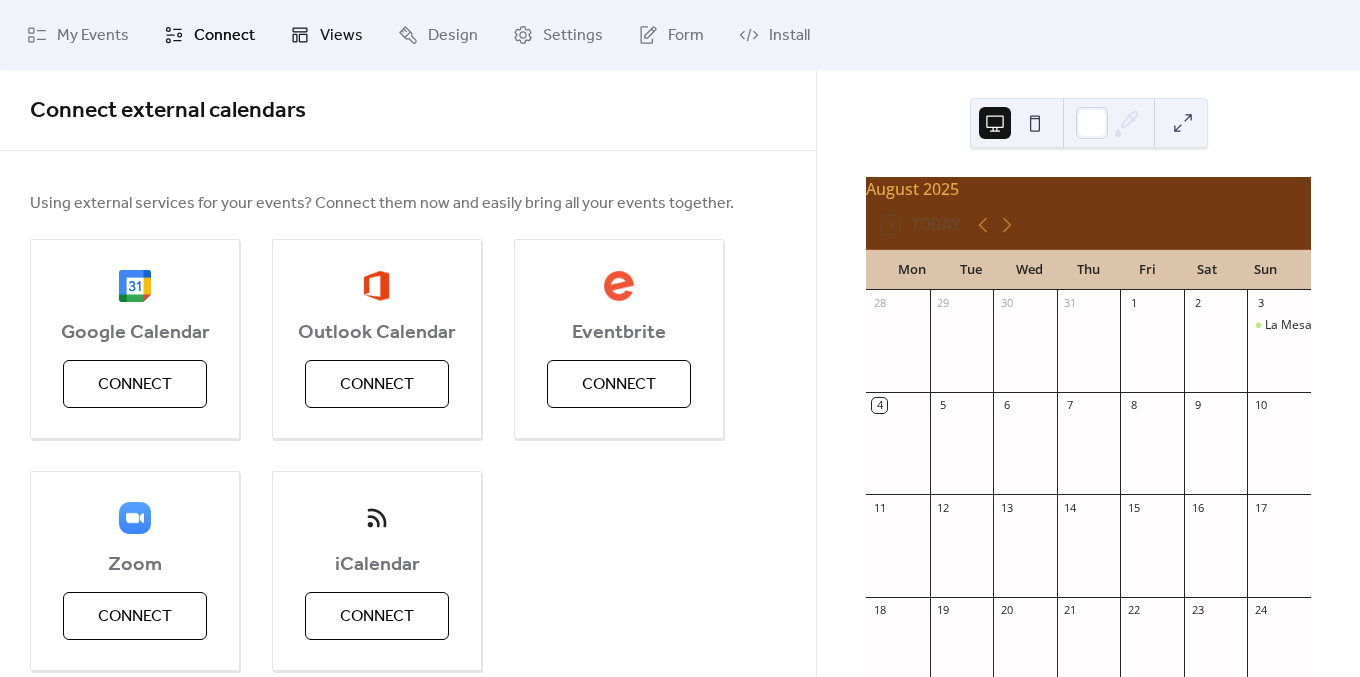click on "Views" at bounding box center (341, 36) 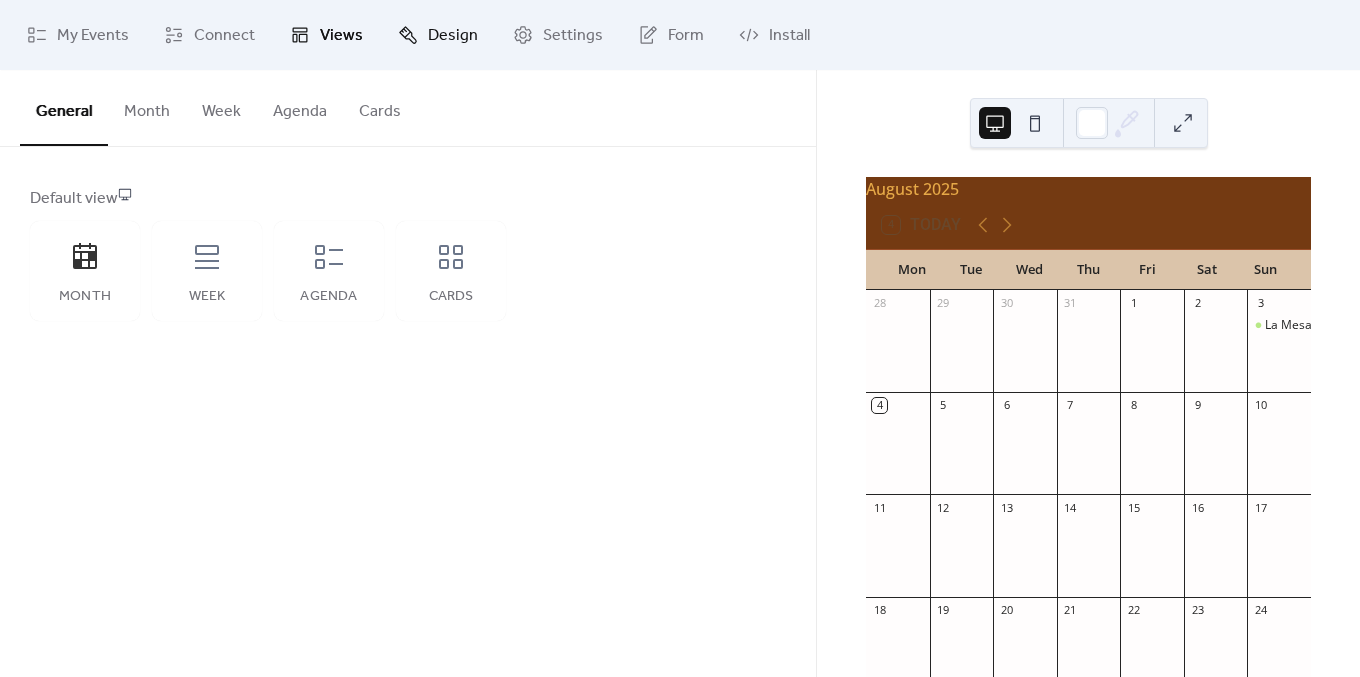 click on "Design" at bounding box center [453, 36] 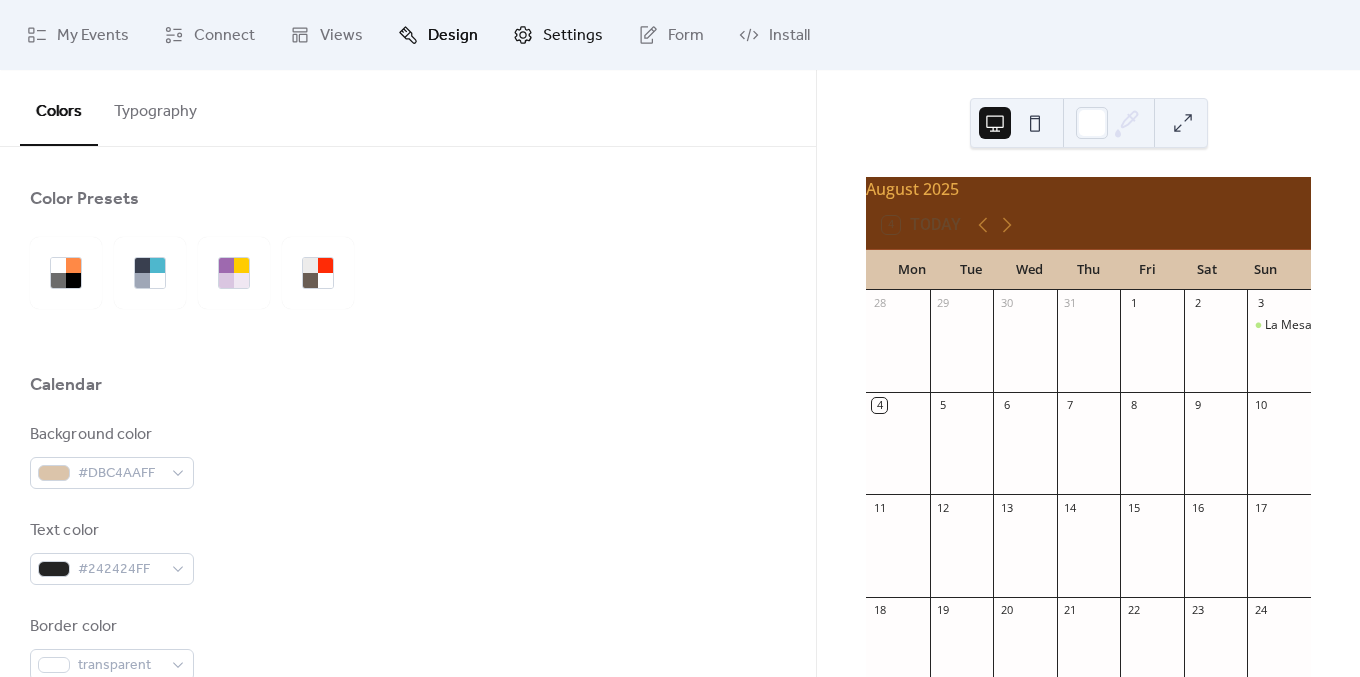 click on "Settings" at bounding box center [573, 36] 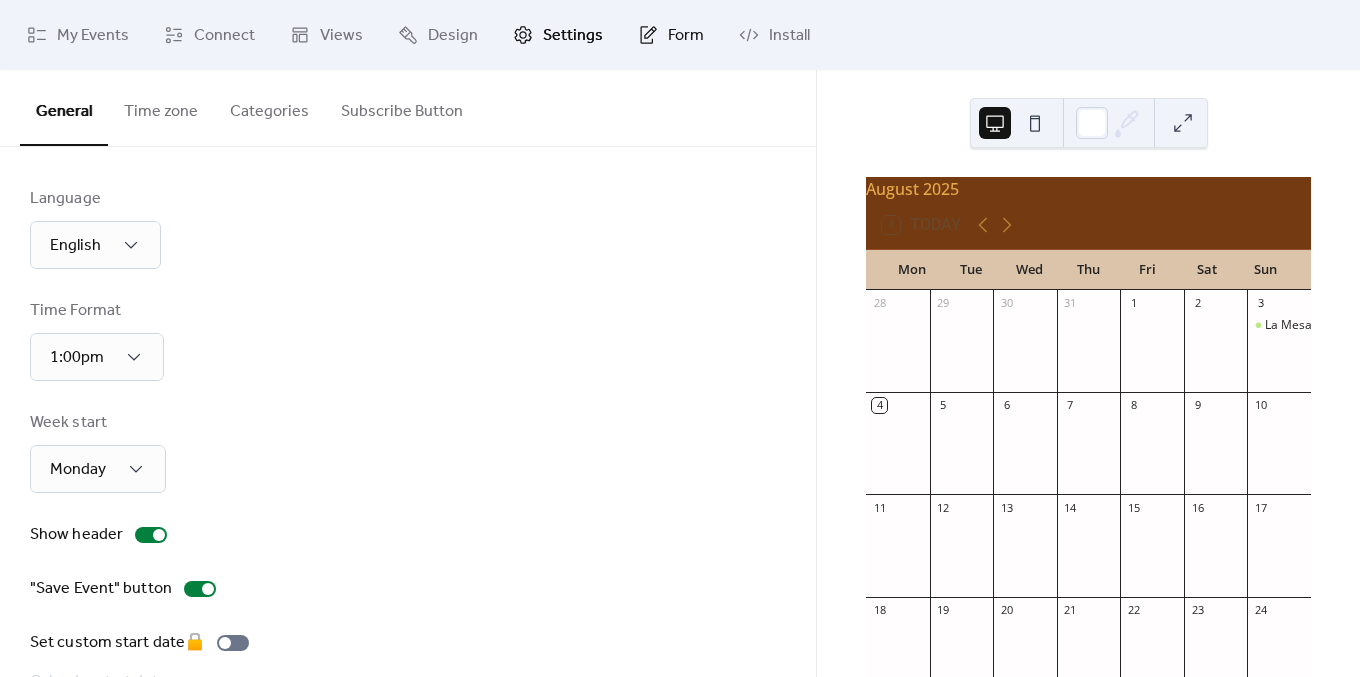 click 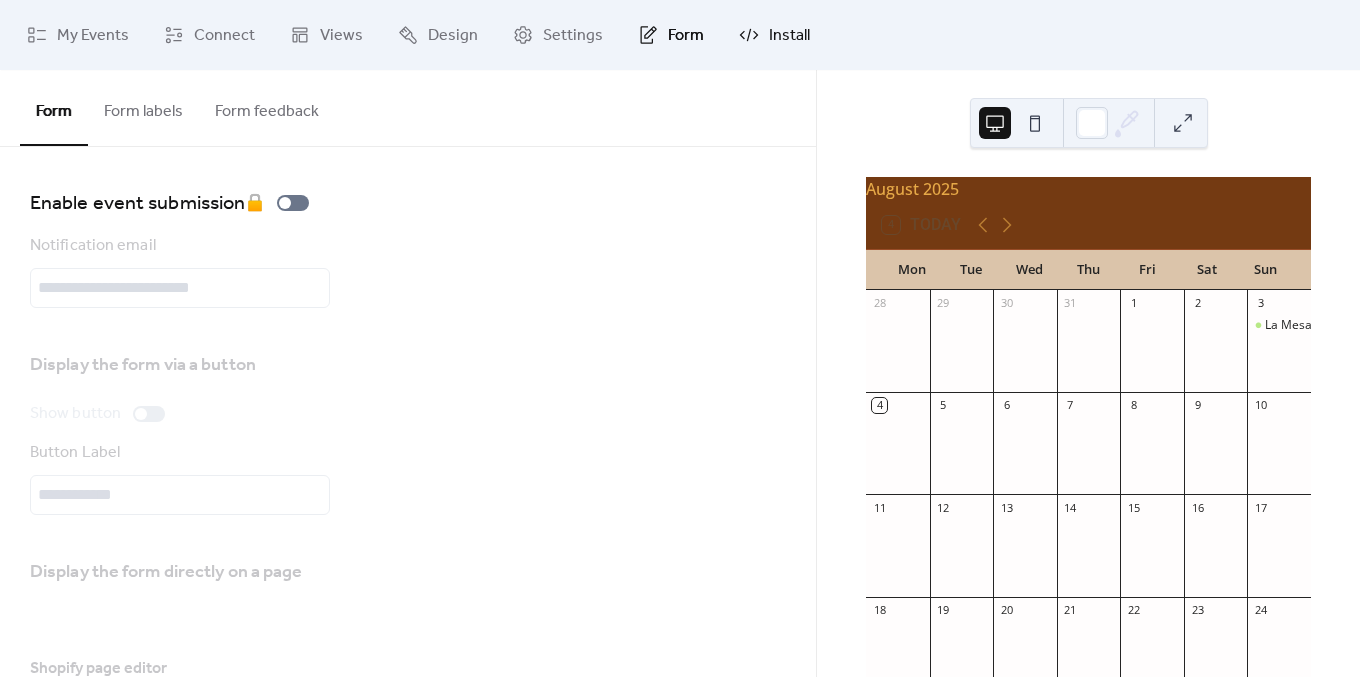 click on "Install" at bounding box center (789, 36) 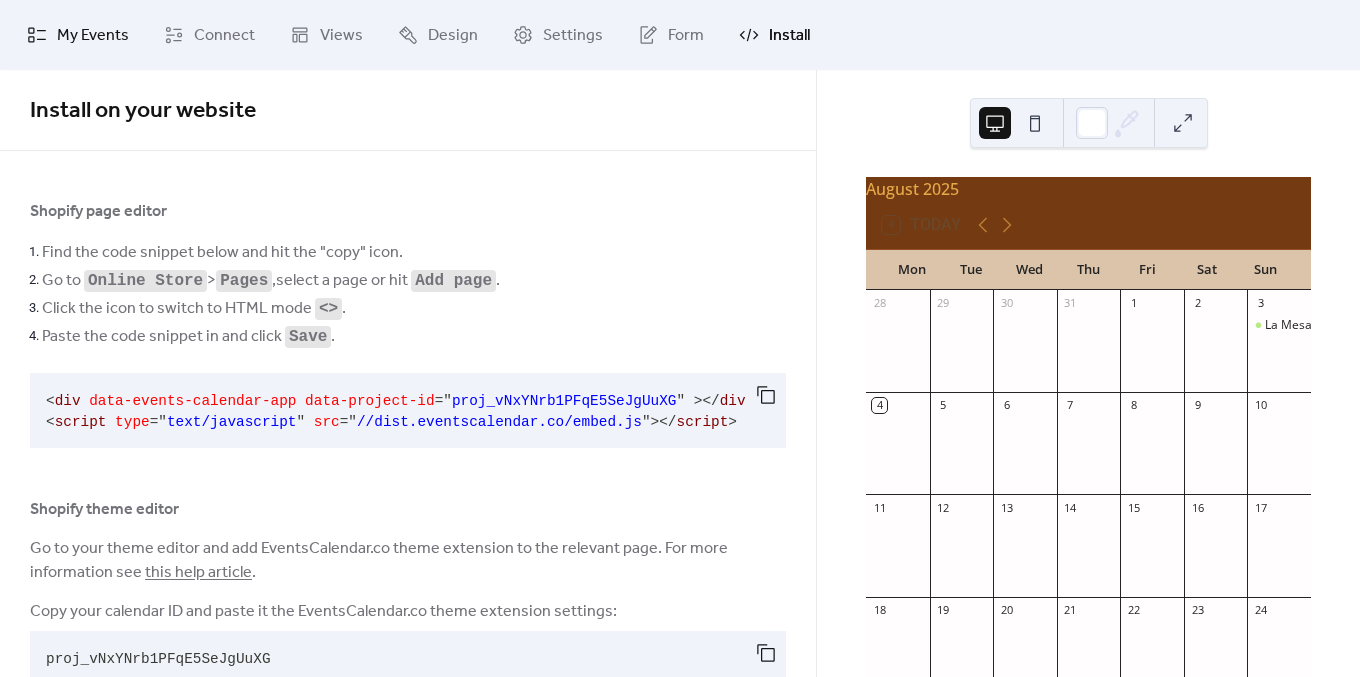 click on "My Events" at bounding box center [93, 36] 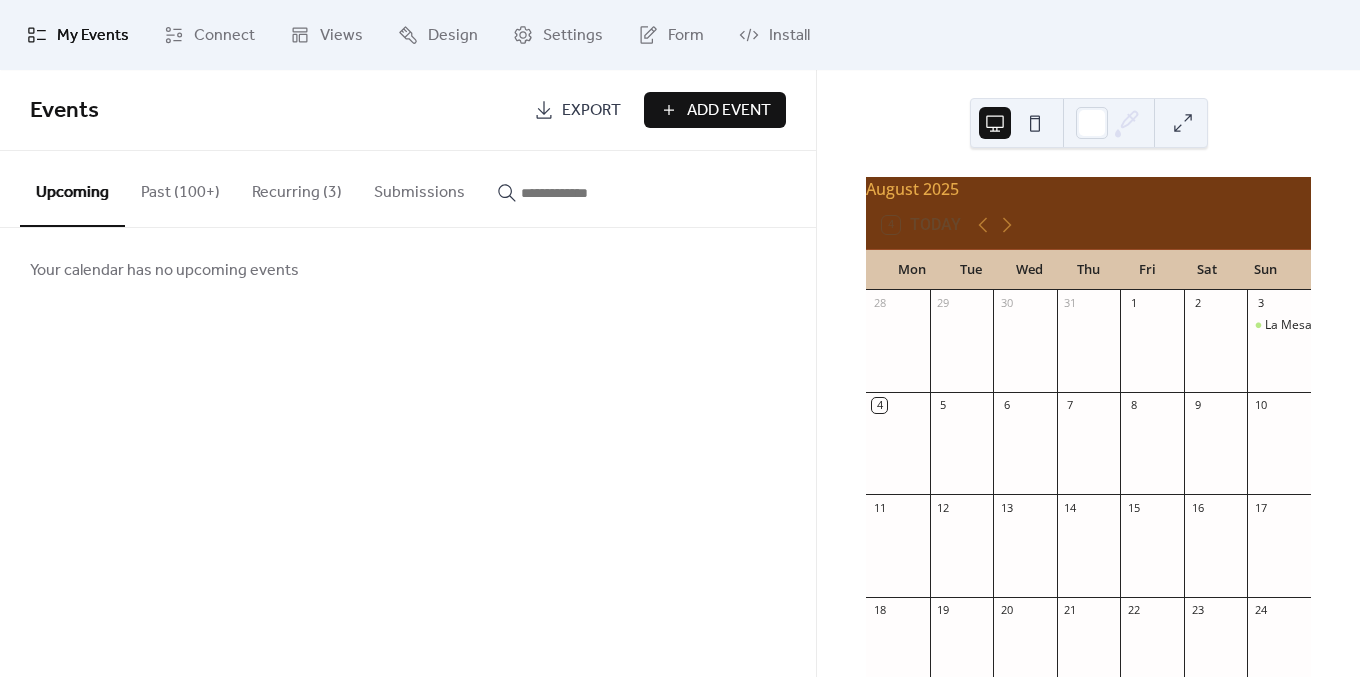 click on "Past (100+)" at bounding box center [180, 188] 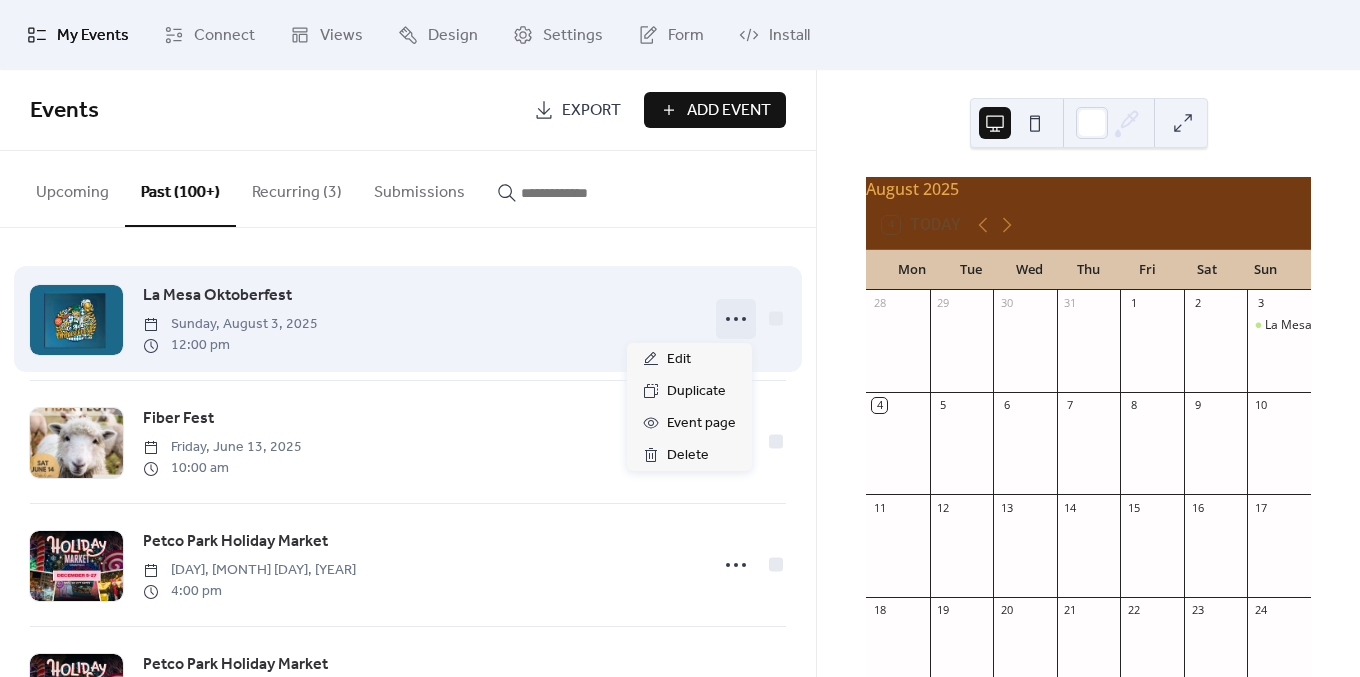 click 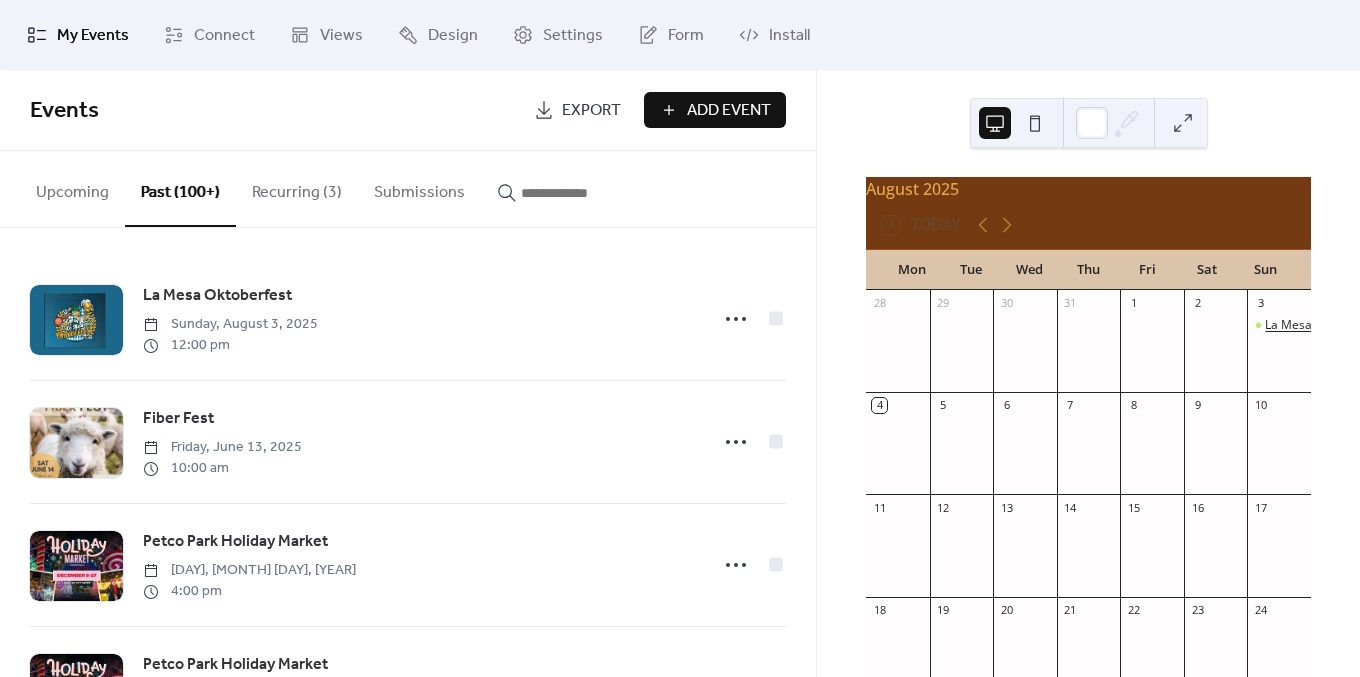 click on "La Mesa Oktoberfest" at bounding box center [1323, 325] 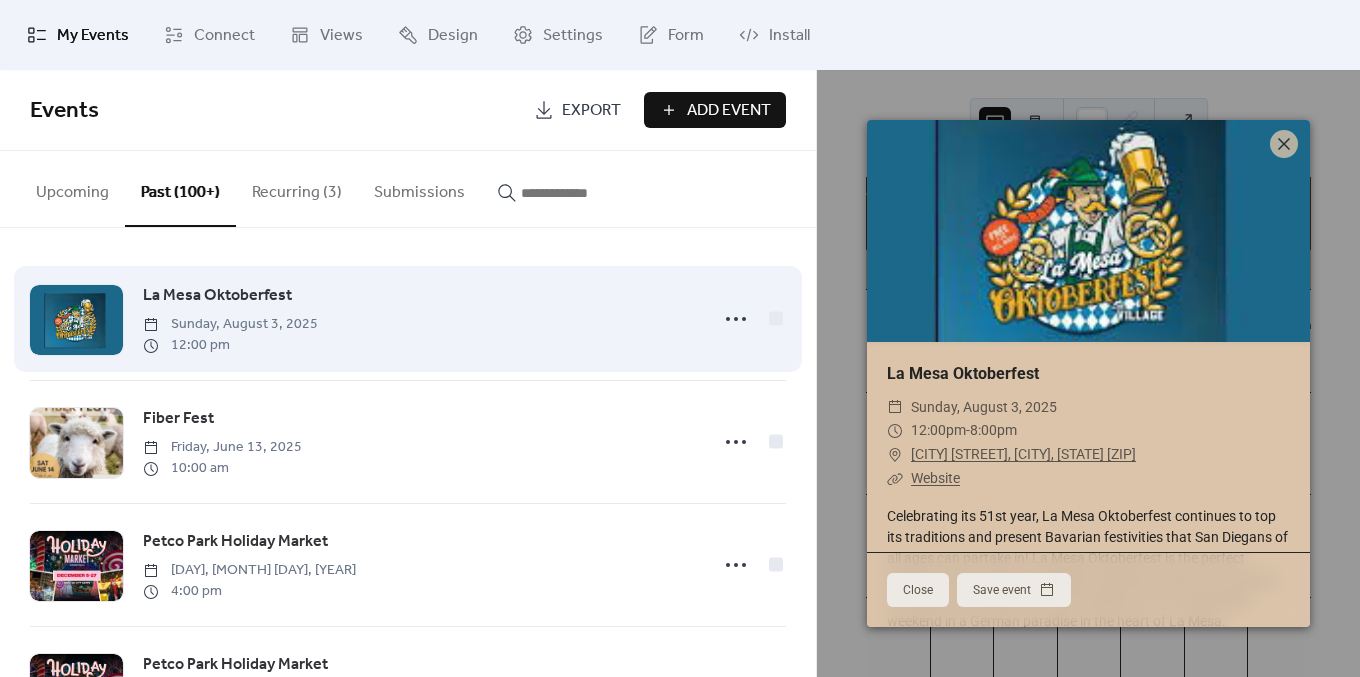 click at bounding box center [76, 320] 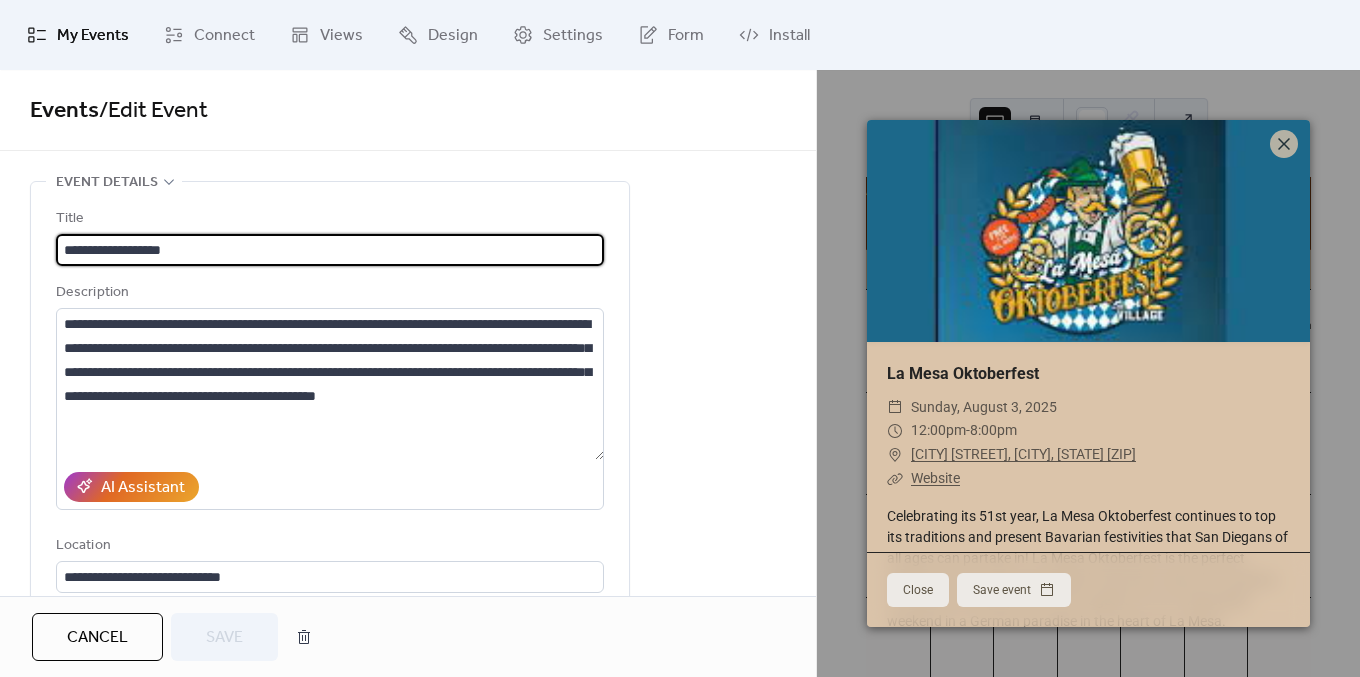 click on "Events  /  Edit Event" at bounding box center (408, 110) 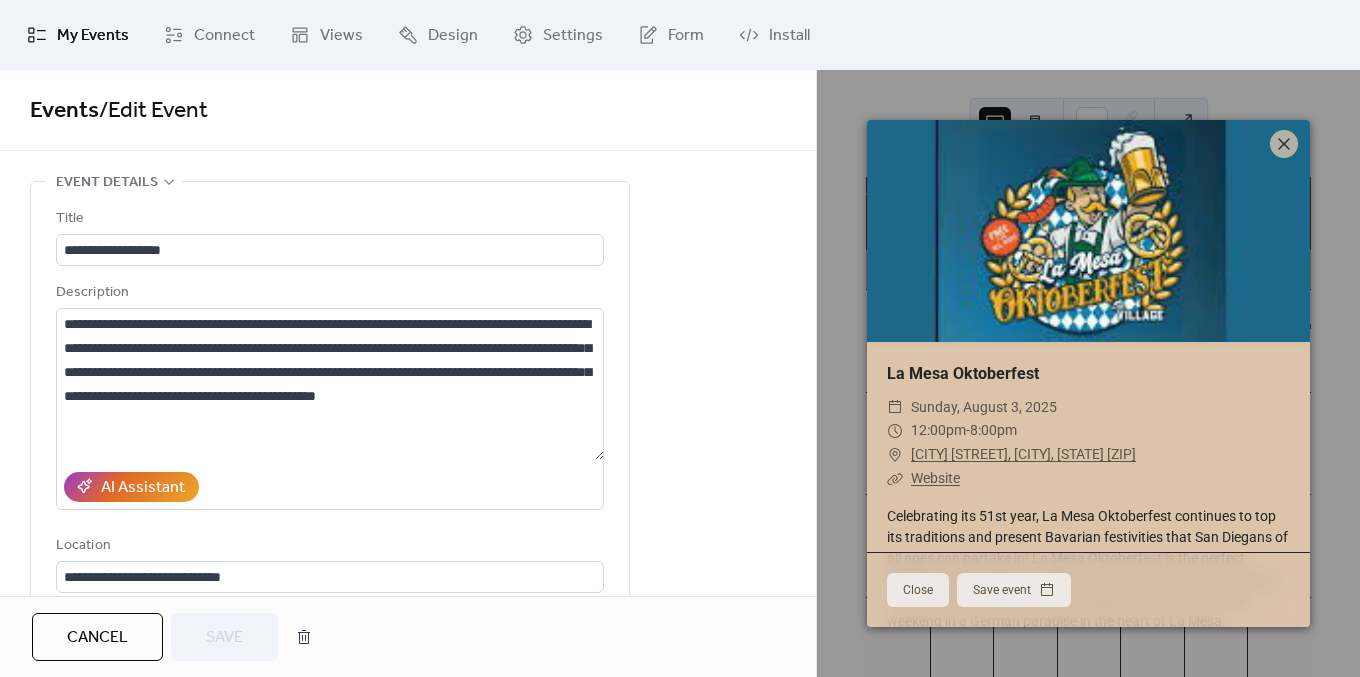 click on "Cancel" at bounding box center [97, 638] 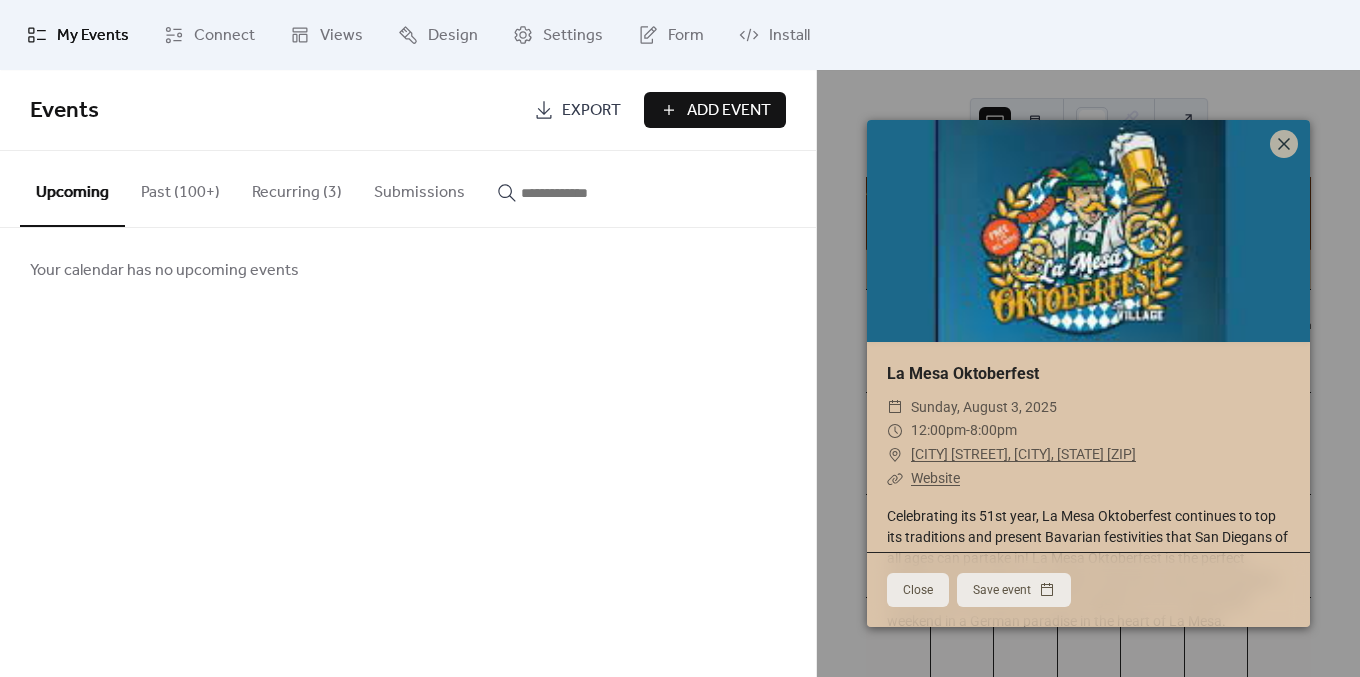 click on "Past (100+)" at bounding box center (180, 188) 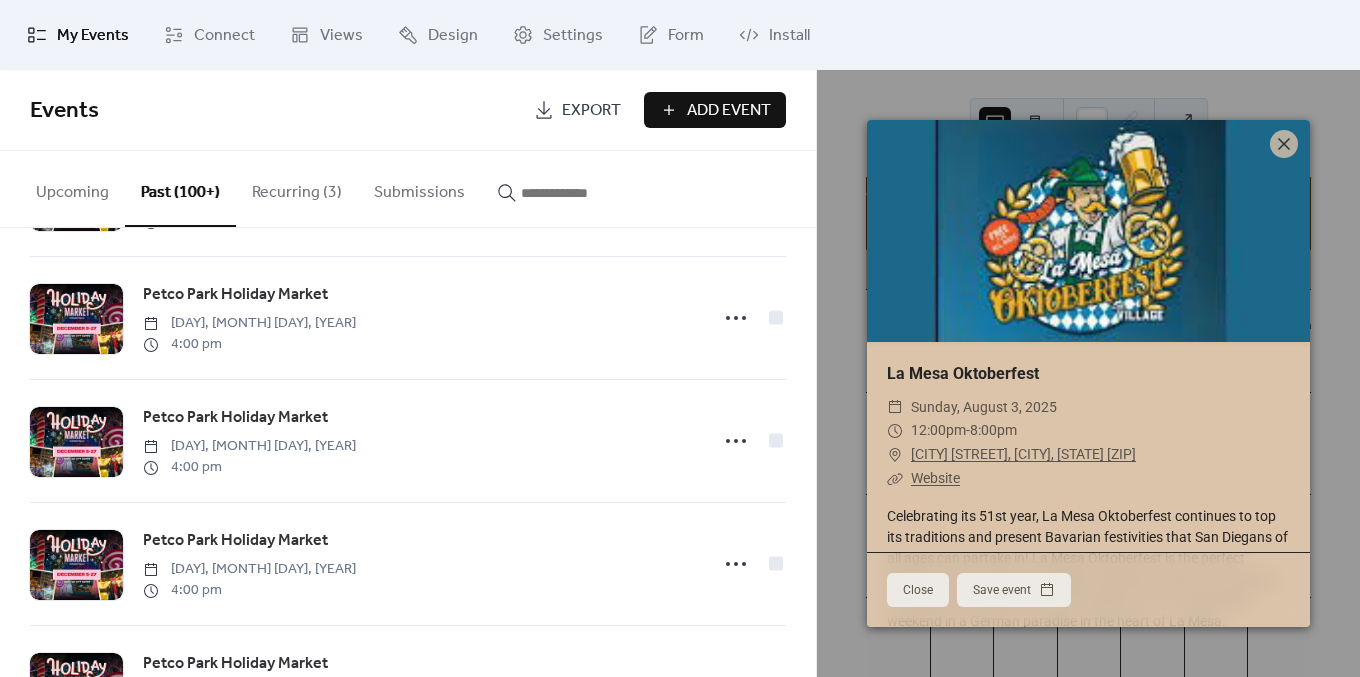 scroll, scrollTop: 0, scrollLeft: 0, axis: both 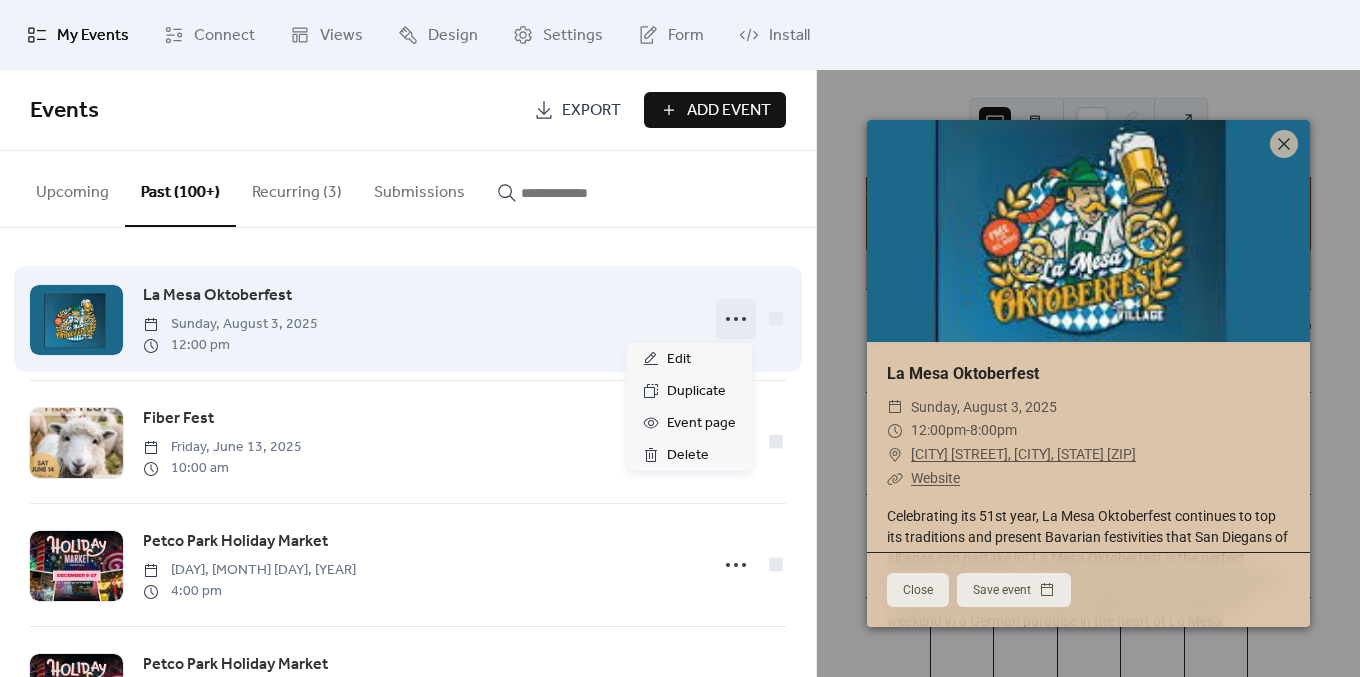 click 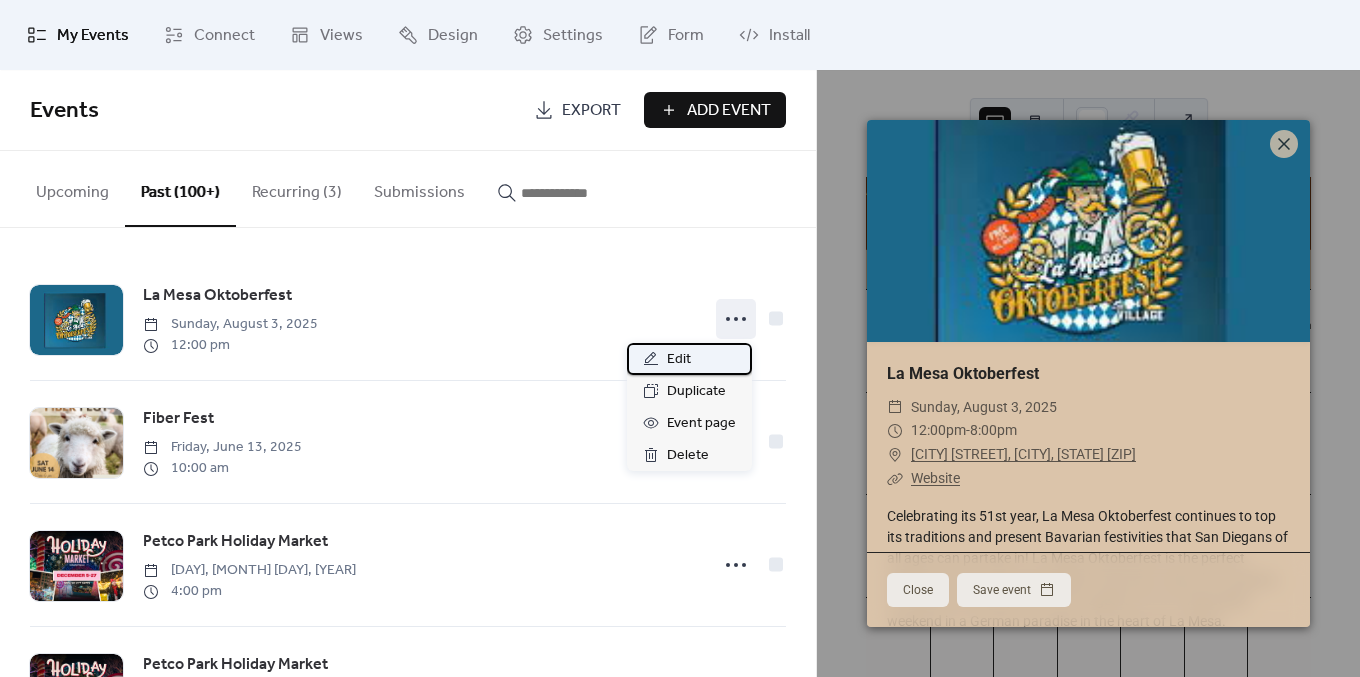 click on "Edit" at bounding box center (689, 359) 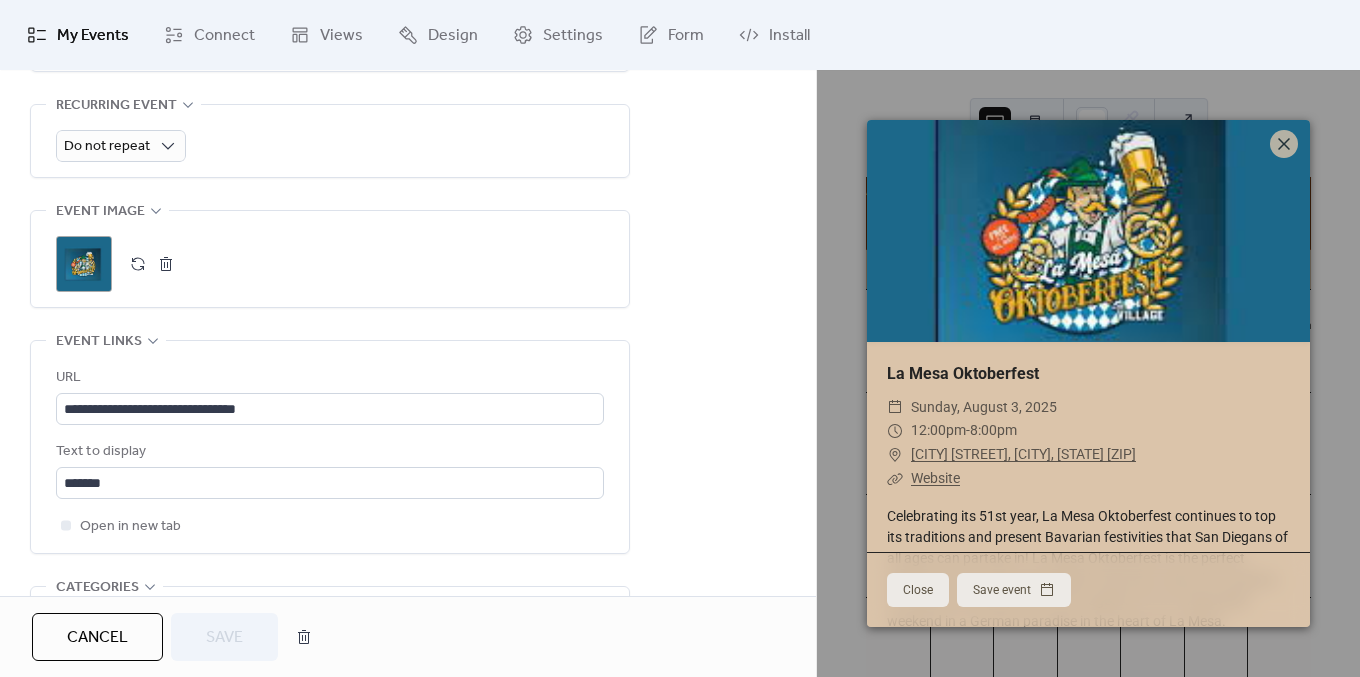 scroll, scrollTop: 919, scrollLeft: 0, axis: vertical 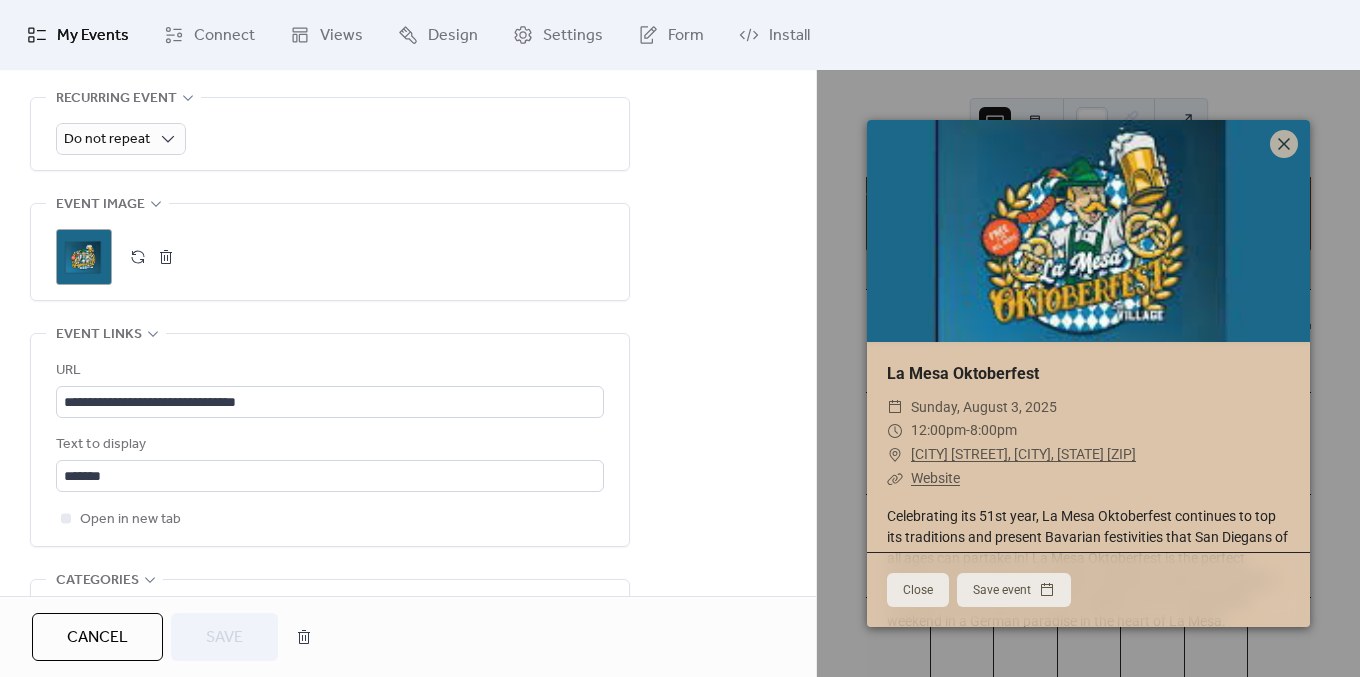 click at bounding box center (166, 257) 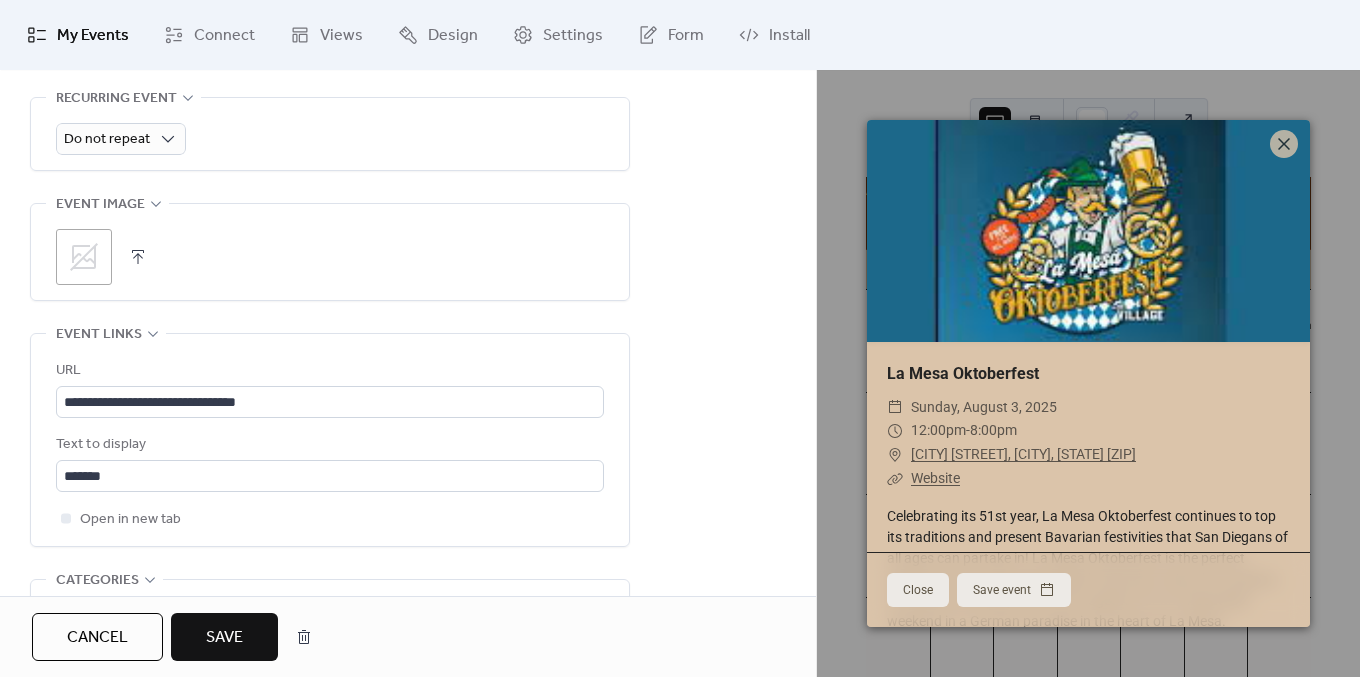 click at bounding box center [138, 257] 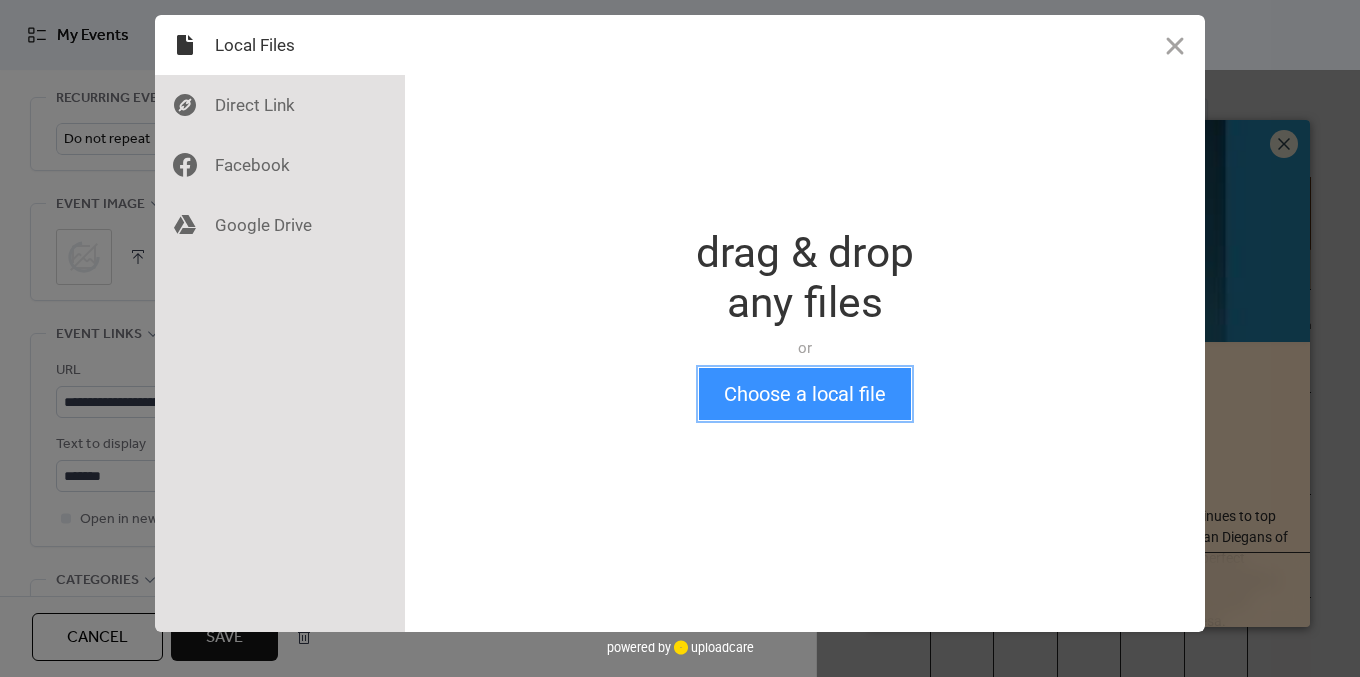 click on "Choose a local file" at bounding box center [805, 394] 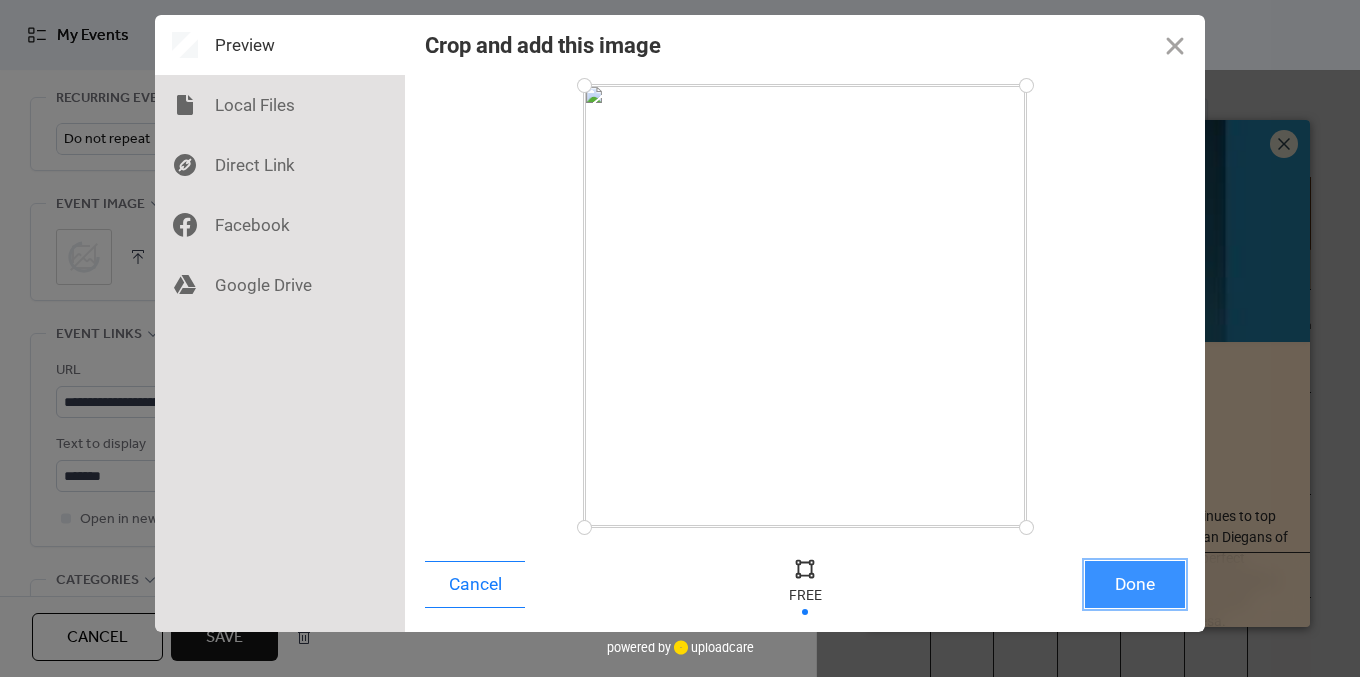 click on "Done" at bounding box center (1135, 584) 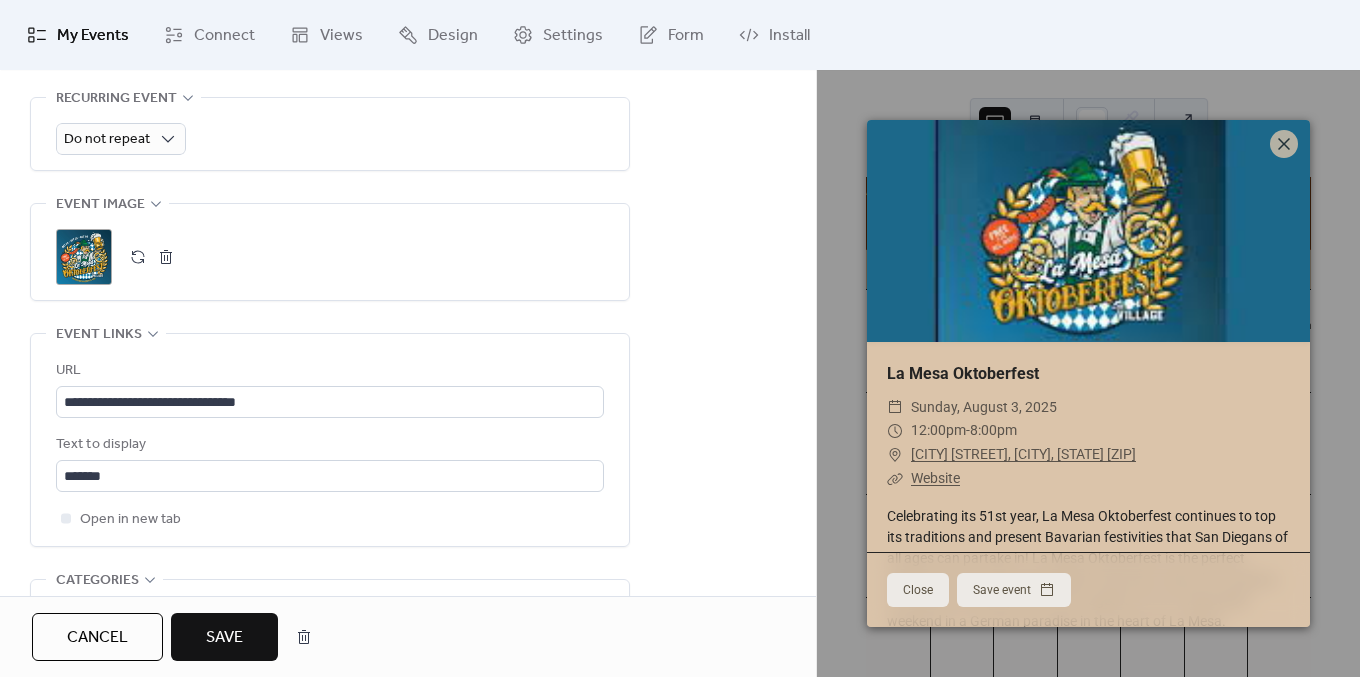 click on "Save" at bounding box center (224, 638) 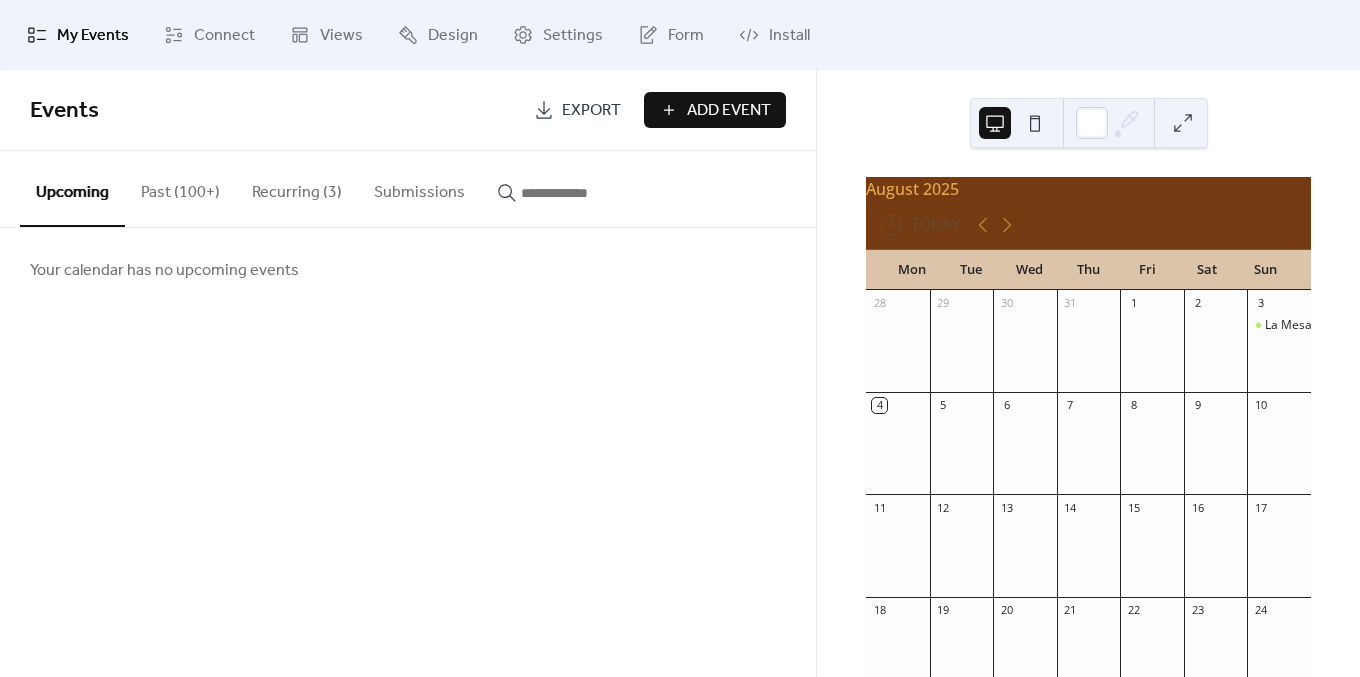 click on "Past (100+)" at bounding box center (180, 188) 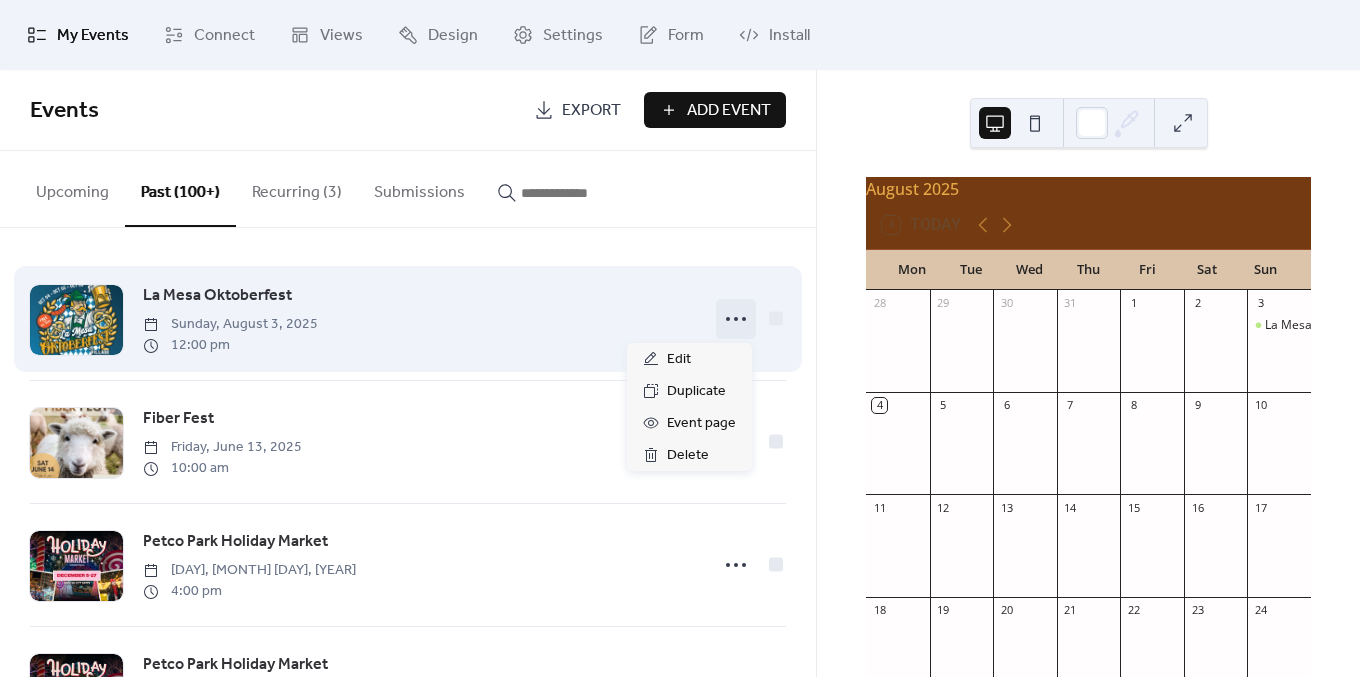 click 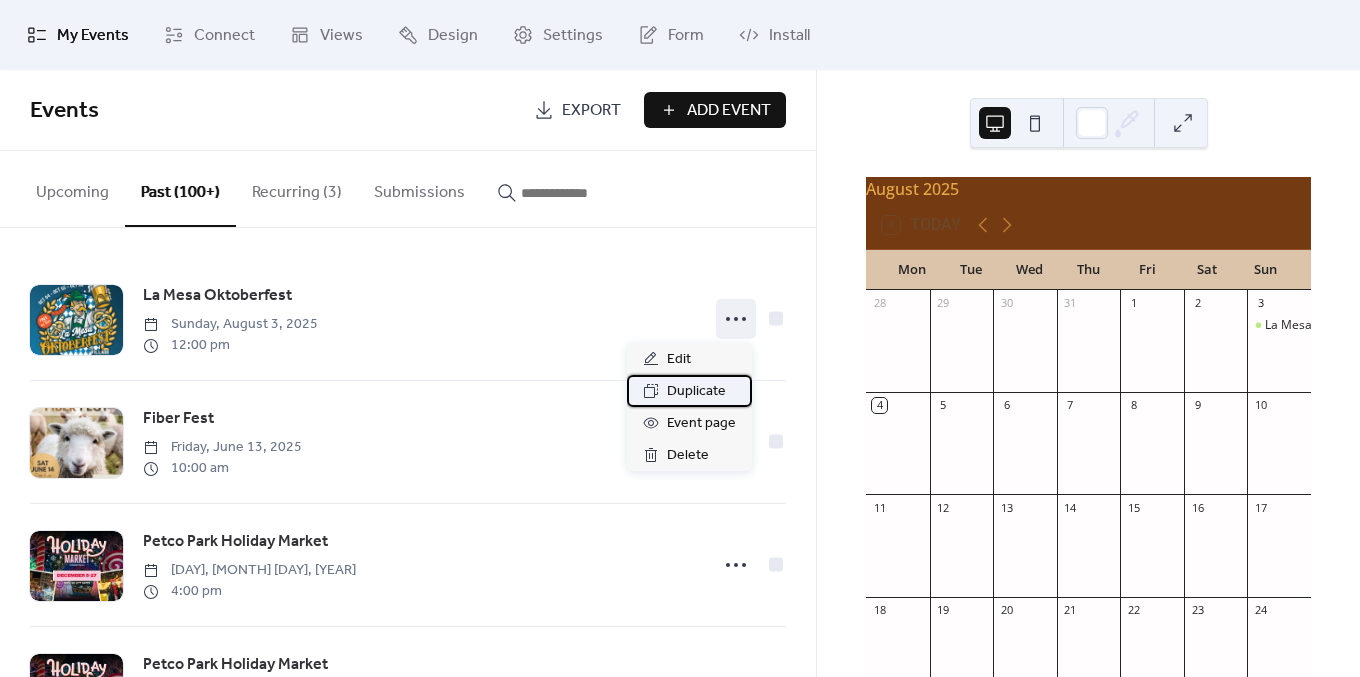 click on "Duplicate" at bounding box center (696, 392) 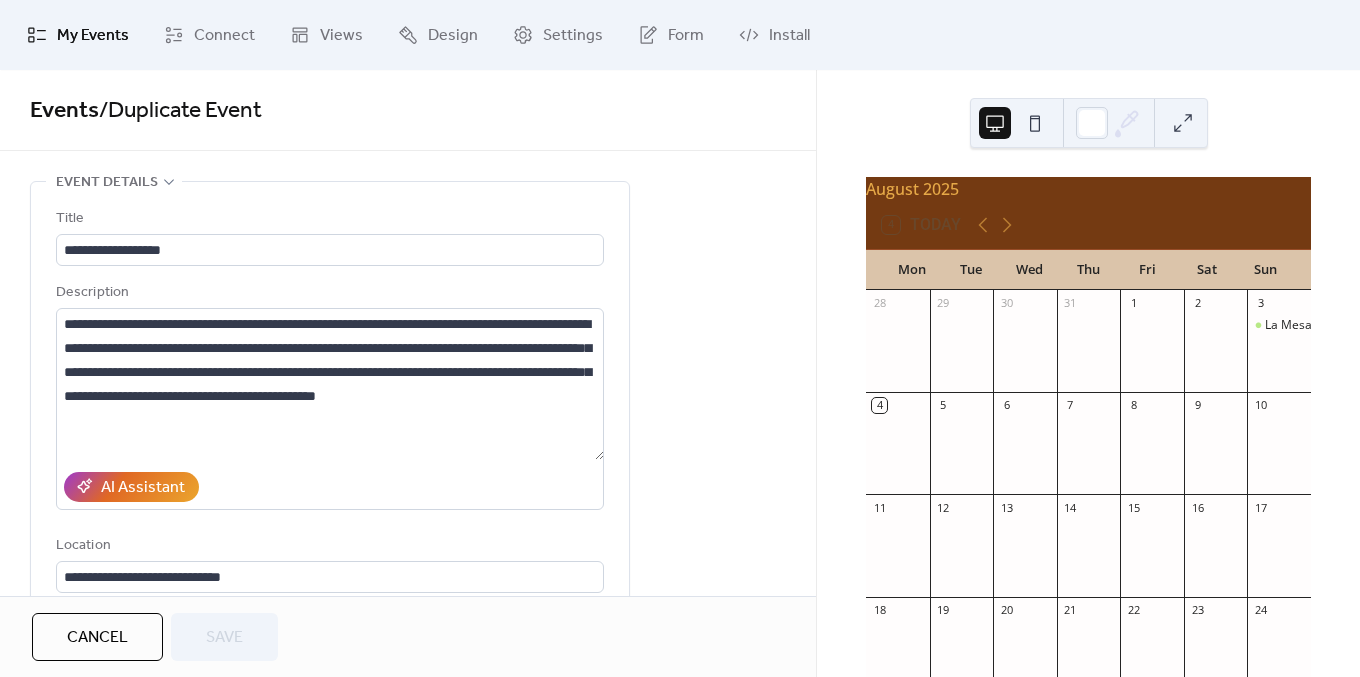 click on "**********" at bounding box center [408, 989] 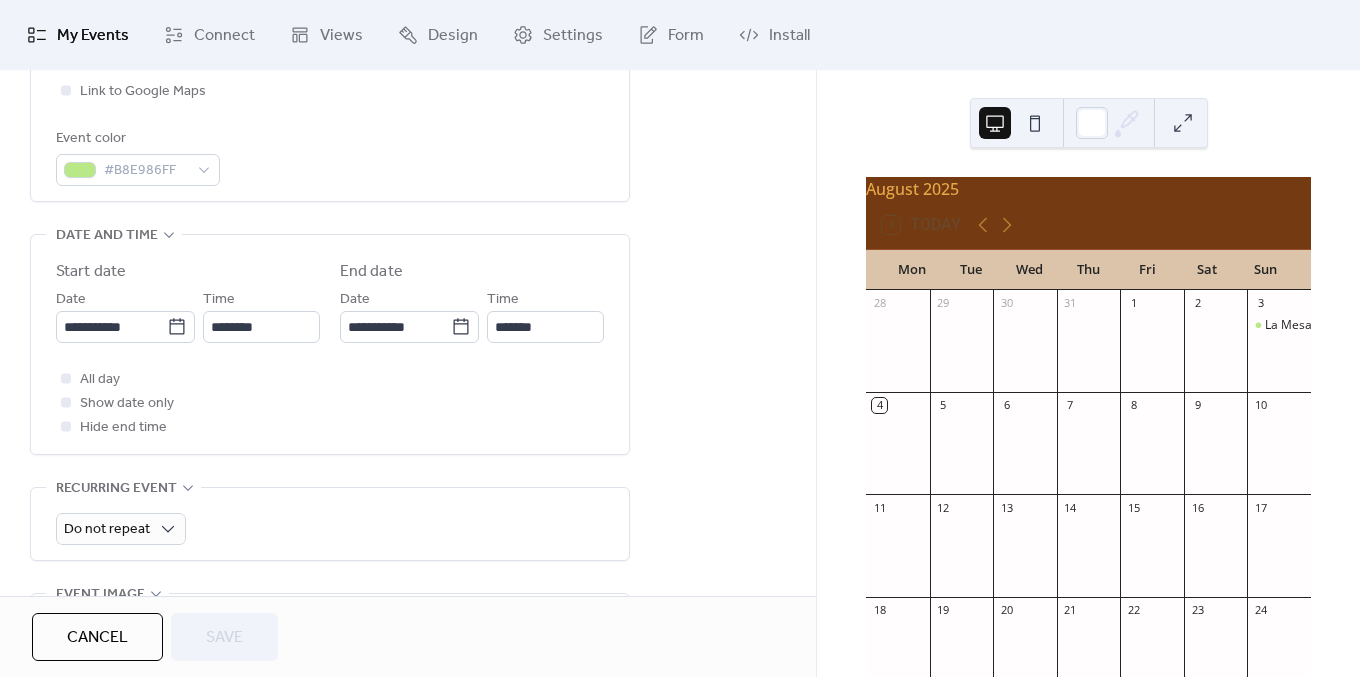 scroll, scrollTop: 530, scrollLeft: 0, axis: vertical 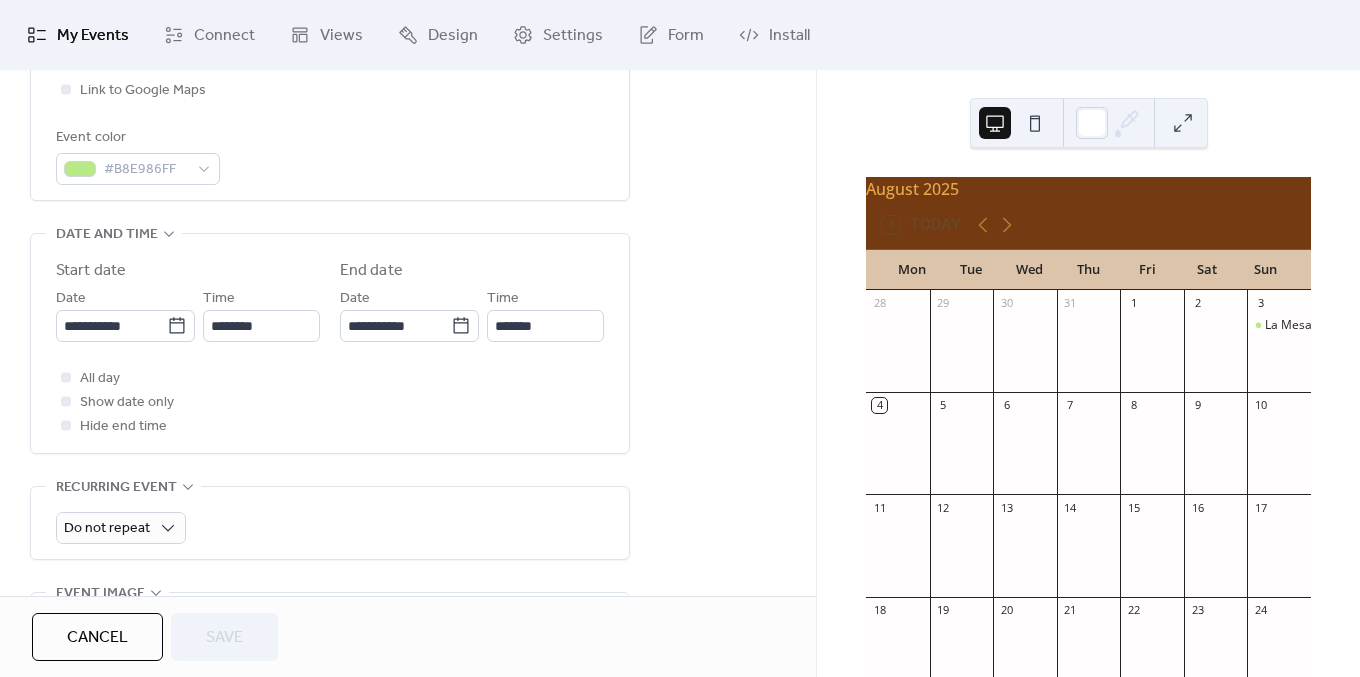 click on "All day Show date only Hide end time" at bounding box center [330, 402] 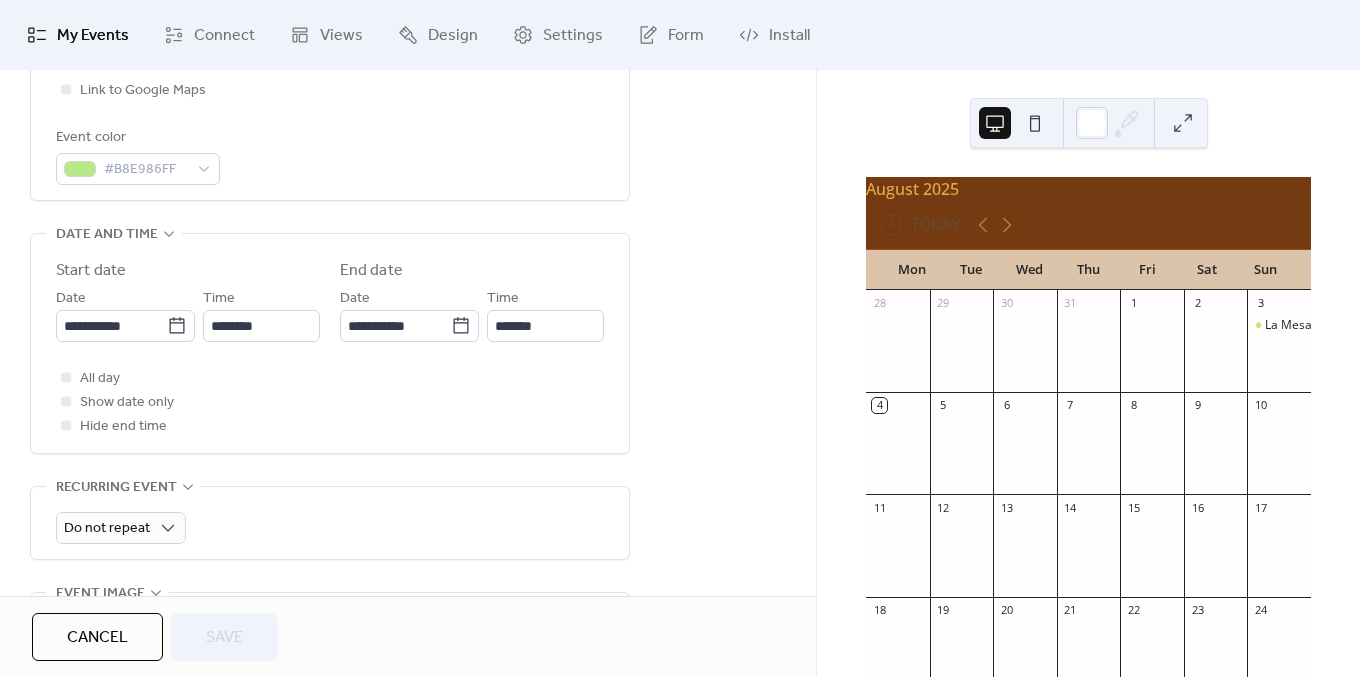 click on "**********" at bounding box center (408, 459) 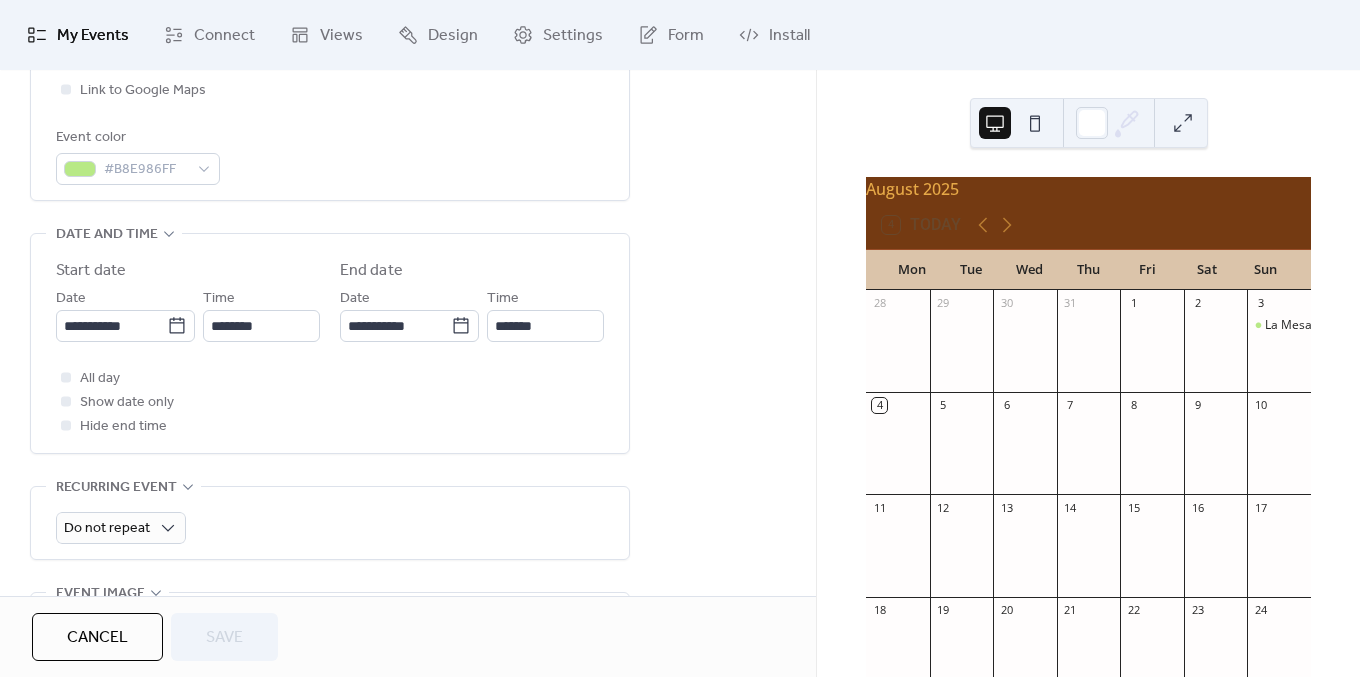 click on "**********" at bounding box center [408, 459] 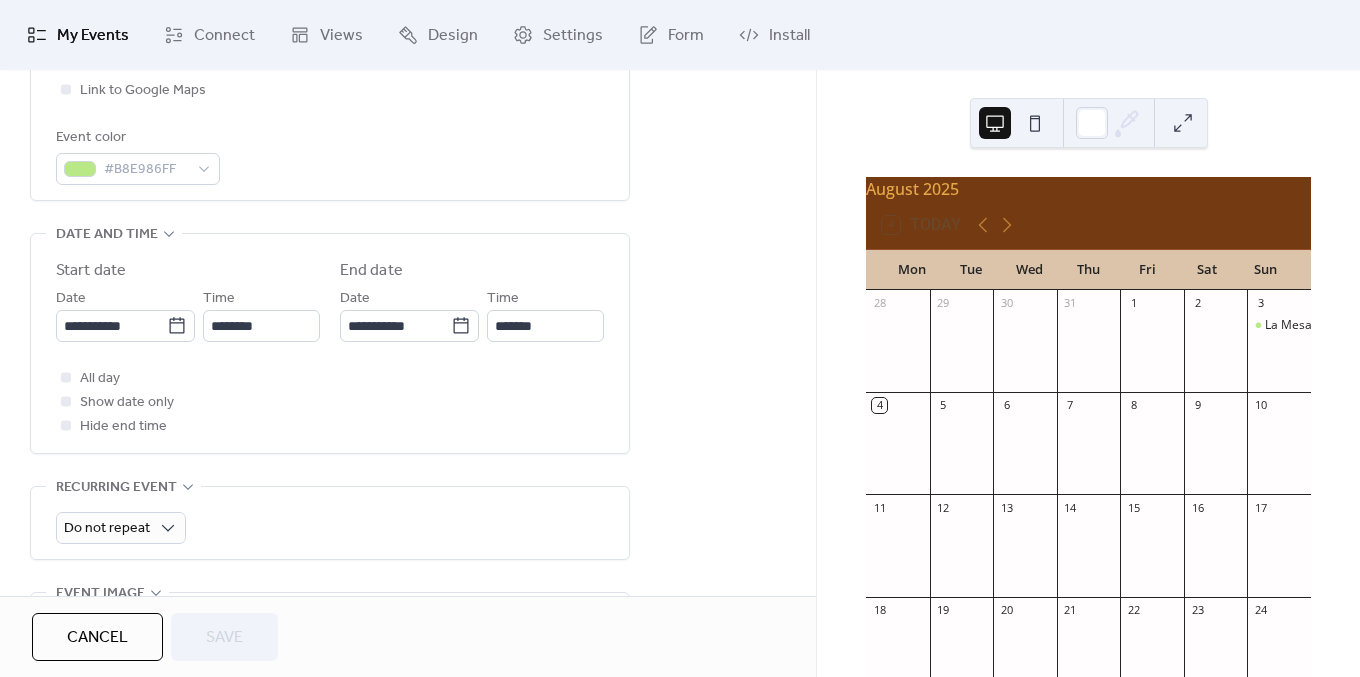 click on "**********" at bounding box center (408, 459) 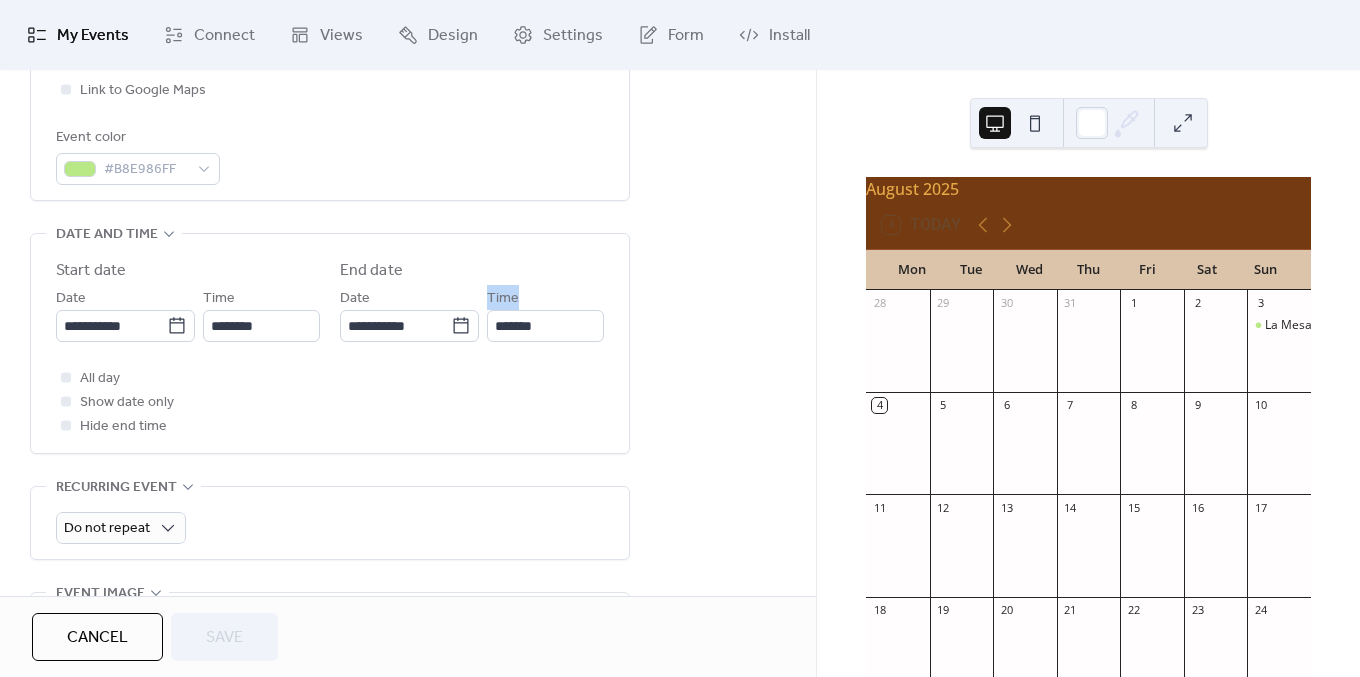 click on "**********" at bounding box center (408, 459) 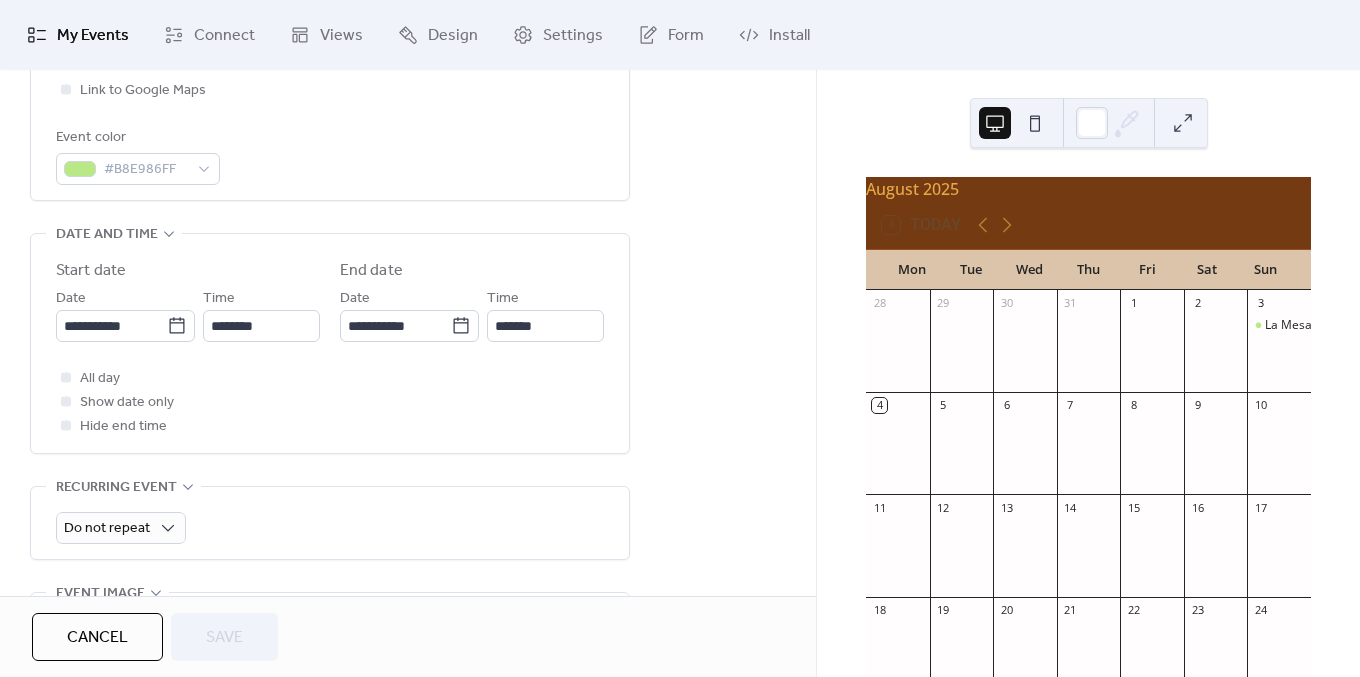 click on "**********" at bounding box center [330, 343] 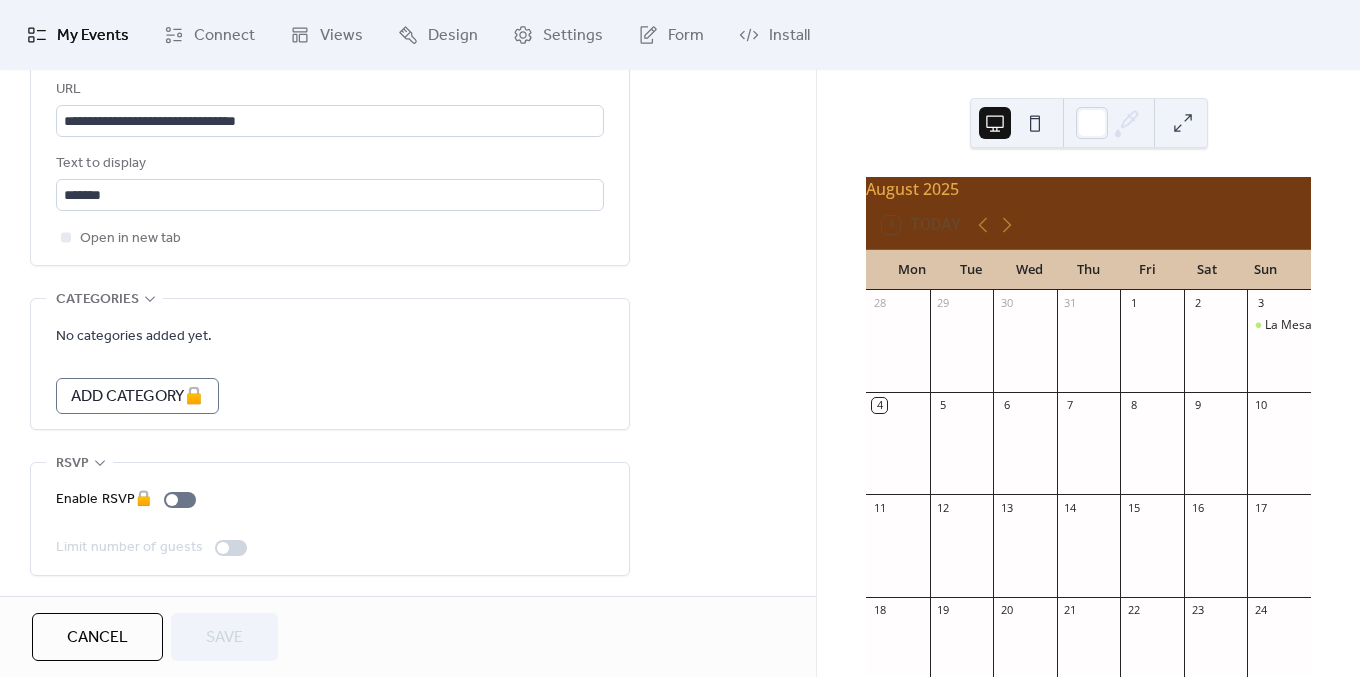 scroll, scrollTop: 0, scrollLeft: 0, axis: both 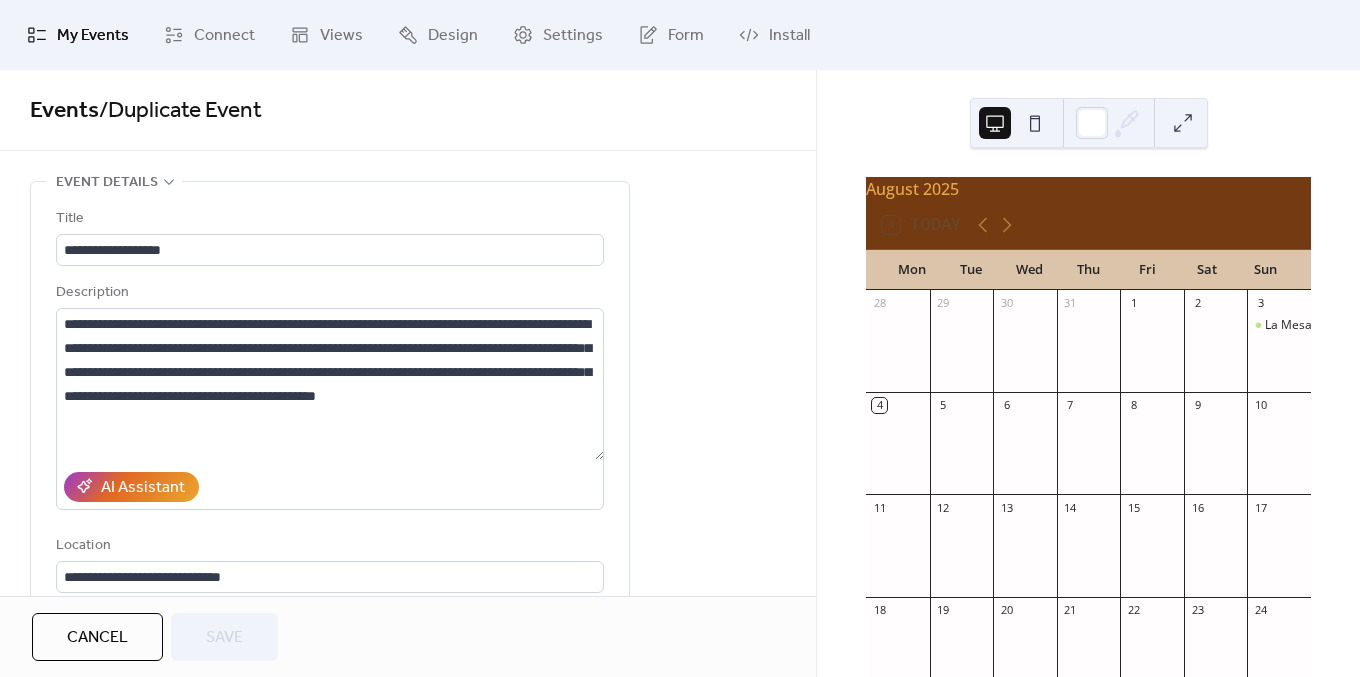 click on "Cancel" at bounding box center [97, 638] 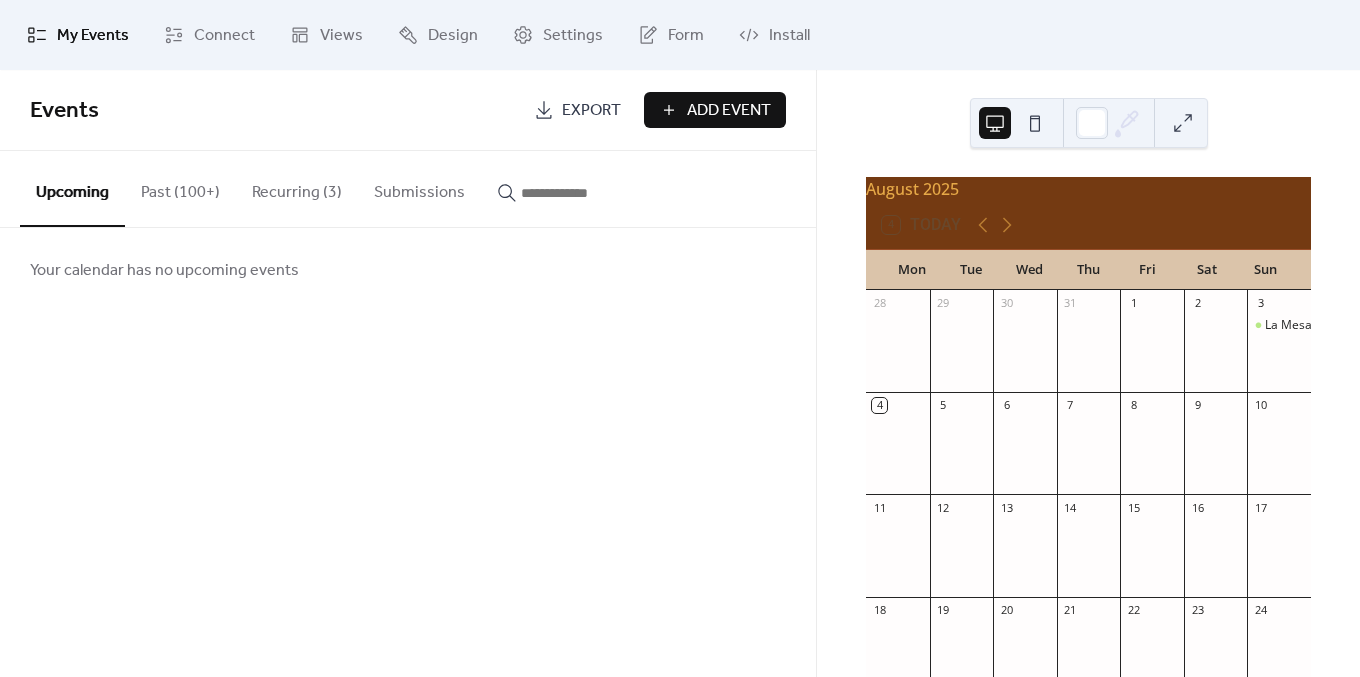 click on "Past (100+)" at bounding box center (180, 188) 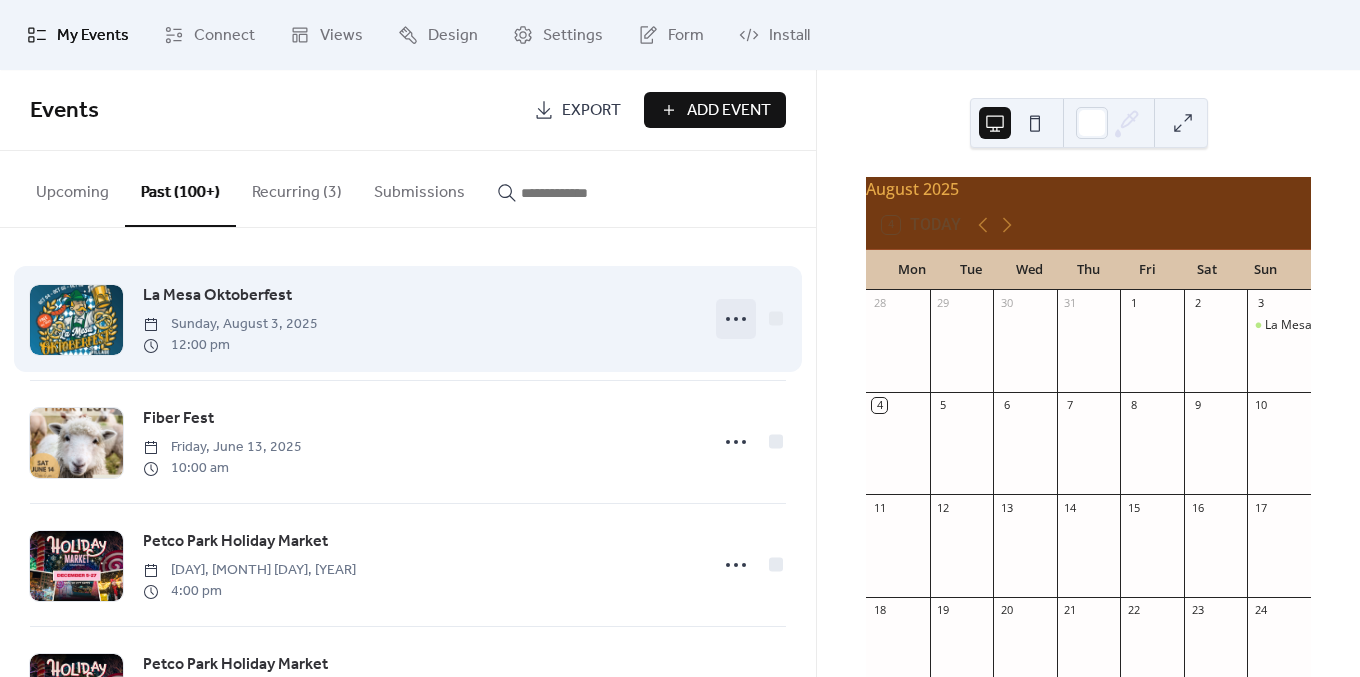 click 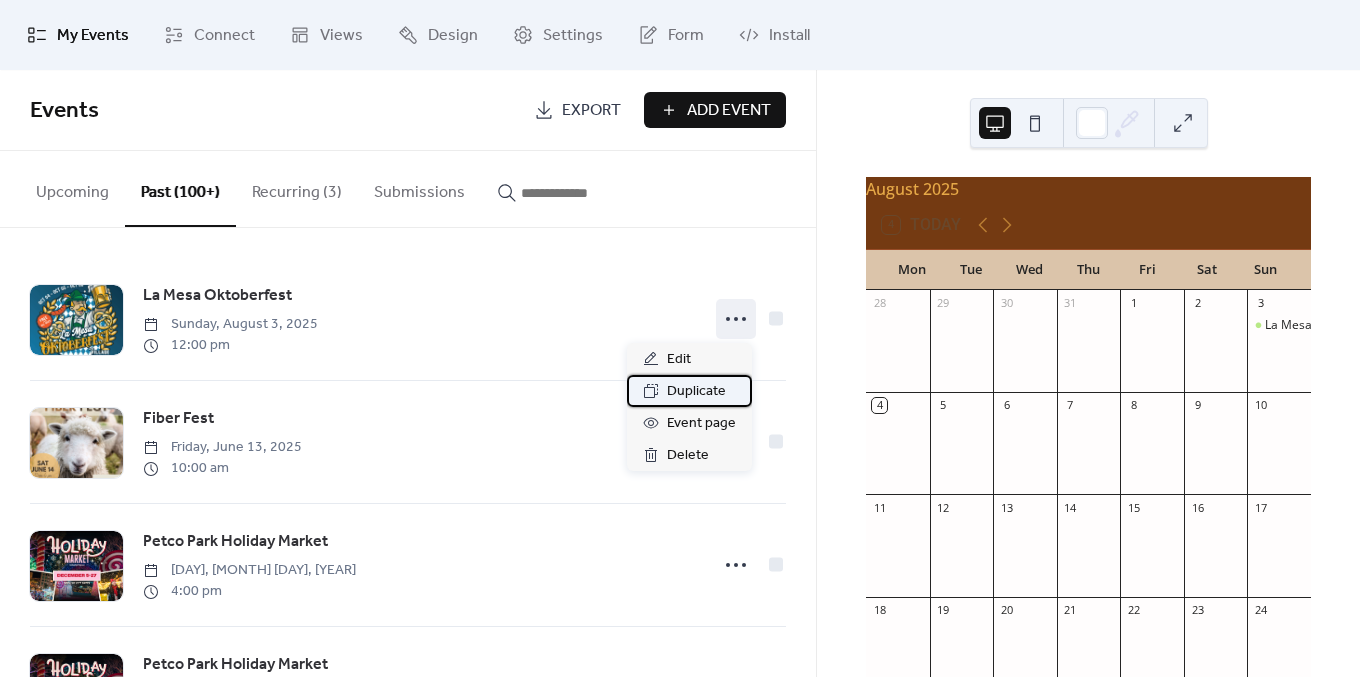 click on "Duplicate" at bounding box center (696, 392) 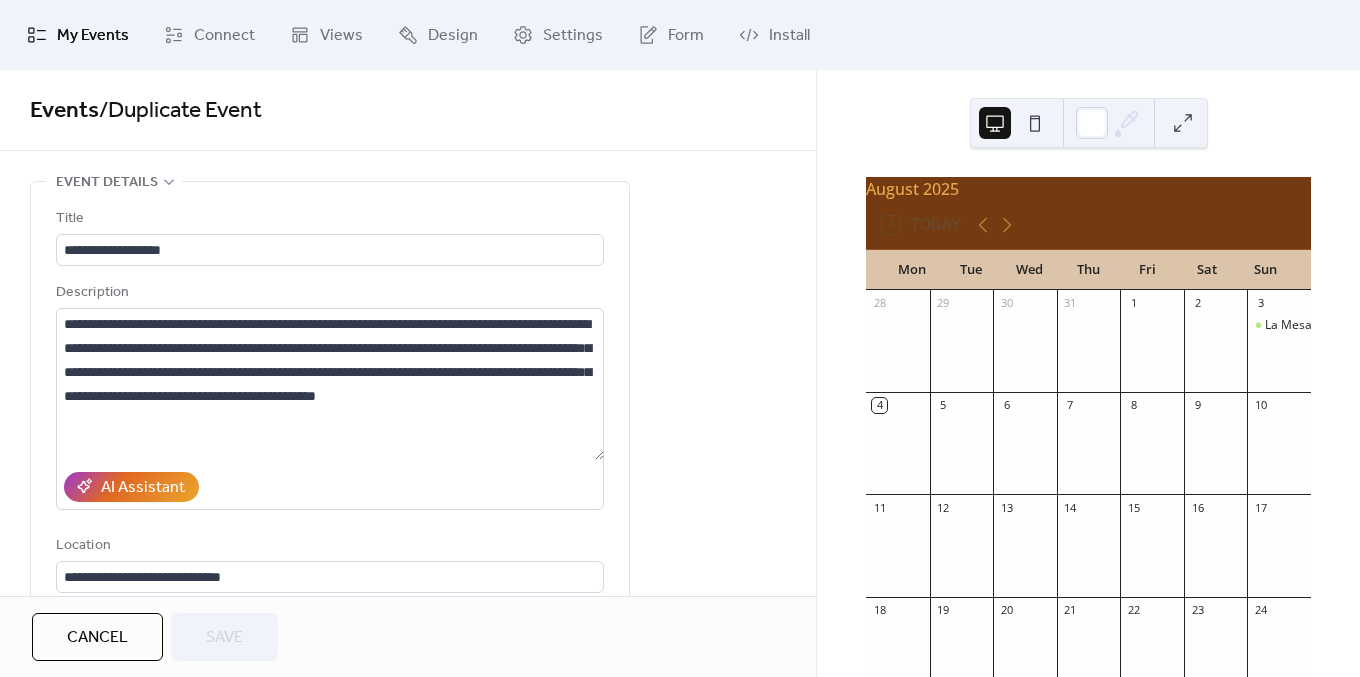 click on "**********" at bounding box center [408, 989] 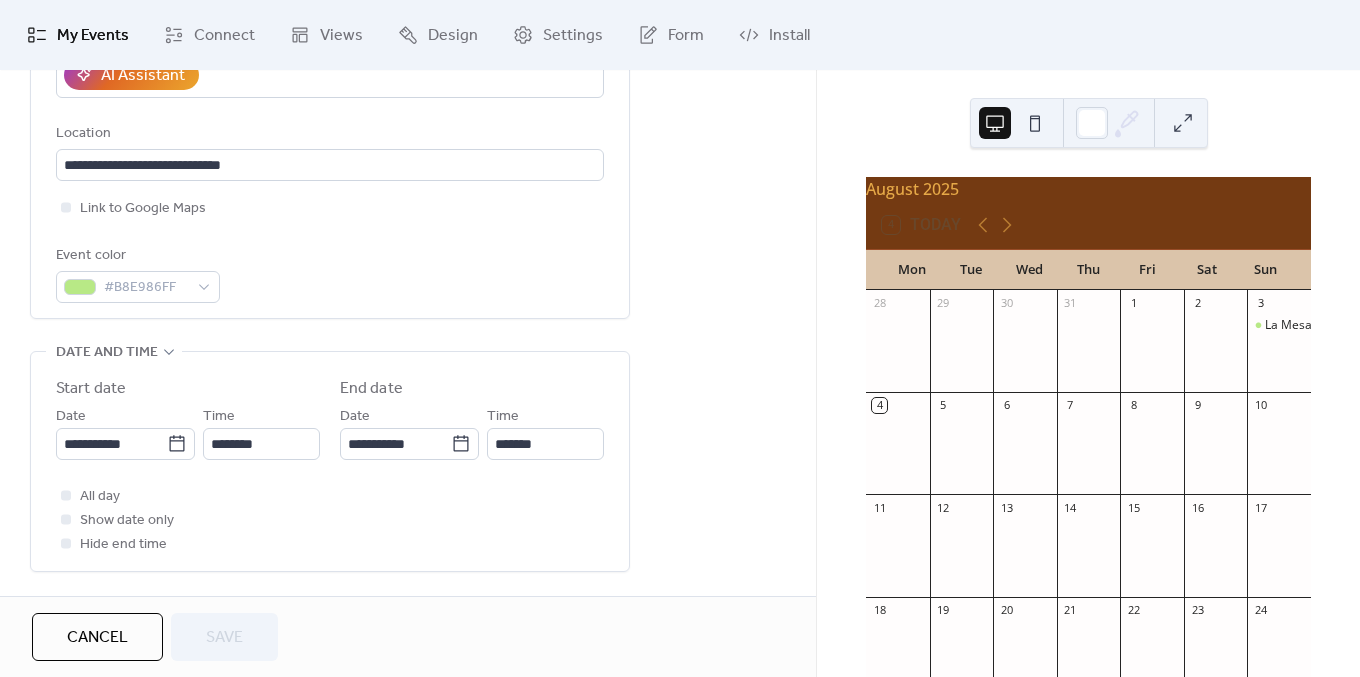 scroll, scrollTop: 414, scrollLeft: 0, axis: vertical 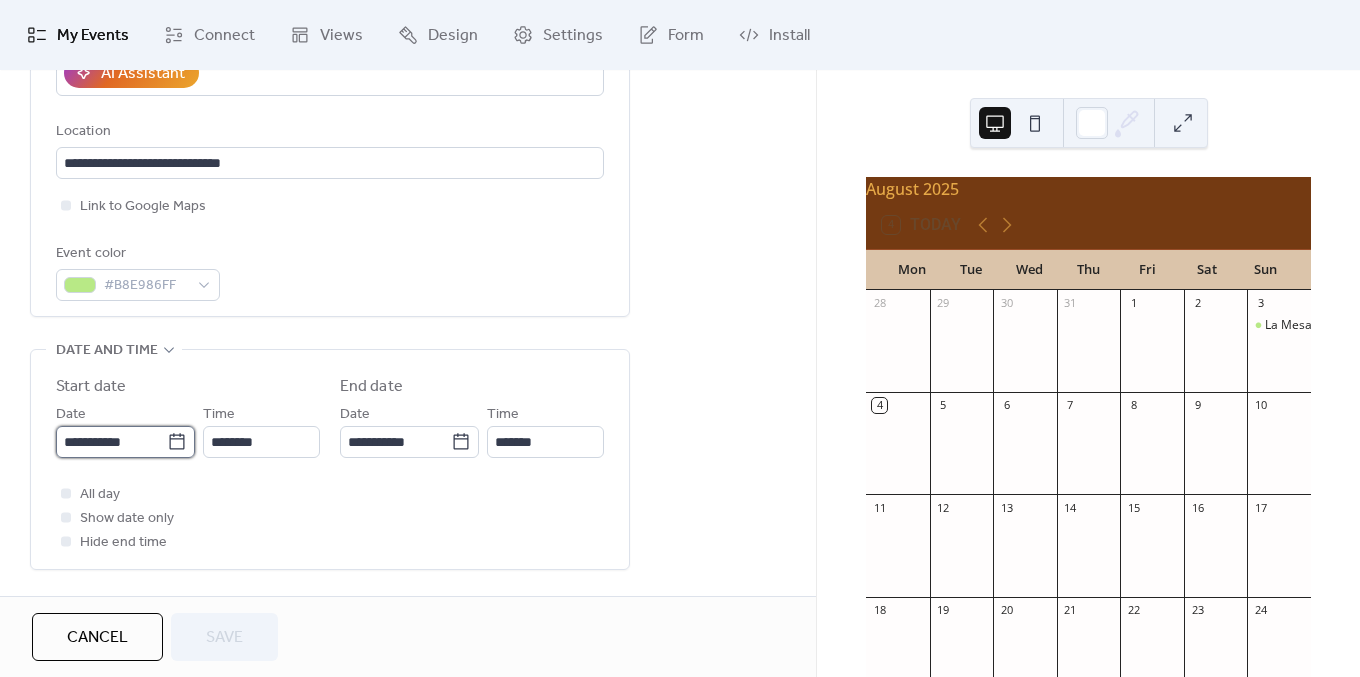 click on "**********" at bounding box center (111, 442) 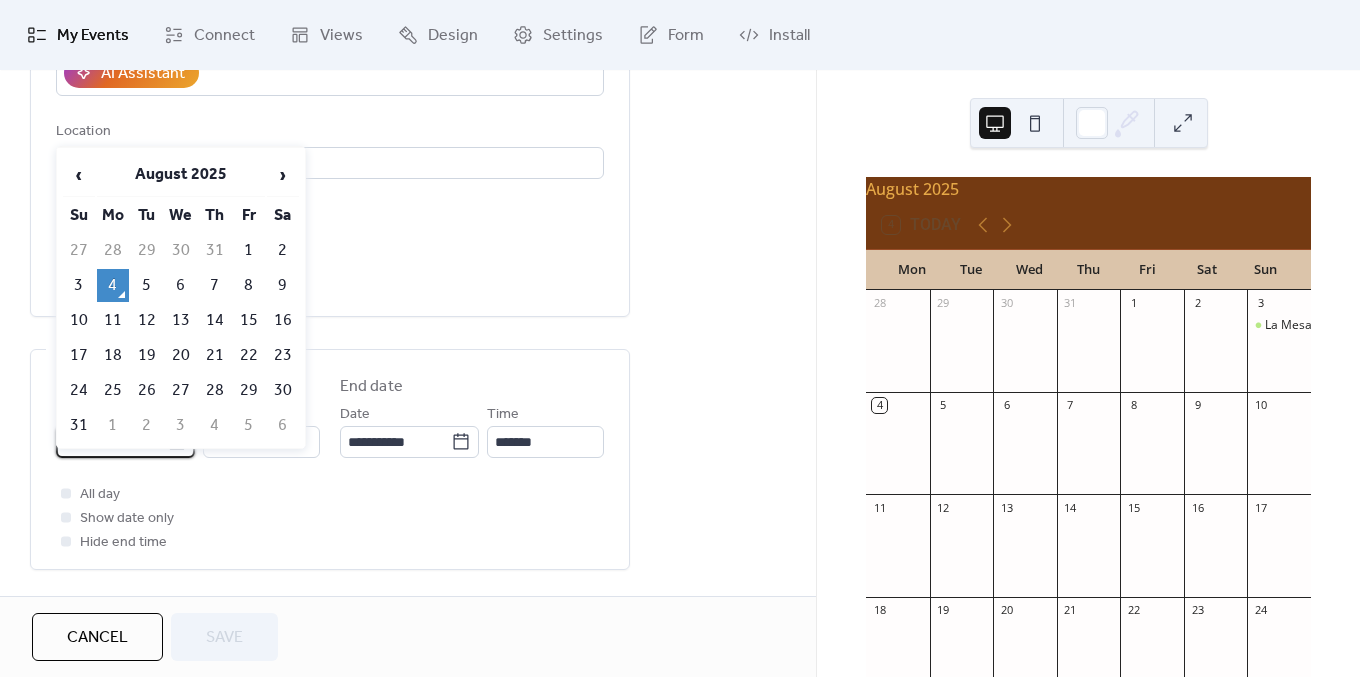 type on "**********" 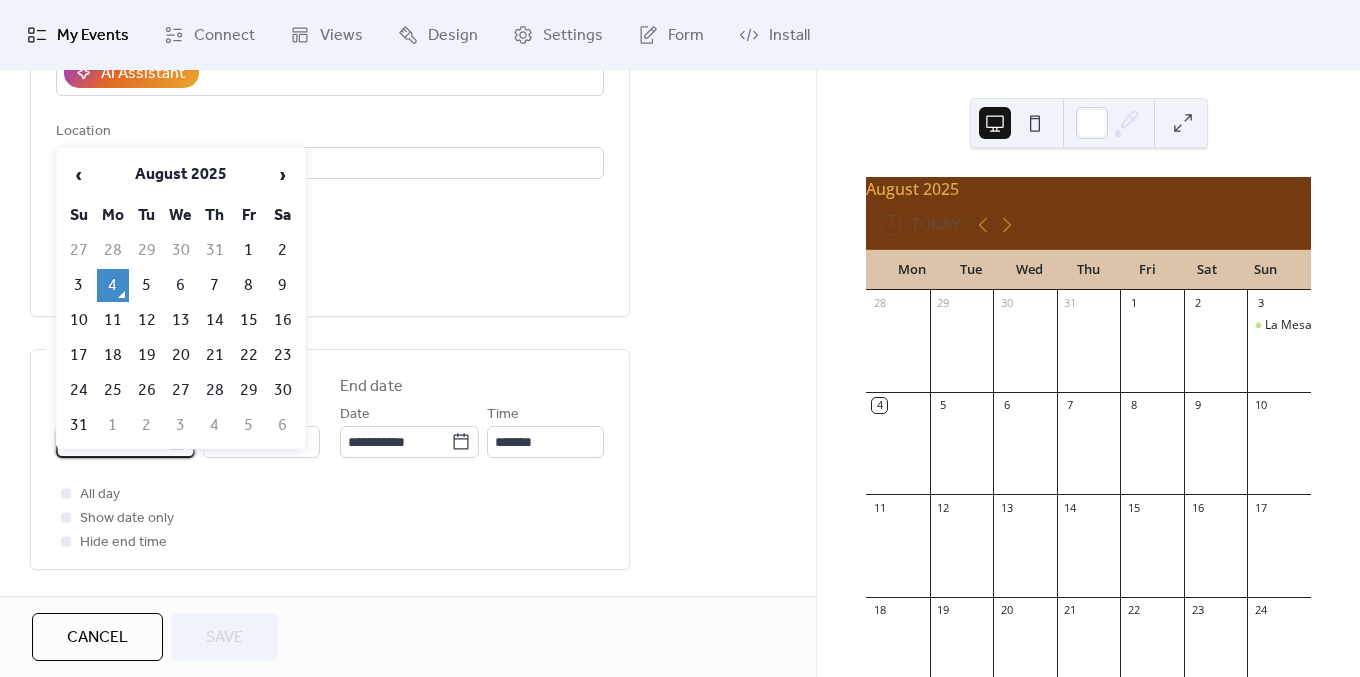 type on "**********" 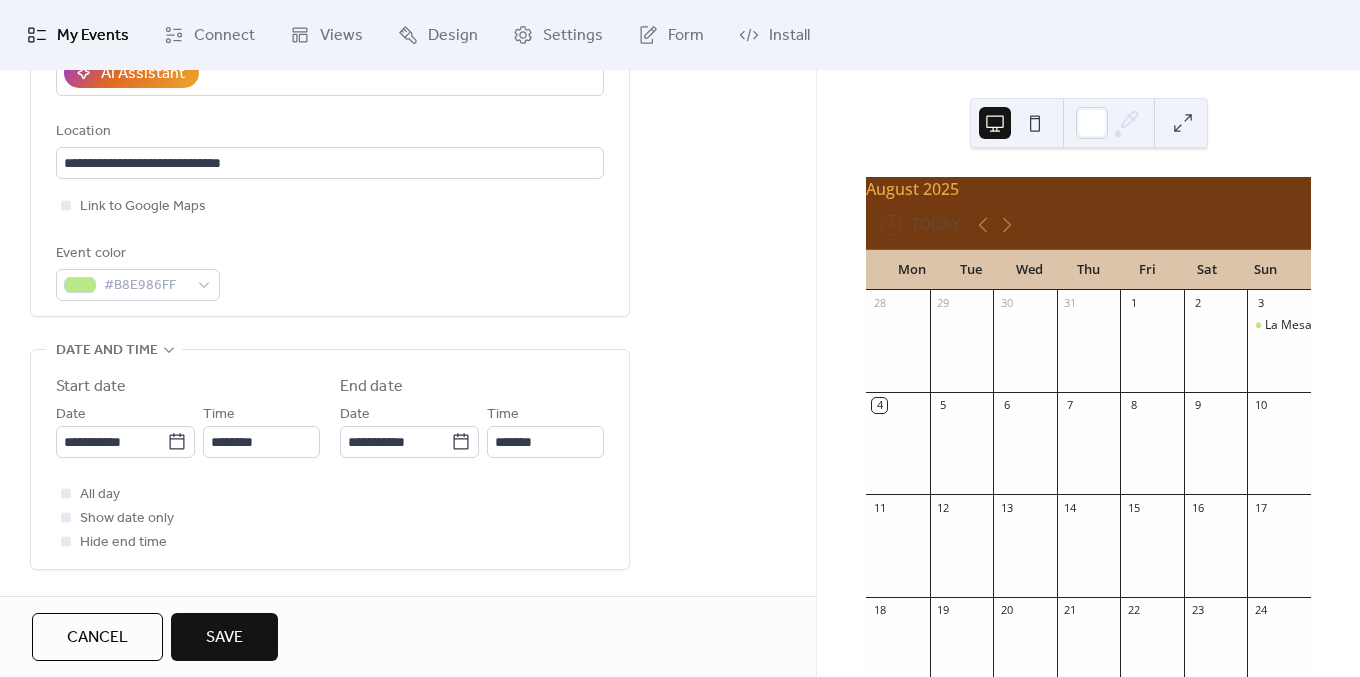 click on "All day Show date only Hide end time" at bounding box center (330, 518) 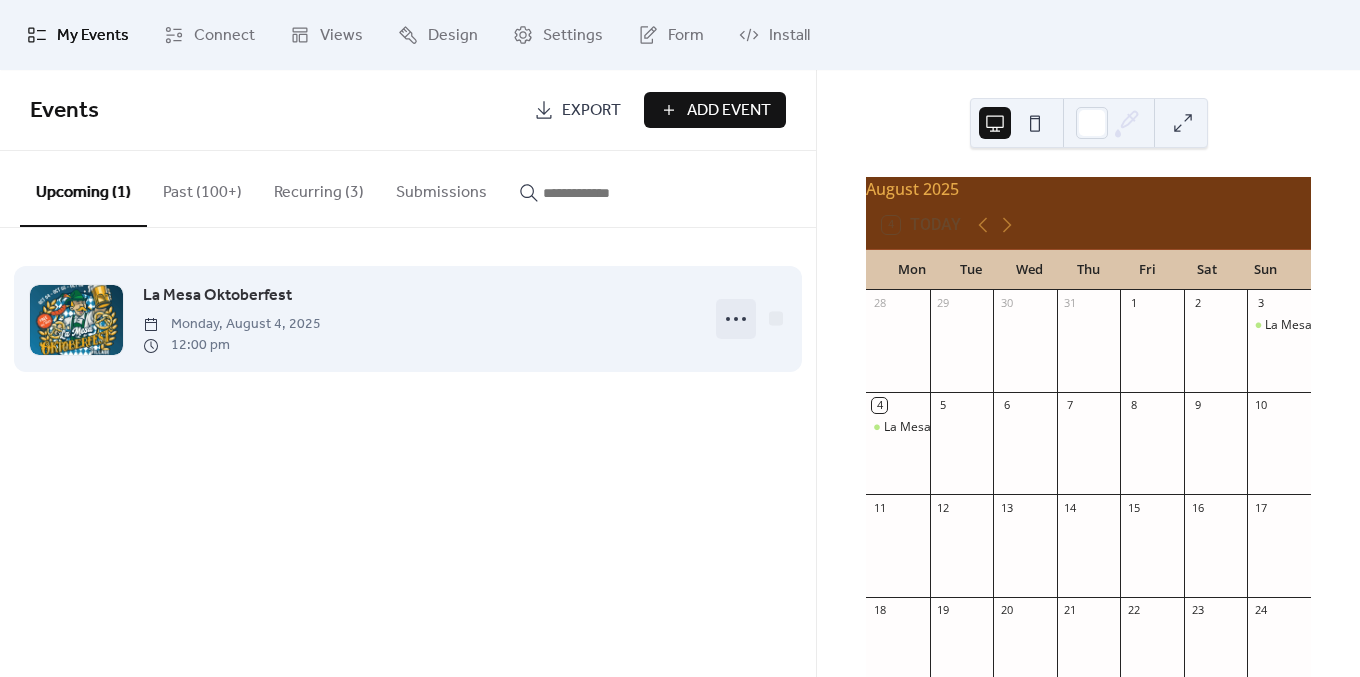 click 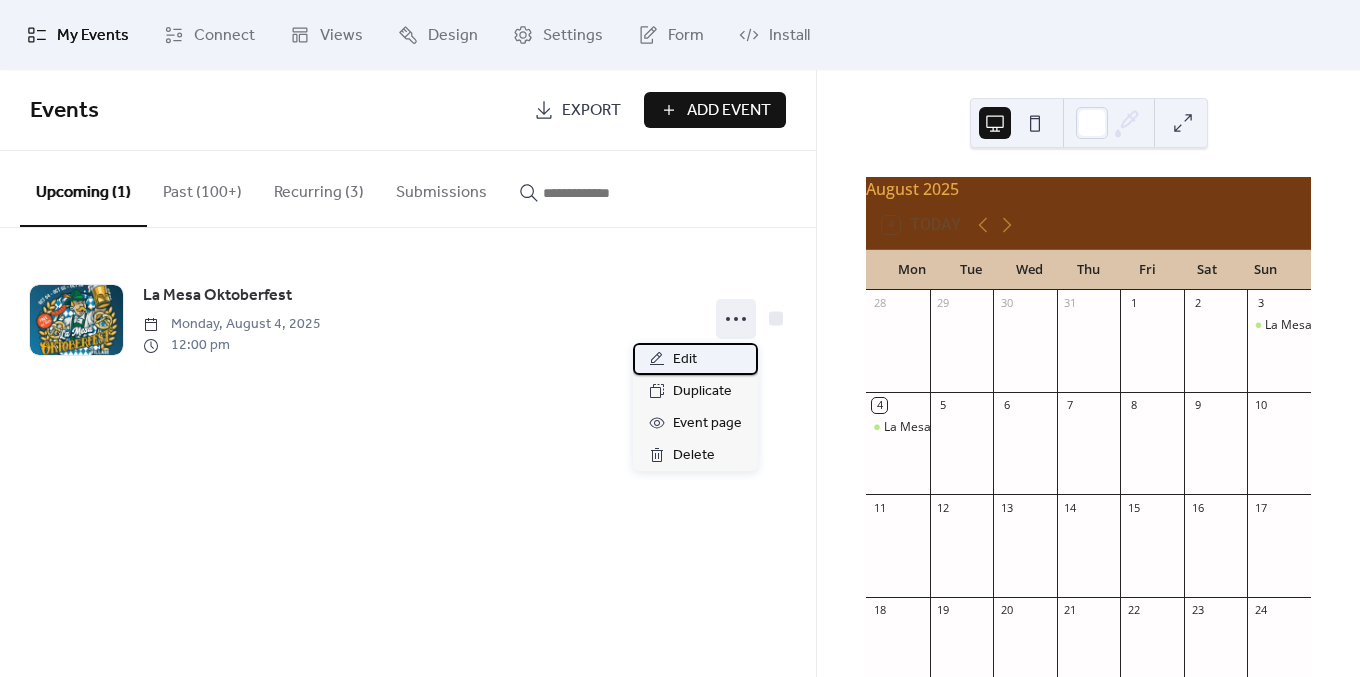 click on "Edit" at bounding box center [685, 360] 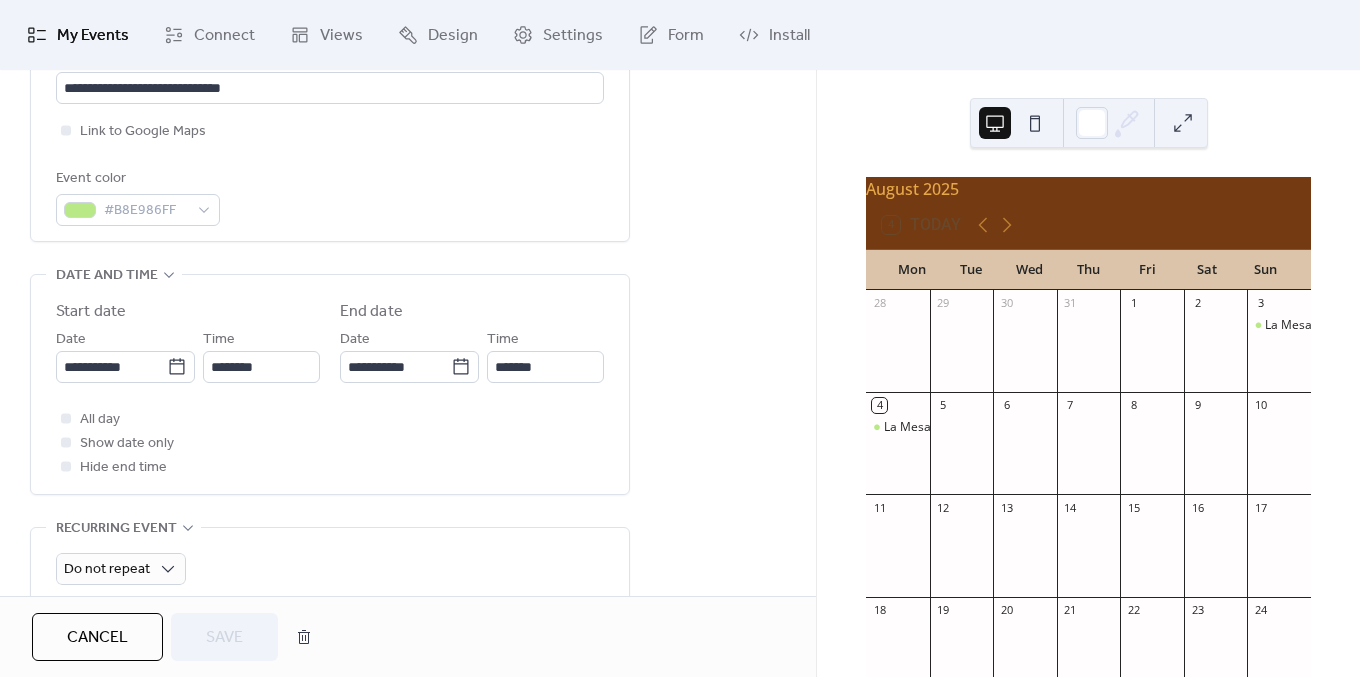 scroll, scrollTop: 504, scrollLeft: 0, axis: vertical 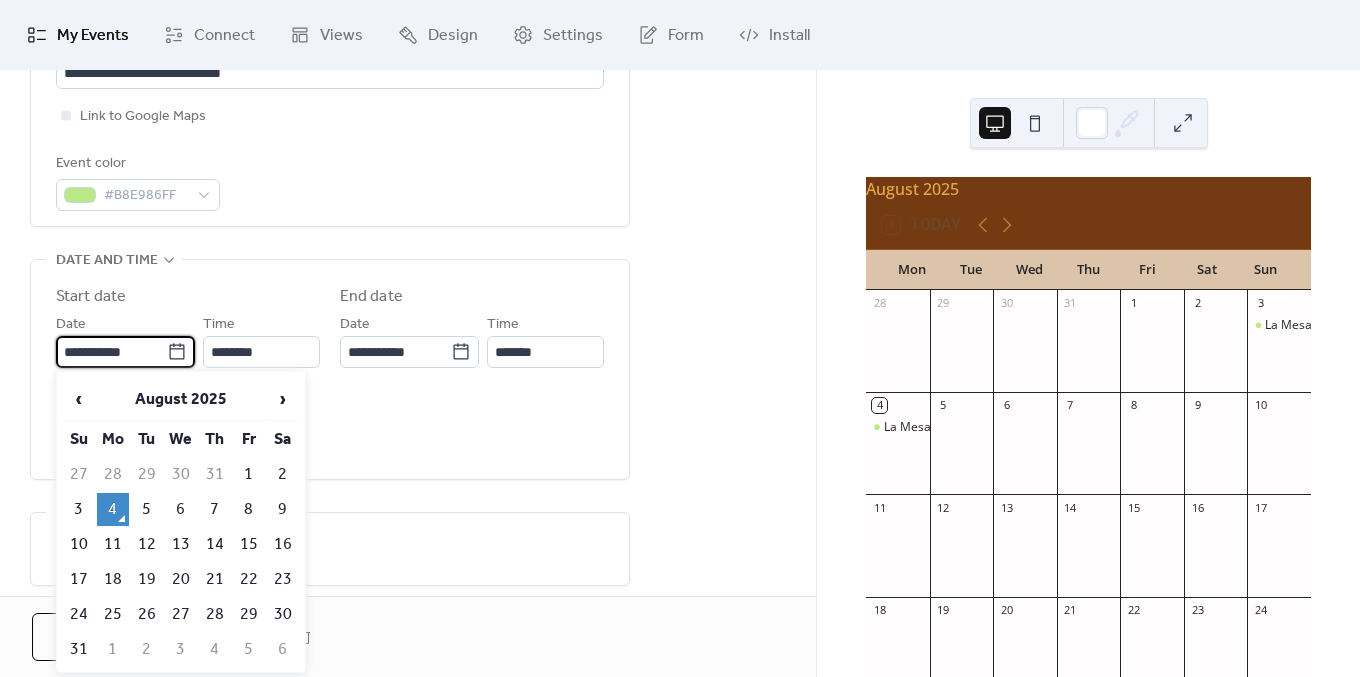 click on "**********" at bounding box center (111, 352) 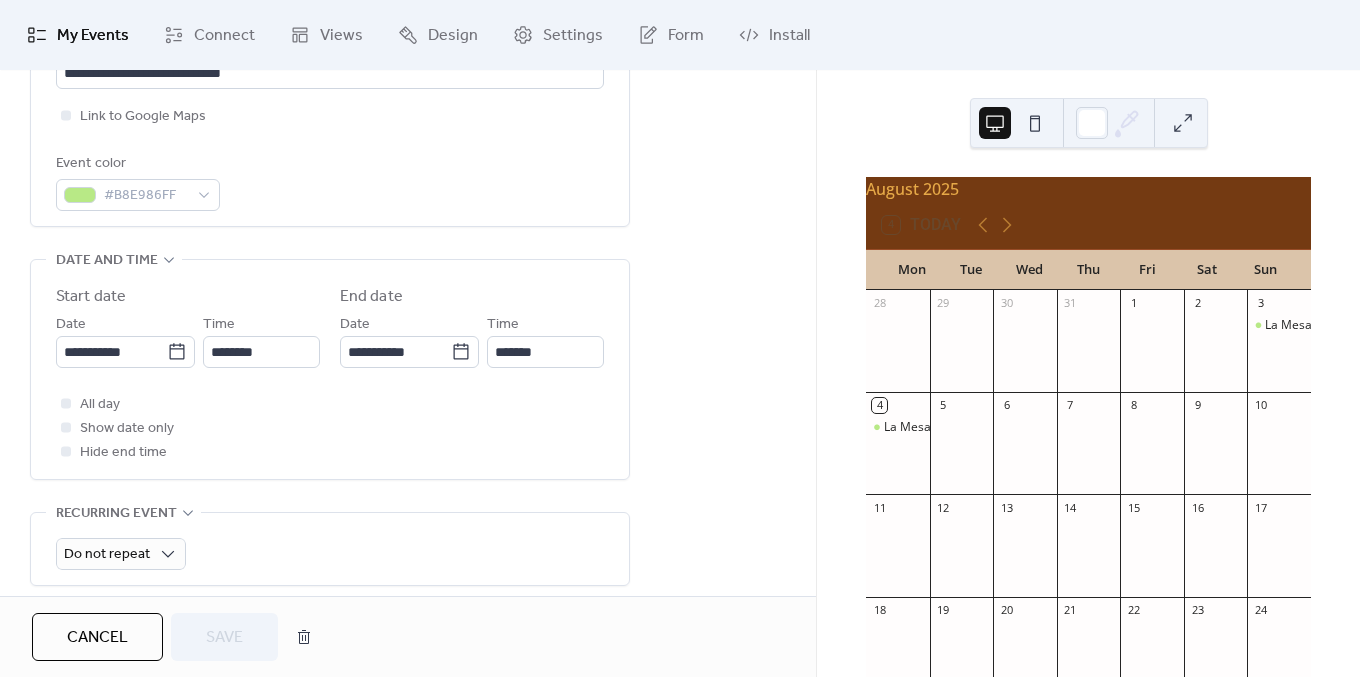 click on "All day Show date only Hide end time" at bounding box center [330, 428] 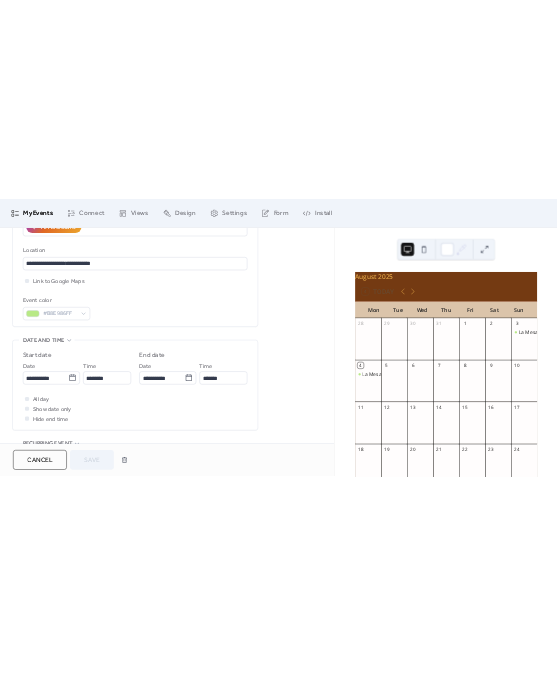 scroll, scrollTop: 417, scrollLeft: 0, axis: vertical 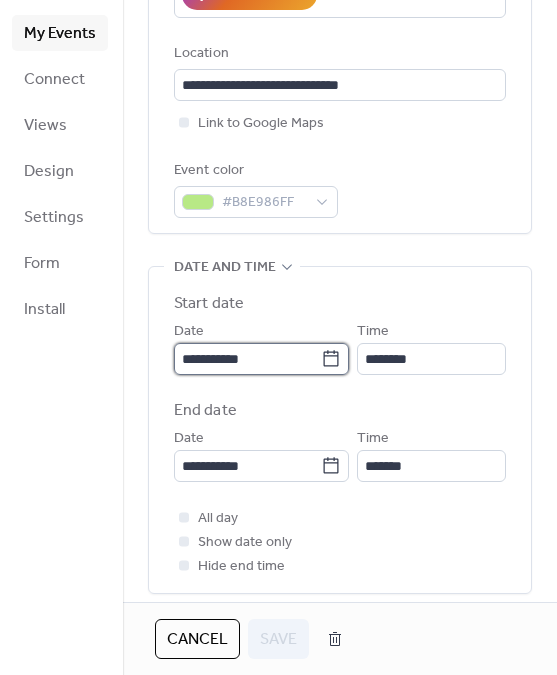 click on "**********" at bounding box center [247, 359] 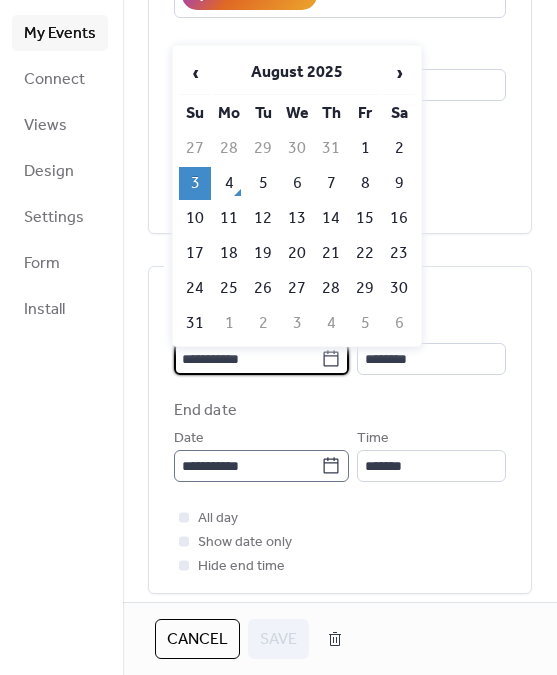 type on "**********" 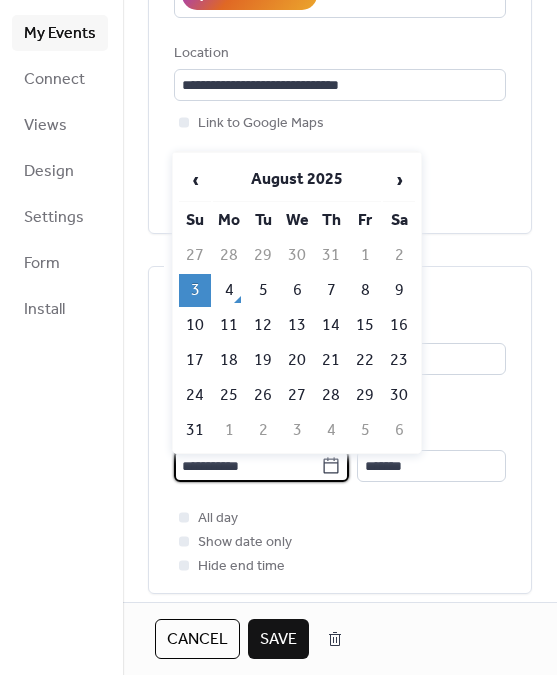 click on "**********" at bounding box center (247, 466) 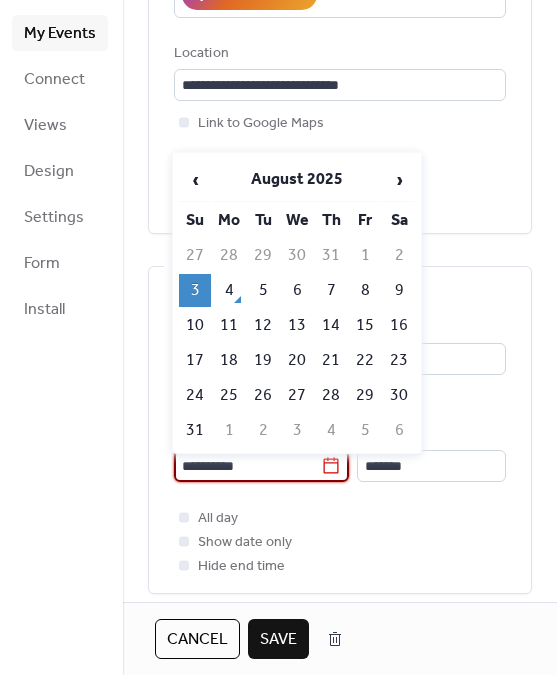 type on "**********" 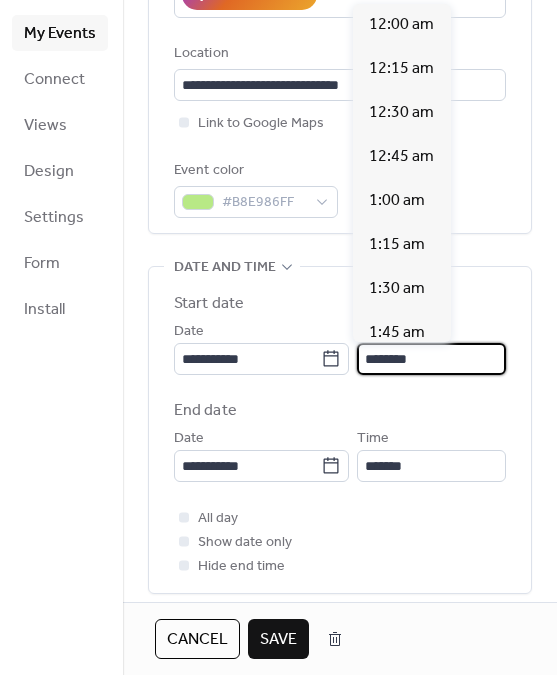 scroll, scrollTop: 2119, scrollLeft: 0, axis: vertical 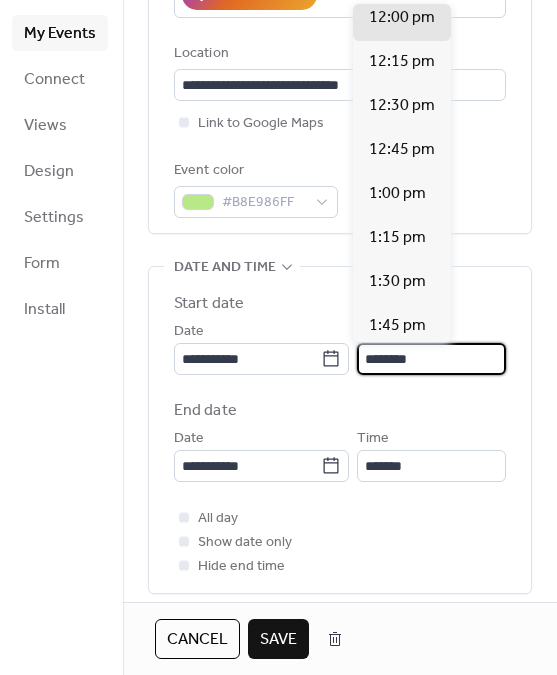 click on "********" at bounding box center [431, 359] 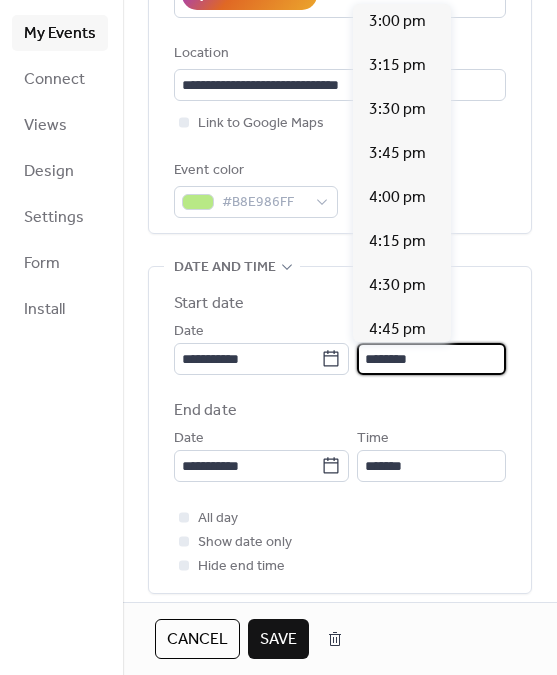 scroll, scrollTop: 2648, scrollLeft: 0, axis: vertical 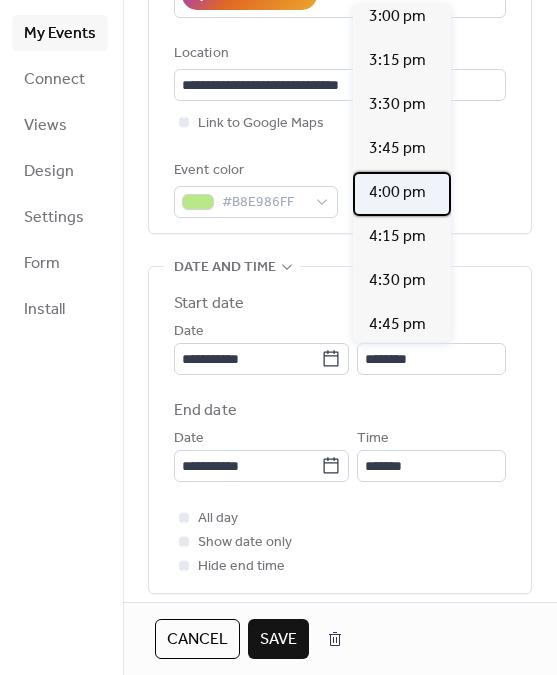 click on "4:00 pm" at bounding box center [397, 193] 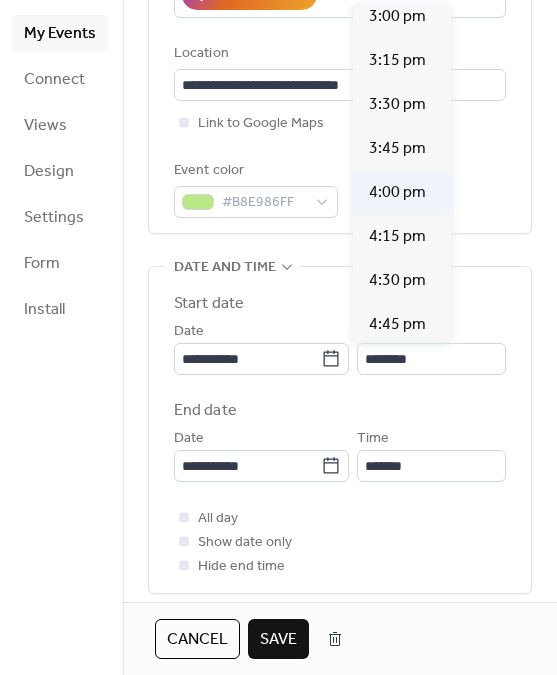 type on "*******" 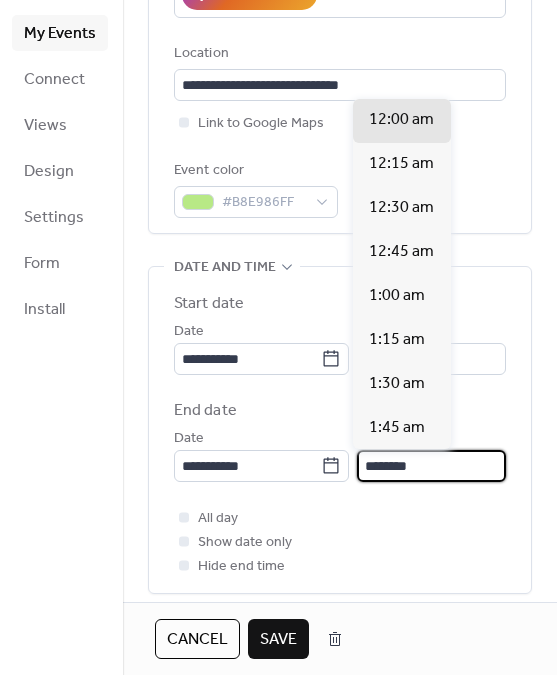 click on "********" at bounding box center [431, 466] 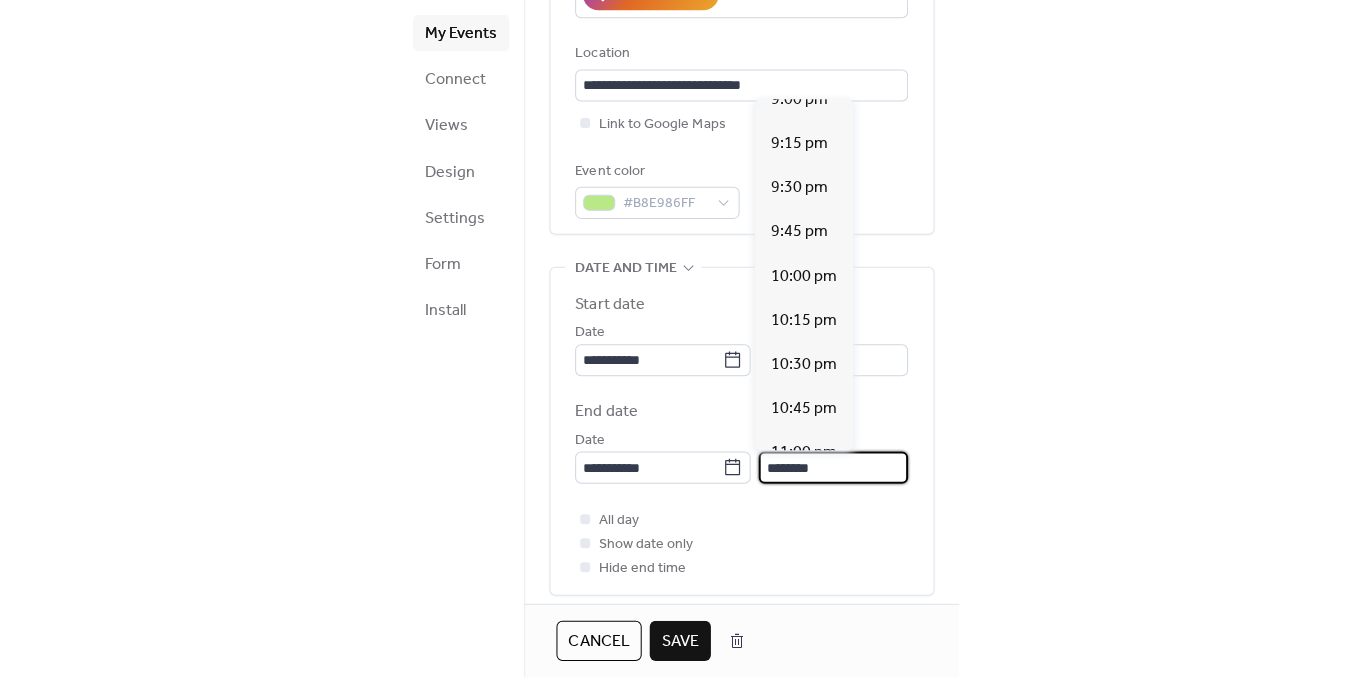 scroll, scrollTop: 3717, scrollLeft: 0, axis: vertical 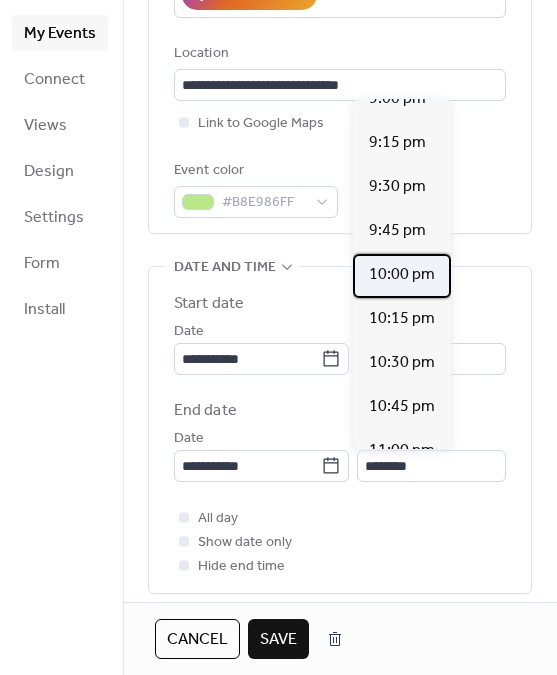click on "10:00 pm" at bounding box center (402, 275) 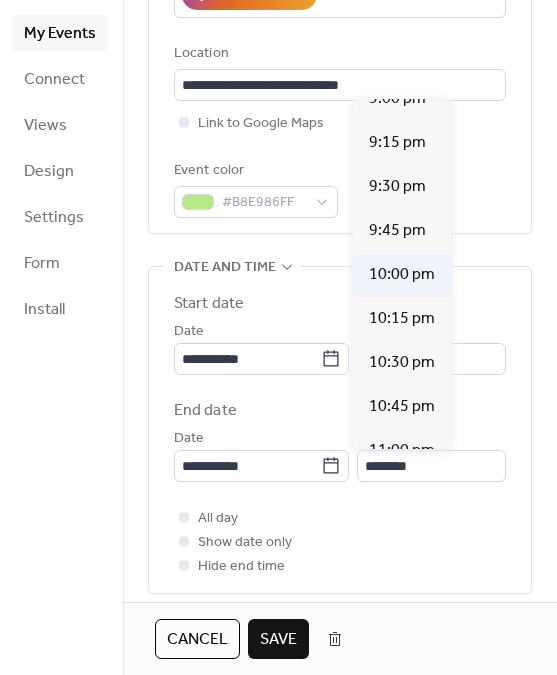type on "********" 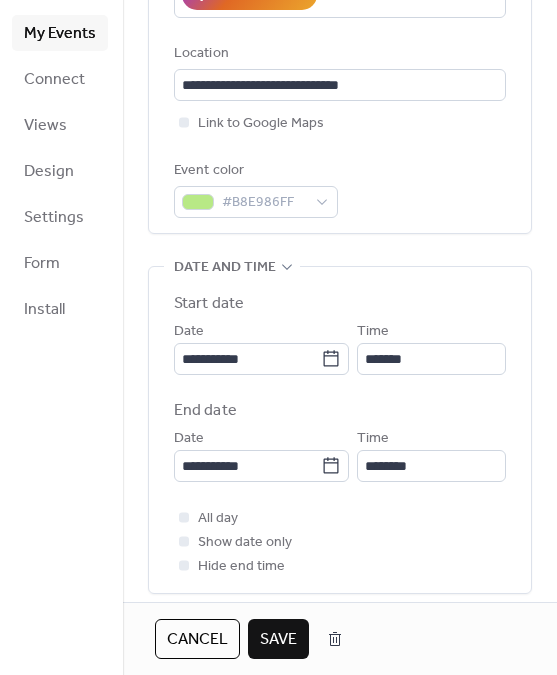 click on "Save" at bounding box center (278, 640) 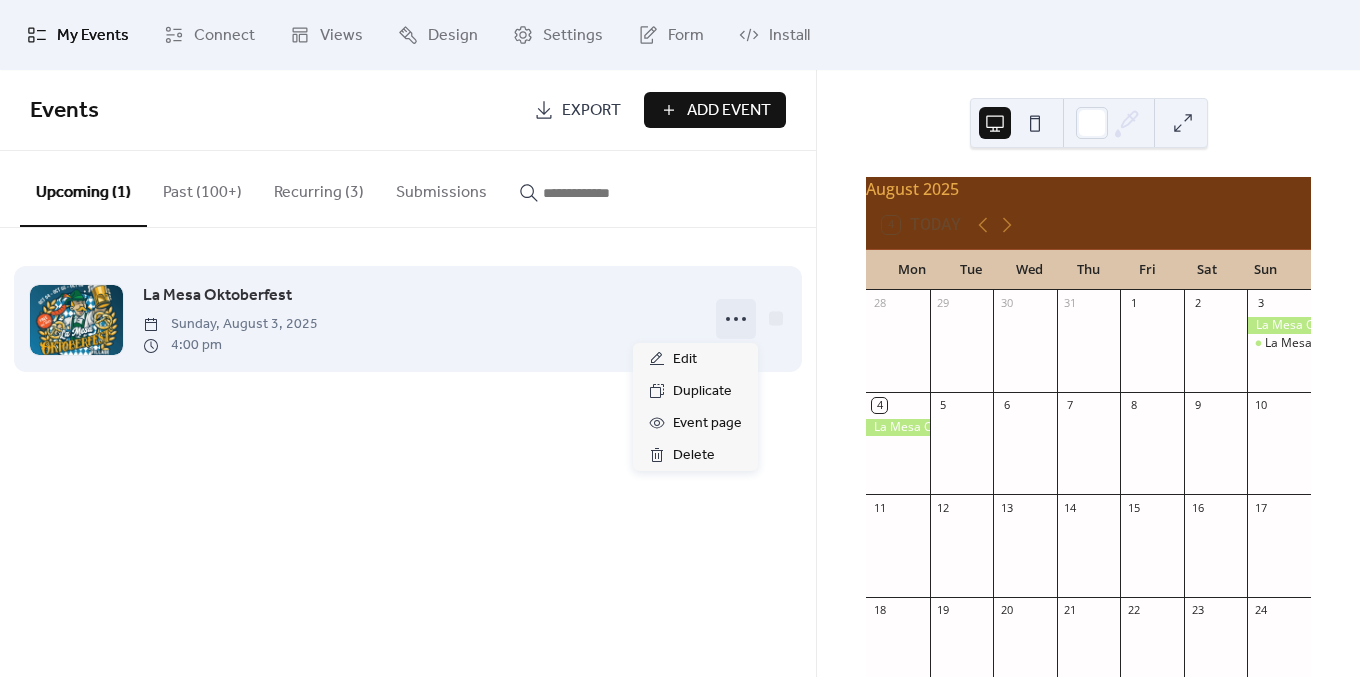 click 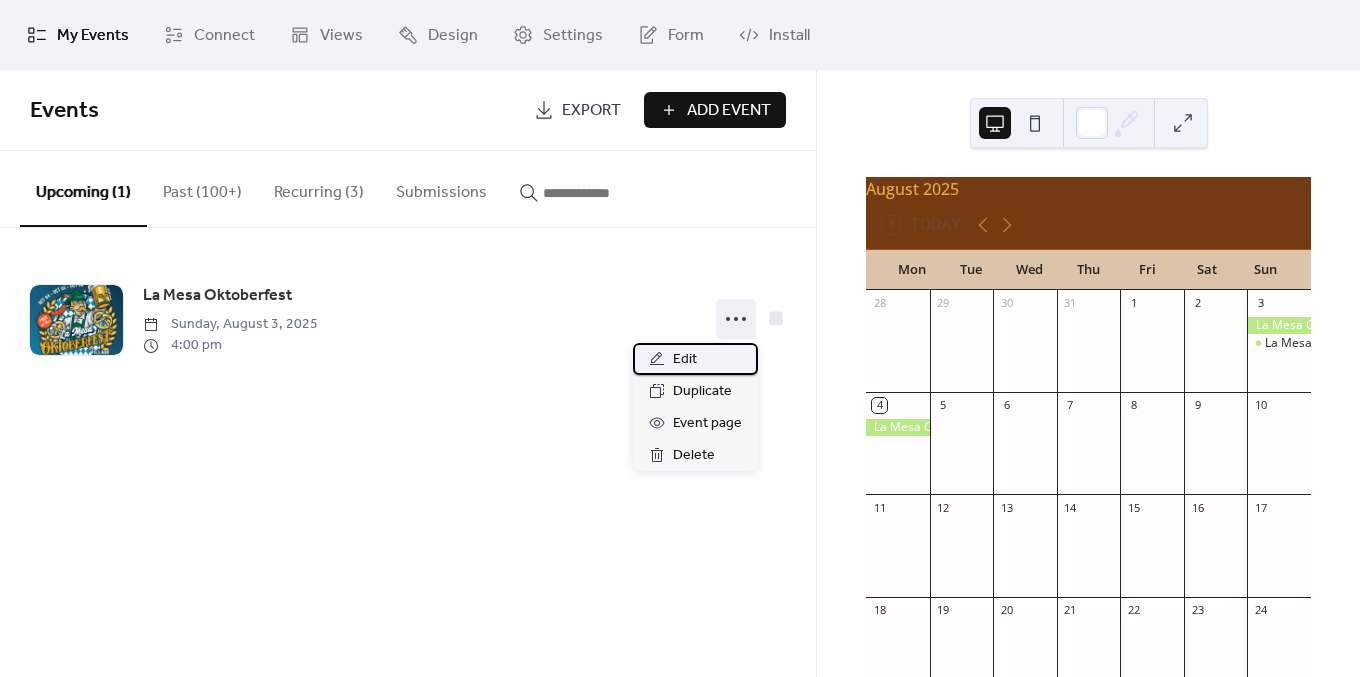 click on "Edit" at bounding box center (695, 359) 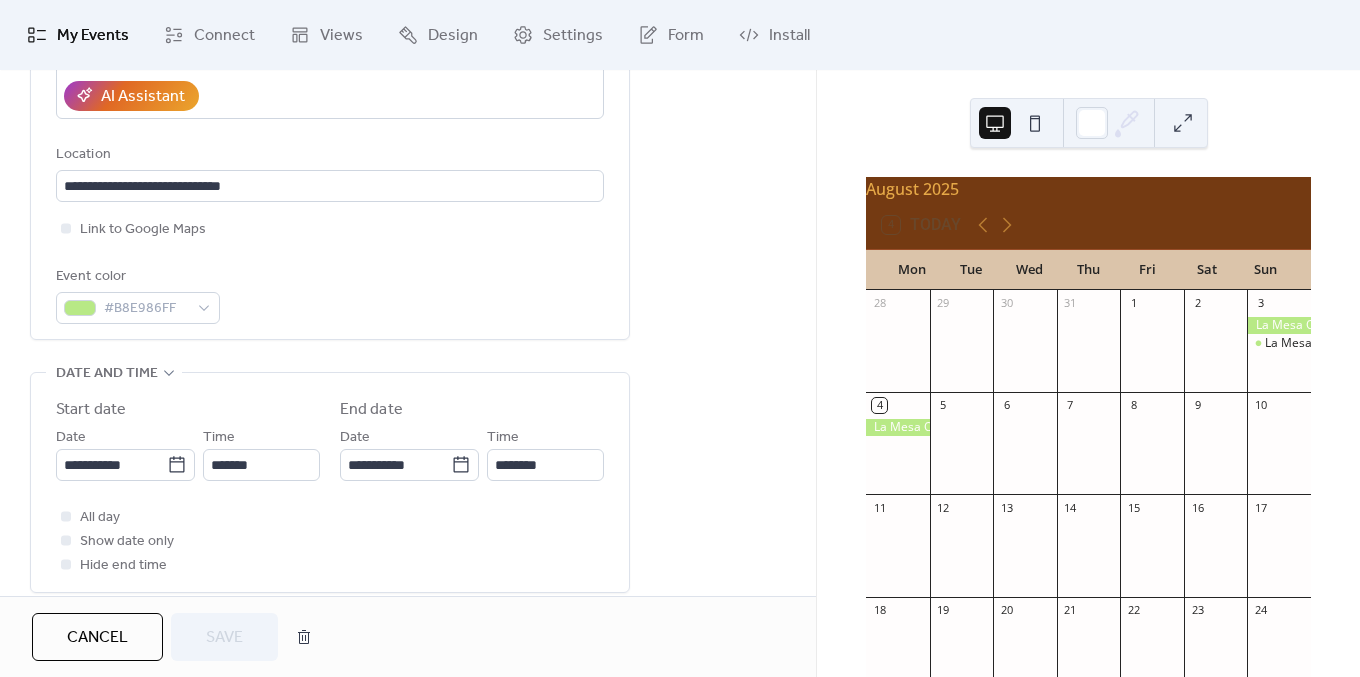 scroll, scrollTop: 392, scrollLeft: 0, axis: vertical 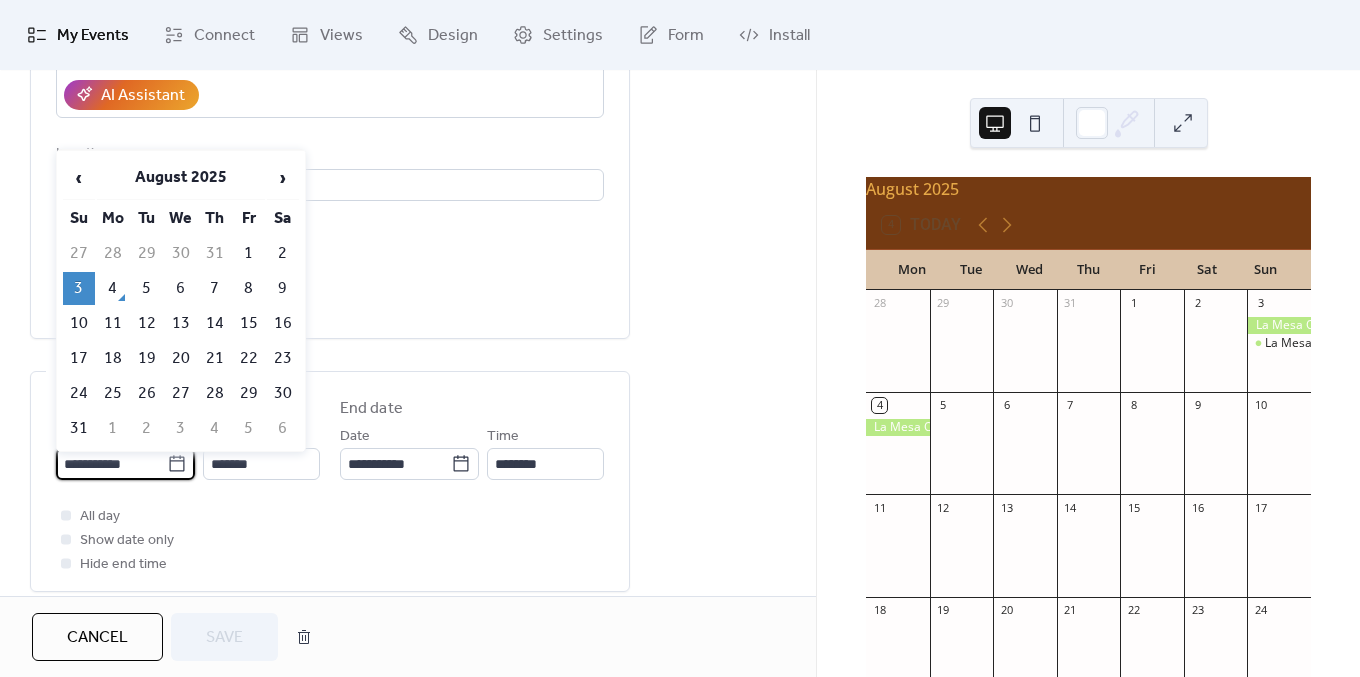 click on "**********" at bounding box center [111, 464] 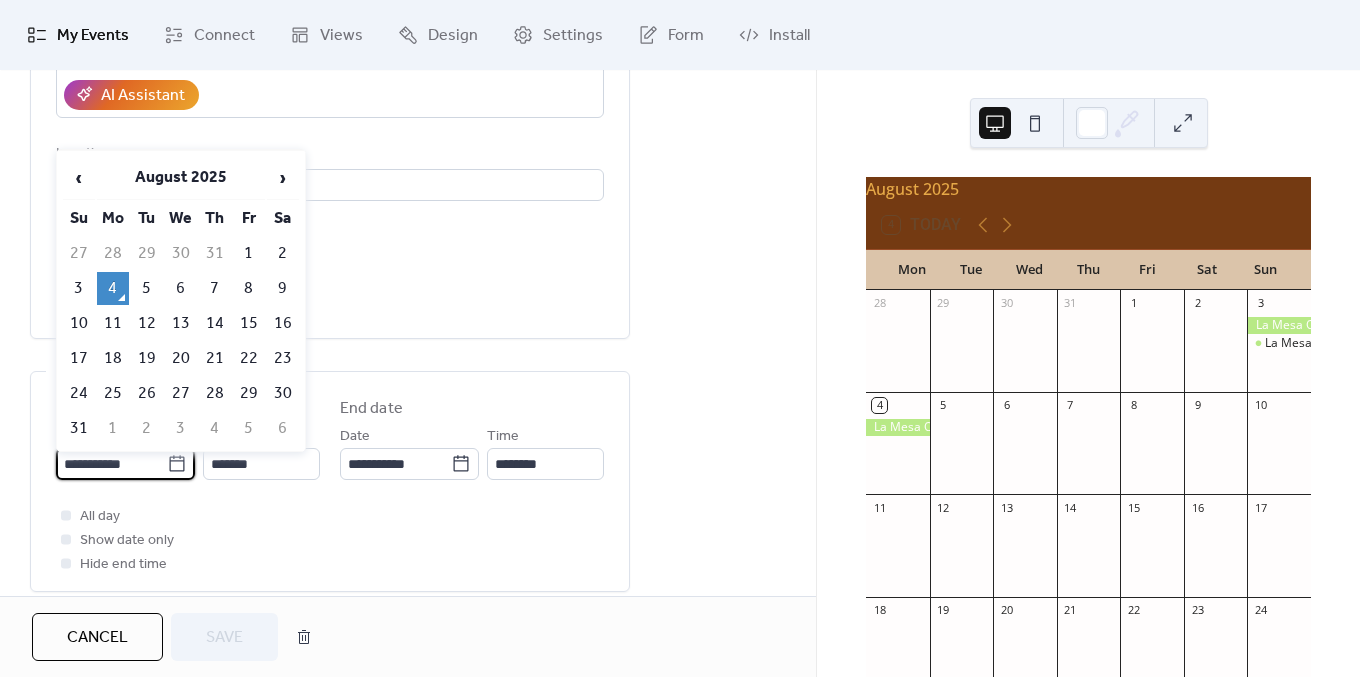 type on "**********" 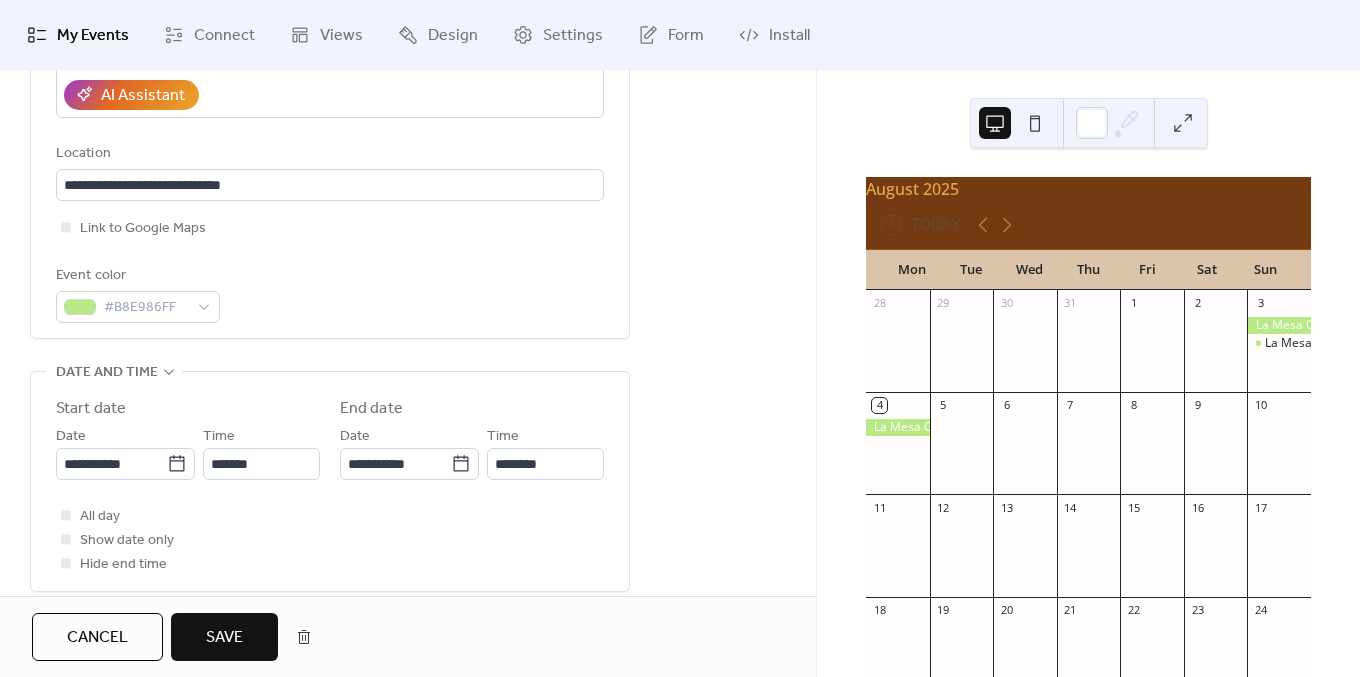 click on "**********" at bounding box center (408, 597) 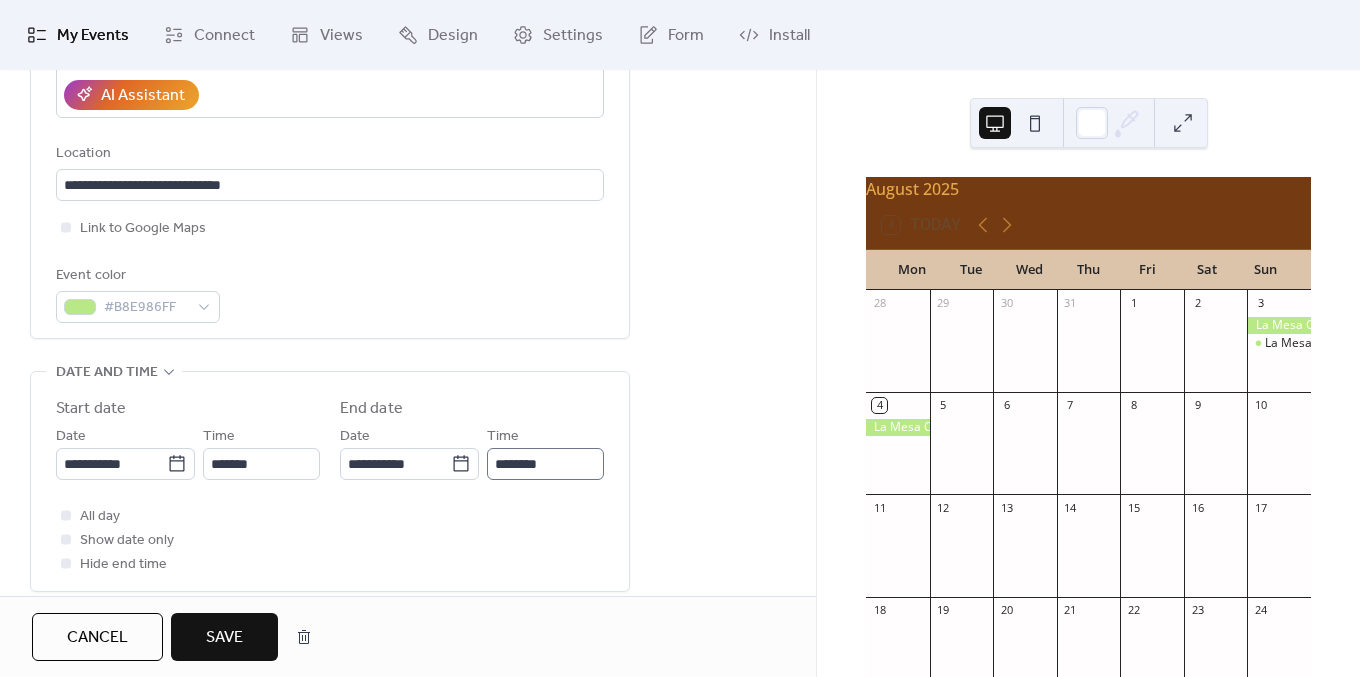 scroll, scrollTop: 0, scrollLeft: 0, axis: both 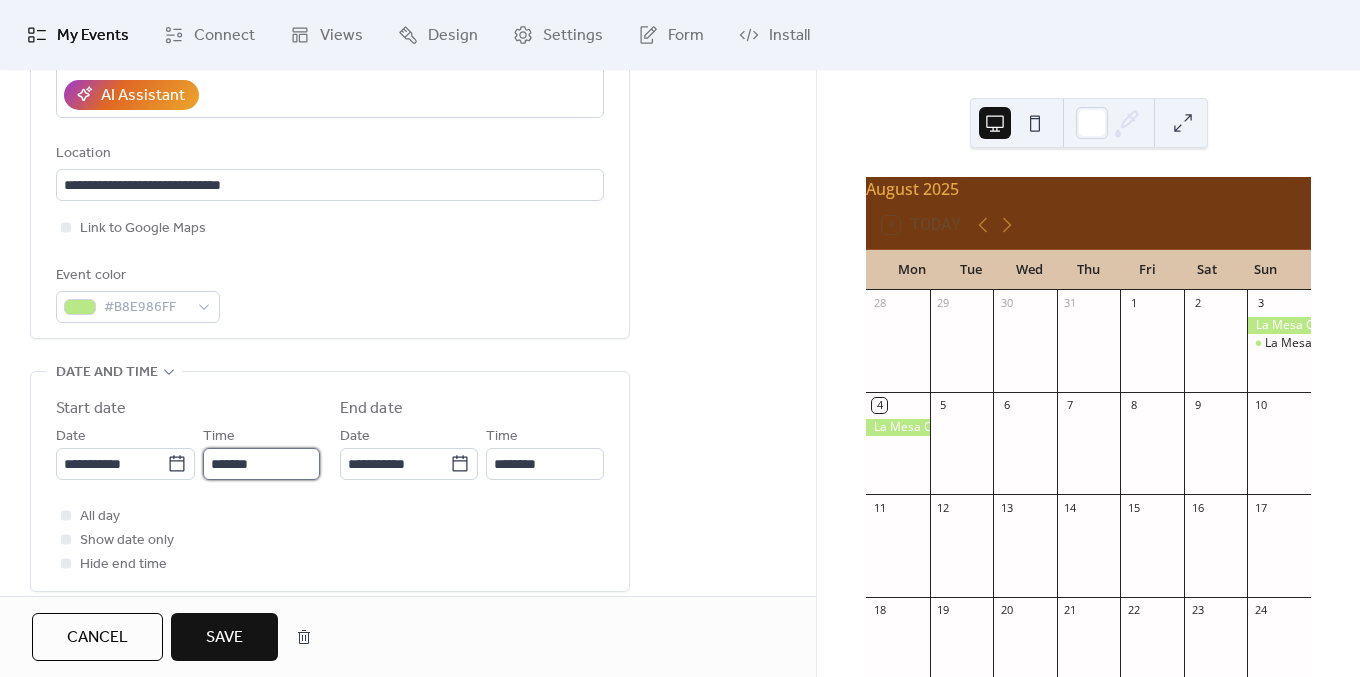 click on "*******" at bounding box center [261, 464] 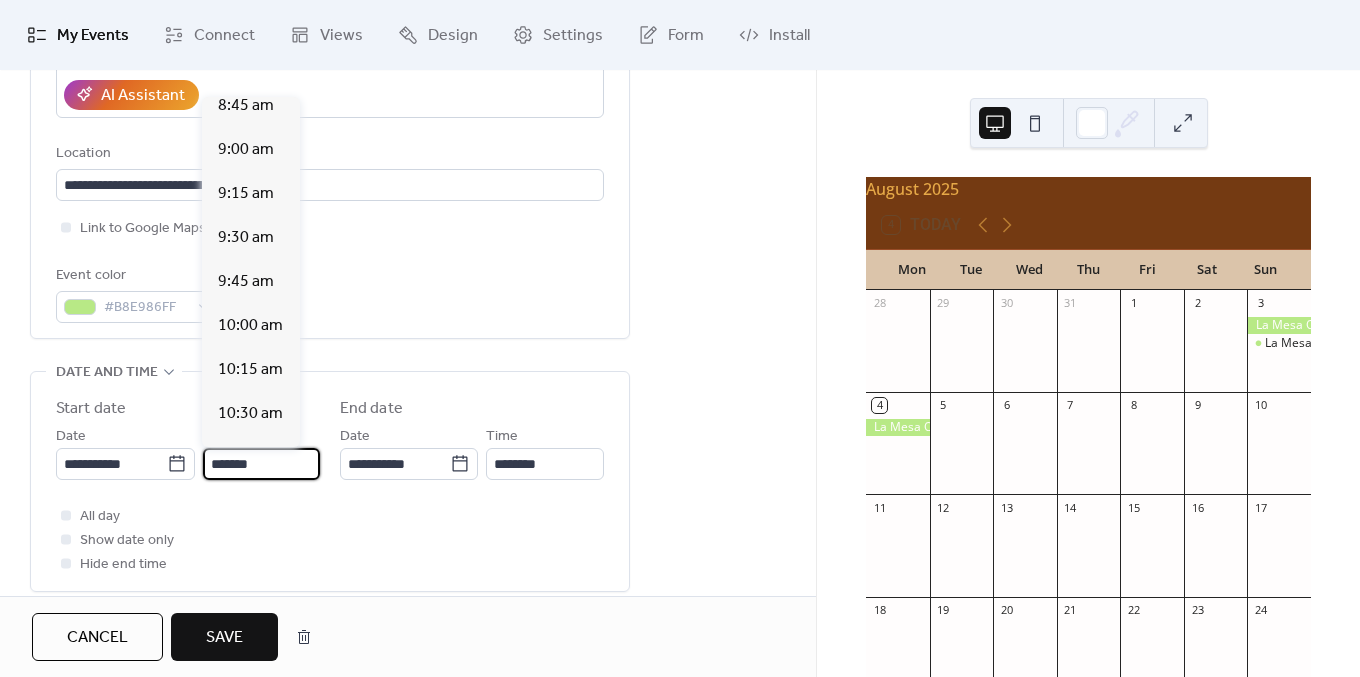 scroll, scrollTop: 1554, scrollLeft: 0, axis: vertical 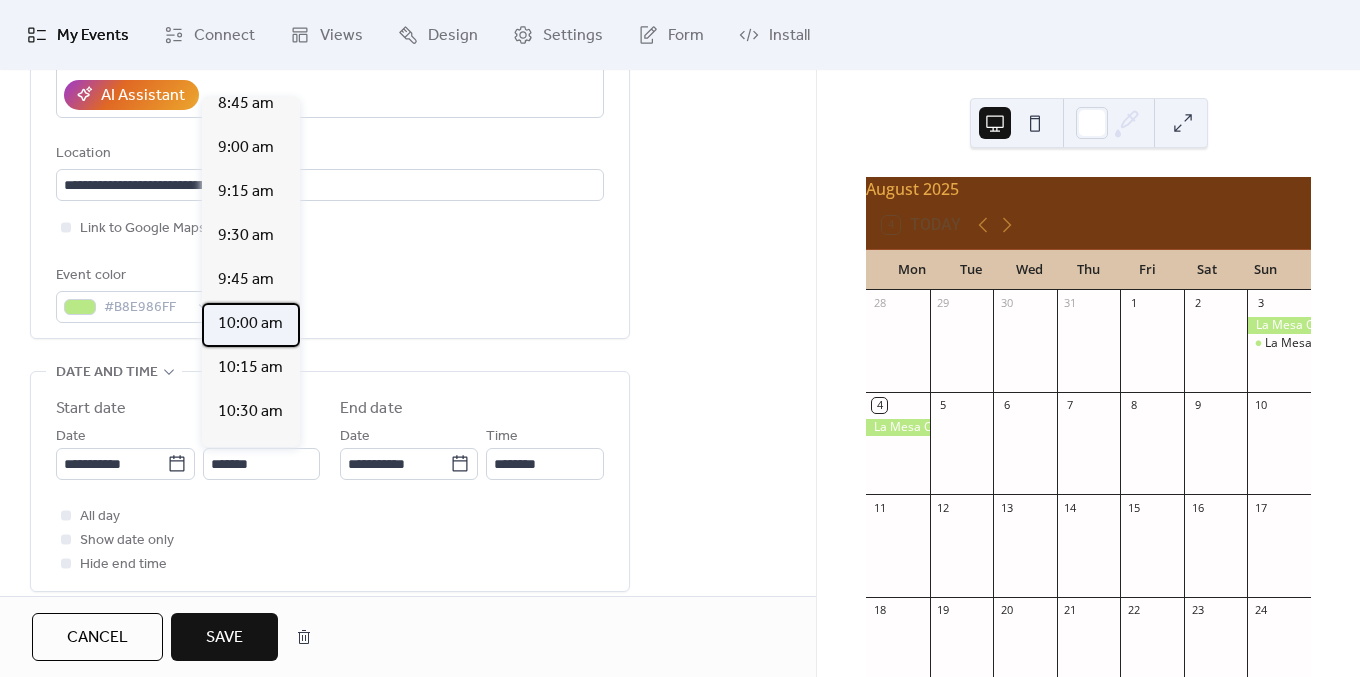 click on "10:00 am" at bounding box center (250, 324) 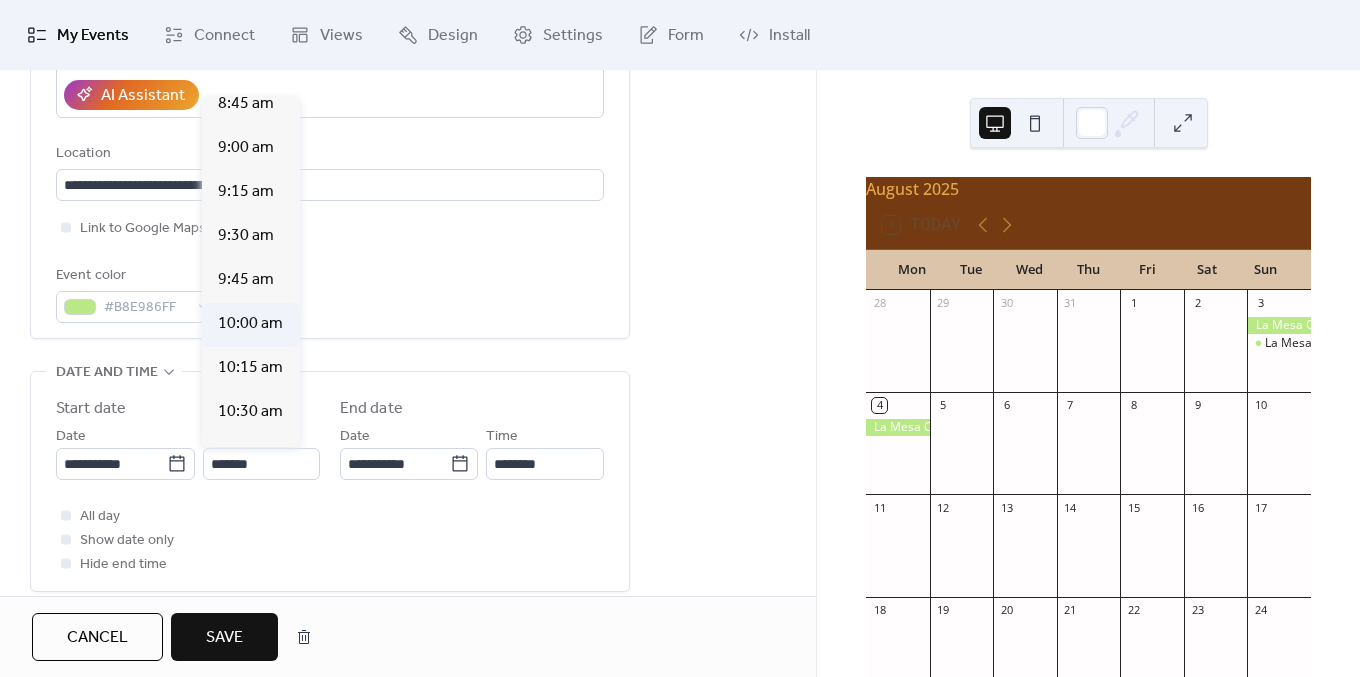 type on "********" 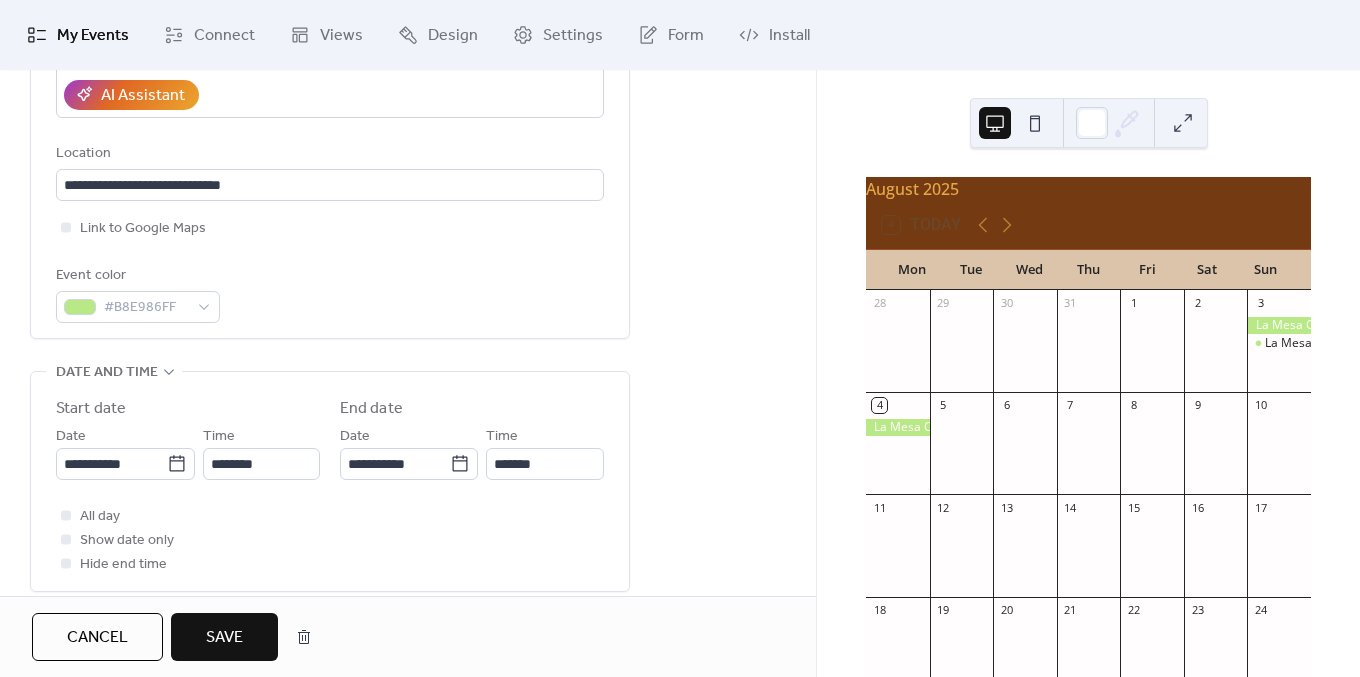 click on "All day Show date only Hide end time" at bounding box center [330, 540] 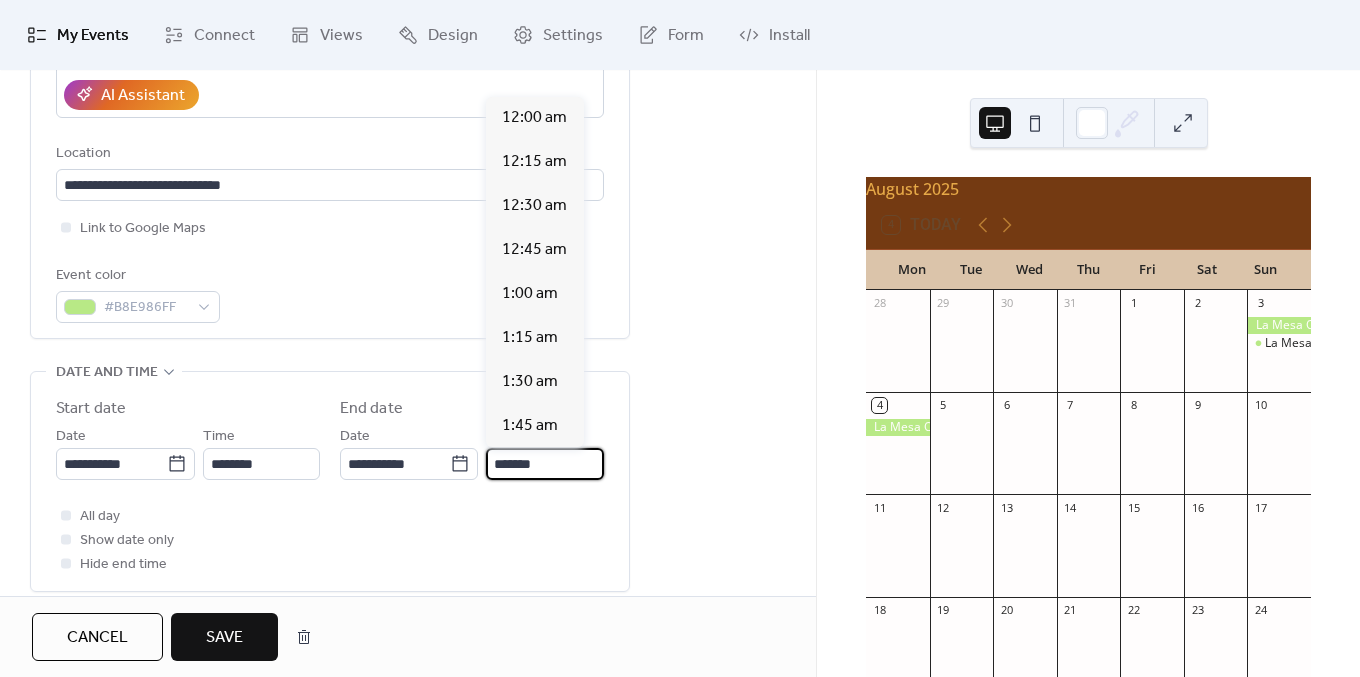 scroll, scrollTop: 2825, scrollLeft: 0, axis: vertical 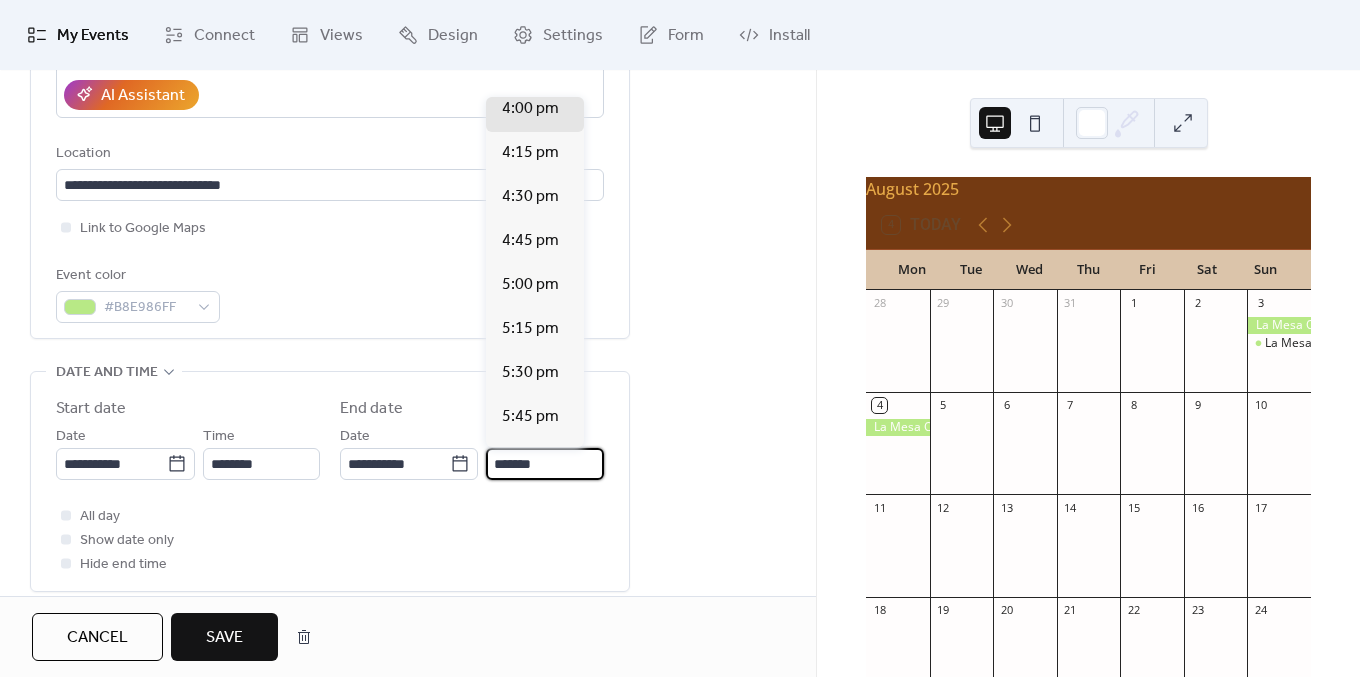click on "*******" at bounding box center (545, 464) 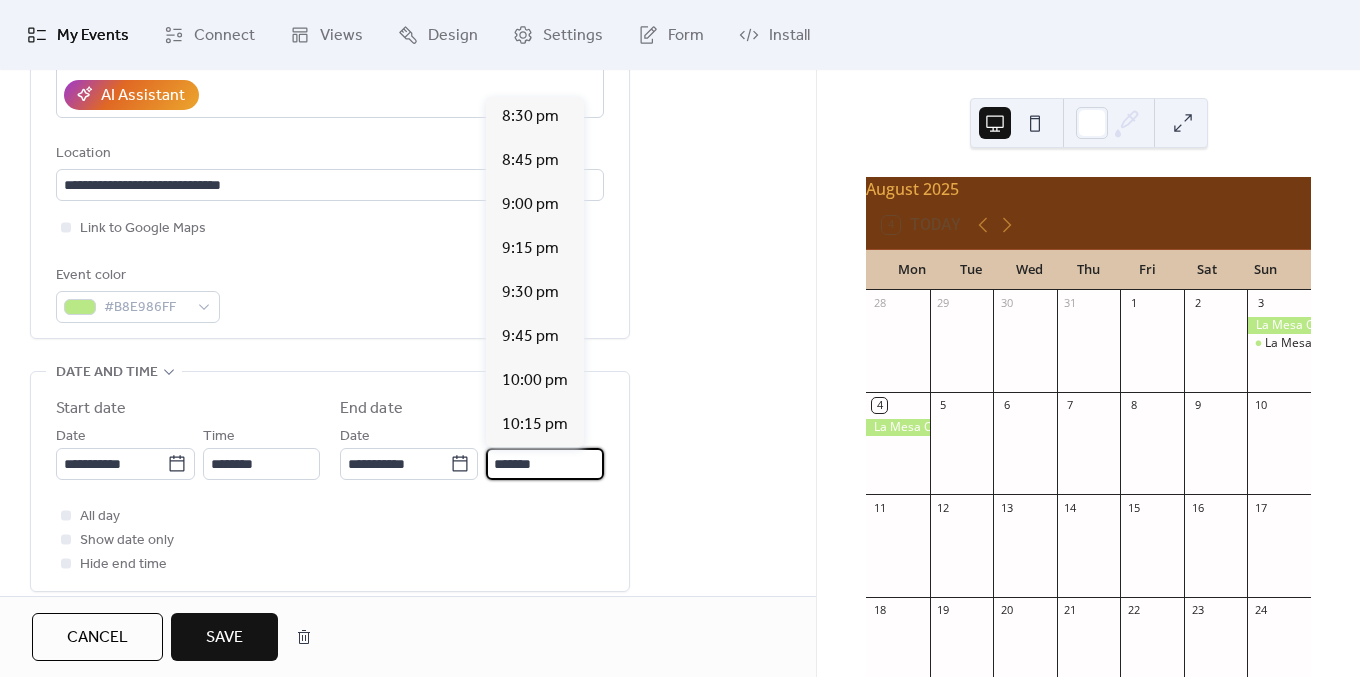 scroll, scrollTop: 3610, scrollLeft: 0, axis: vertical 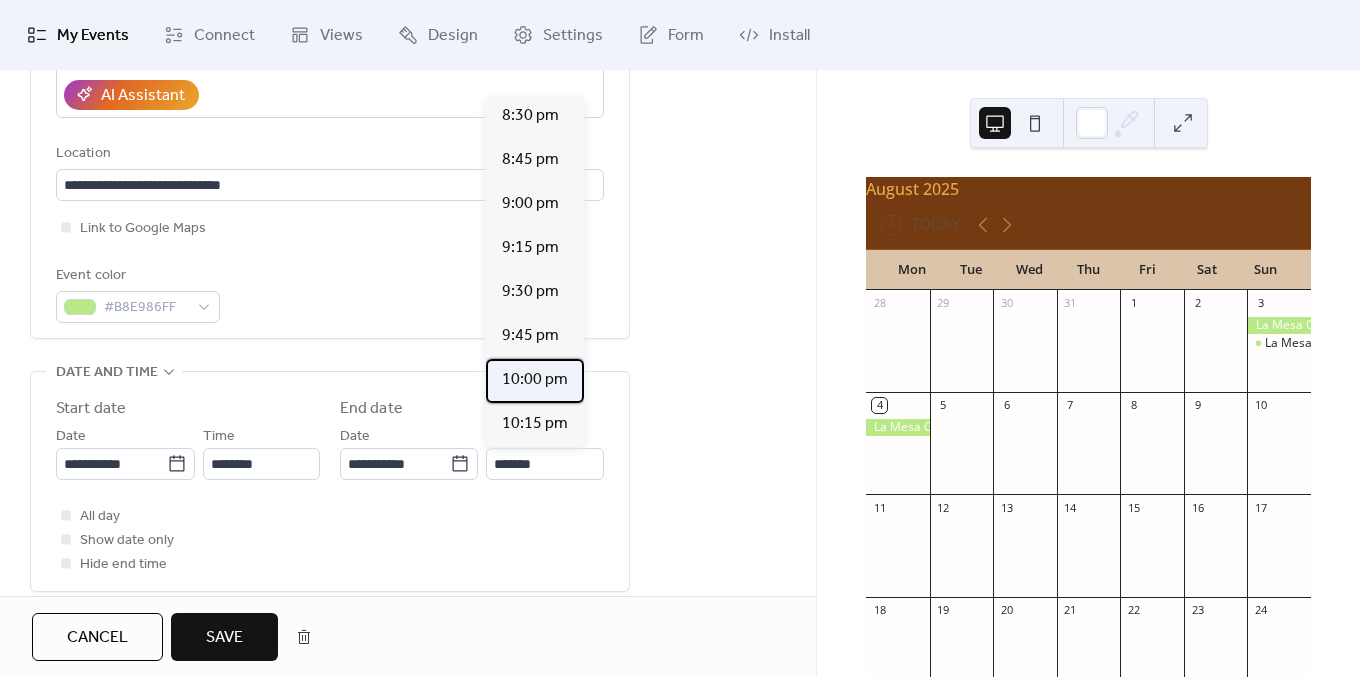 click on "10:00 pm" at bounding box center (535, 380) 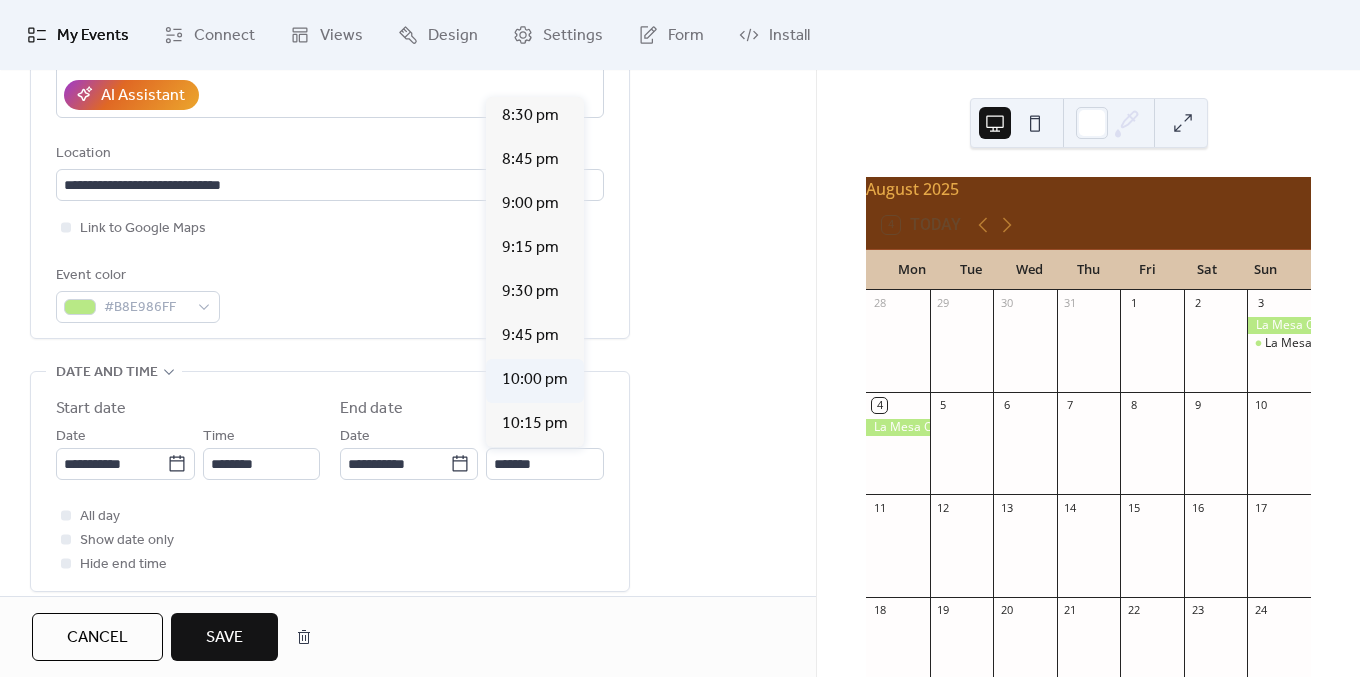 type on "********" 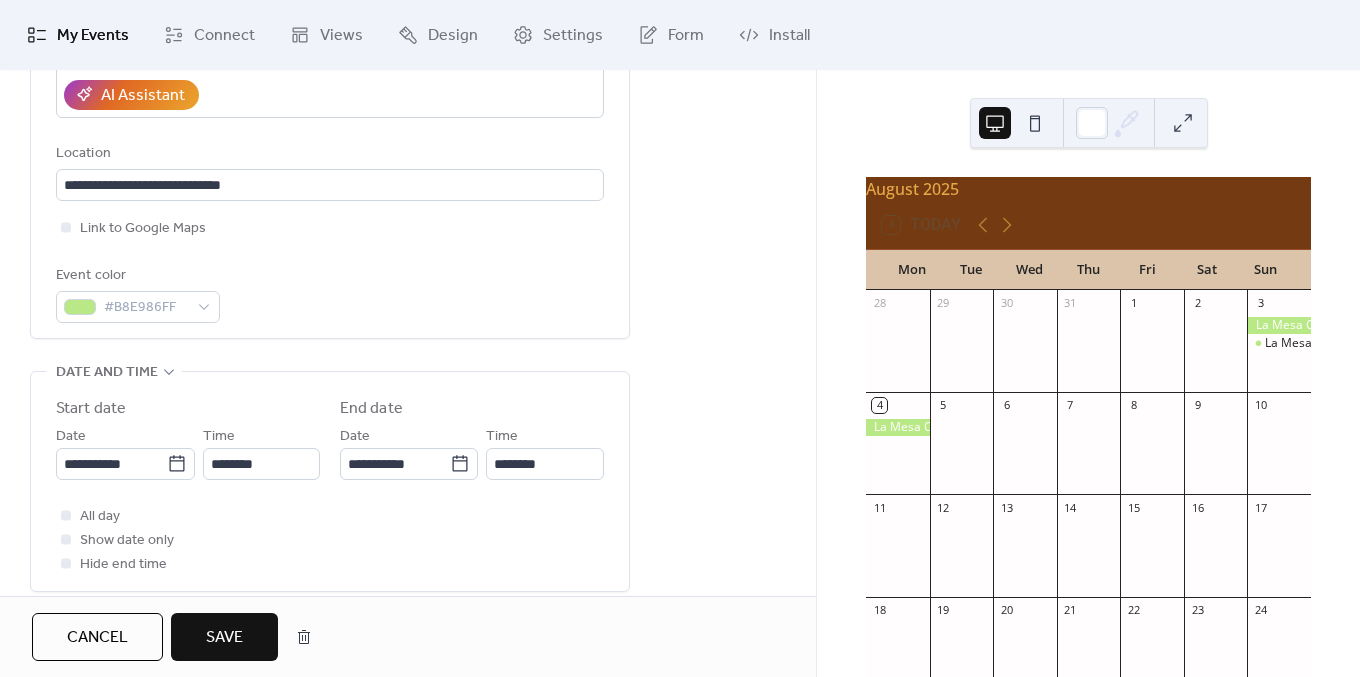 click on "All day Show date only Hide end time" at bounding box center [330, 540] 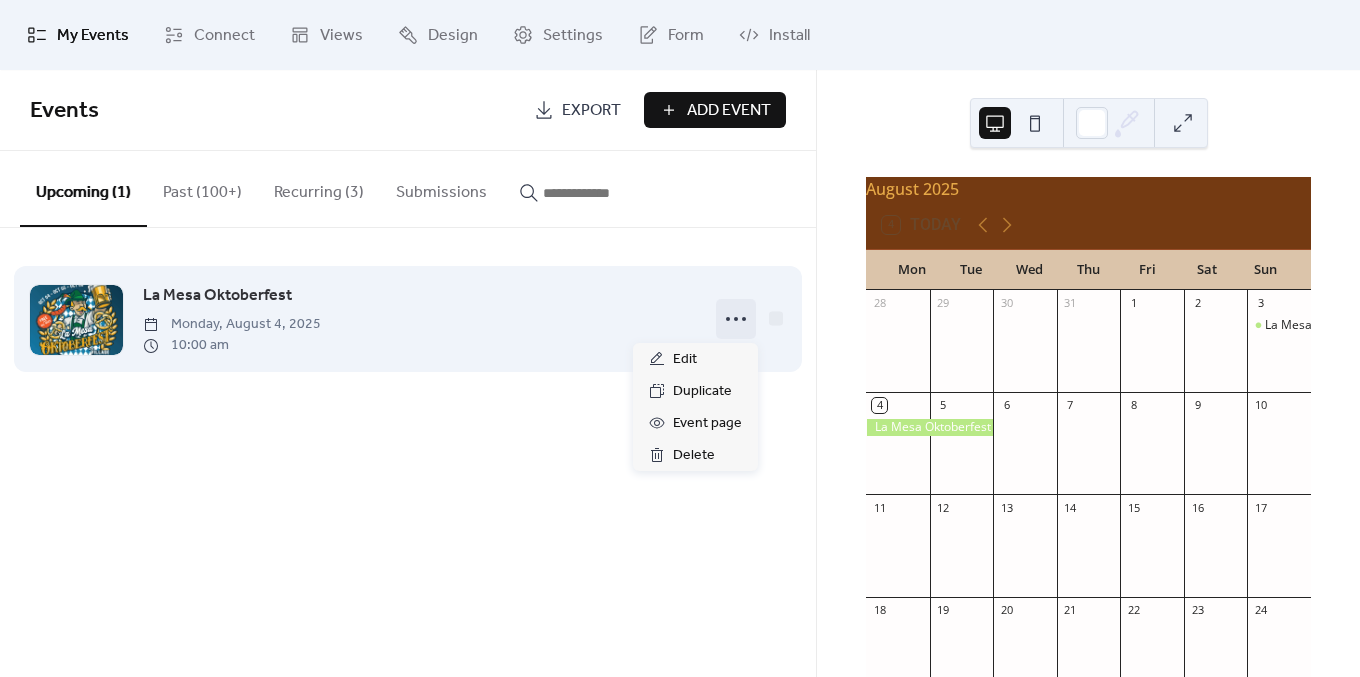 click 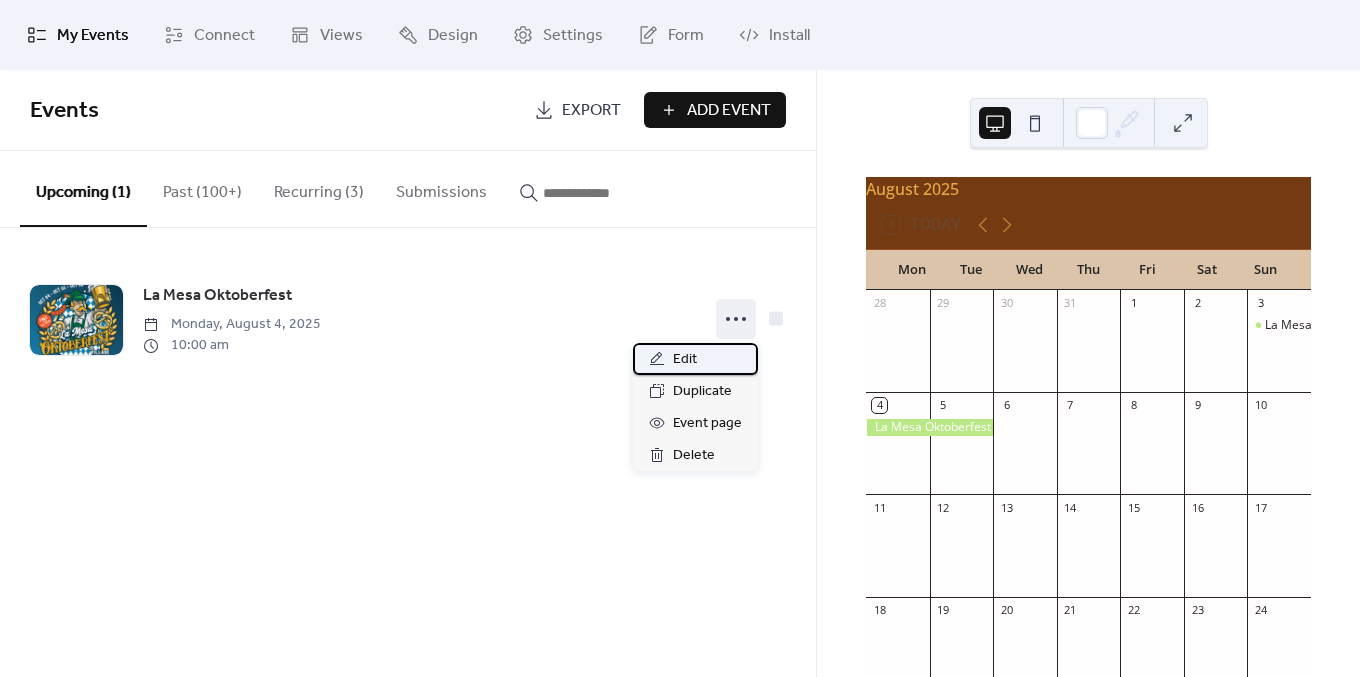 click on "Edit" at bounding box center (685, 360) 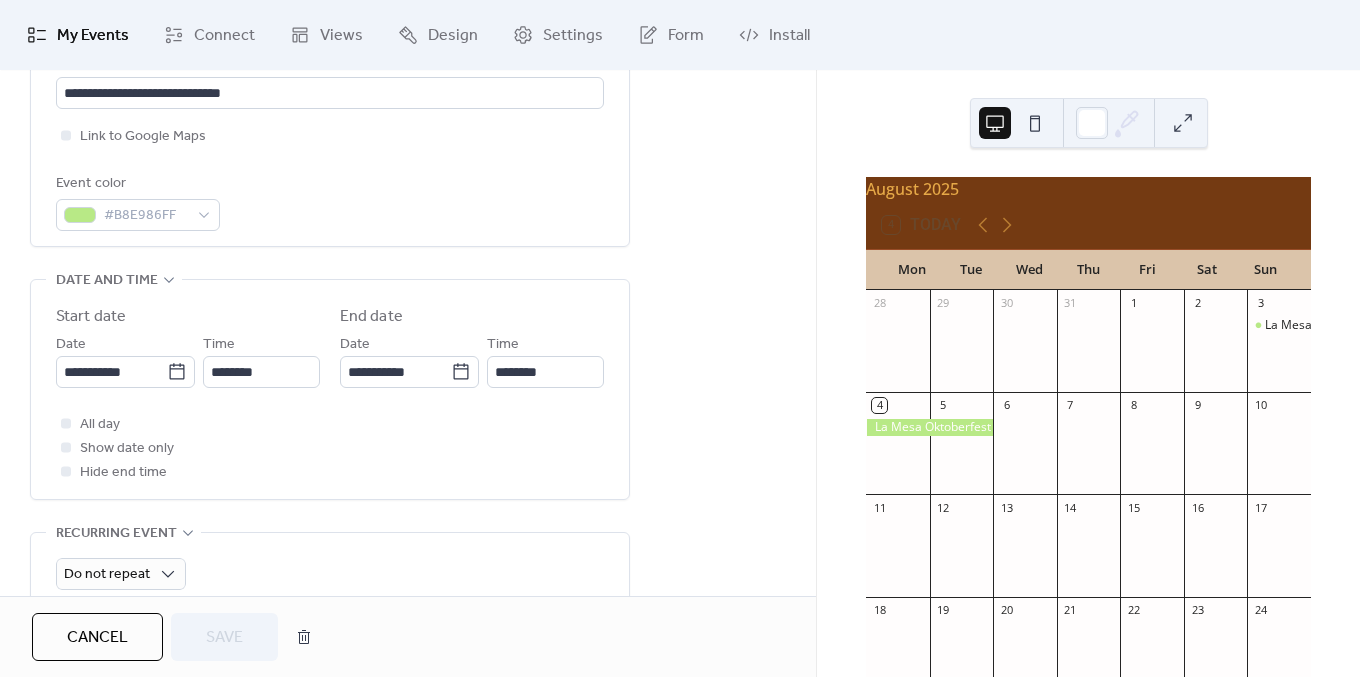 scroll, scrollTop: 587, scrollLeft: 0, axis: vertical 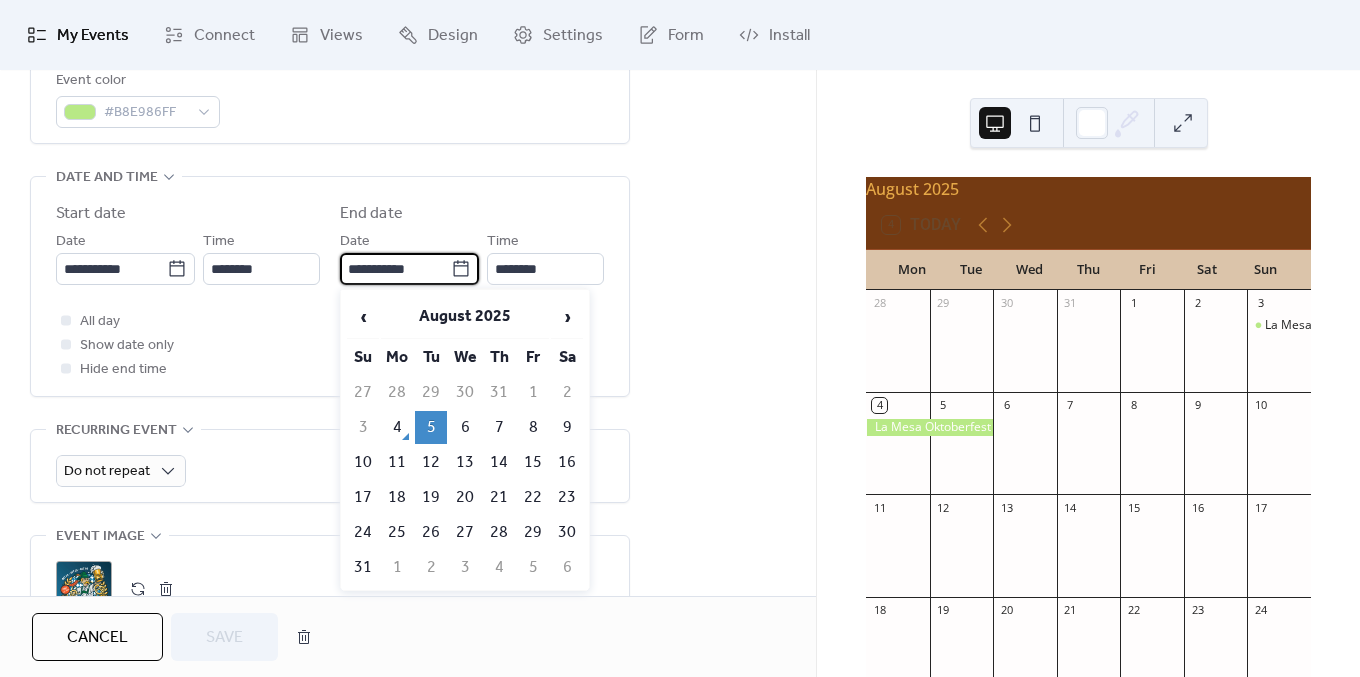 click on "**********" at bounding box center [395, 269] 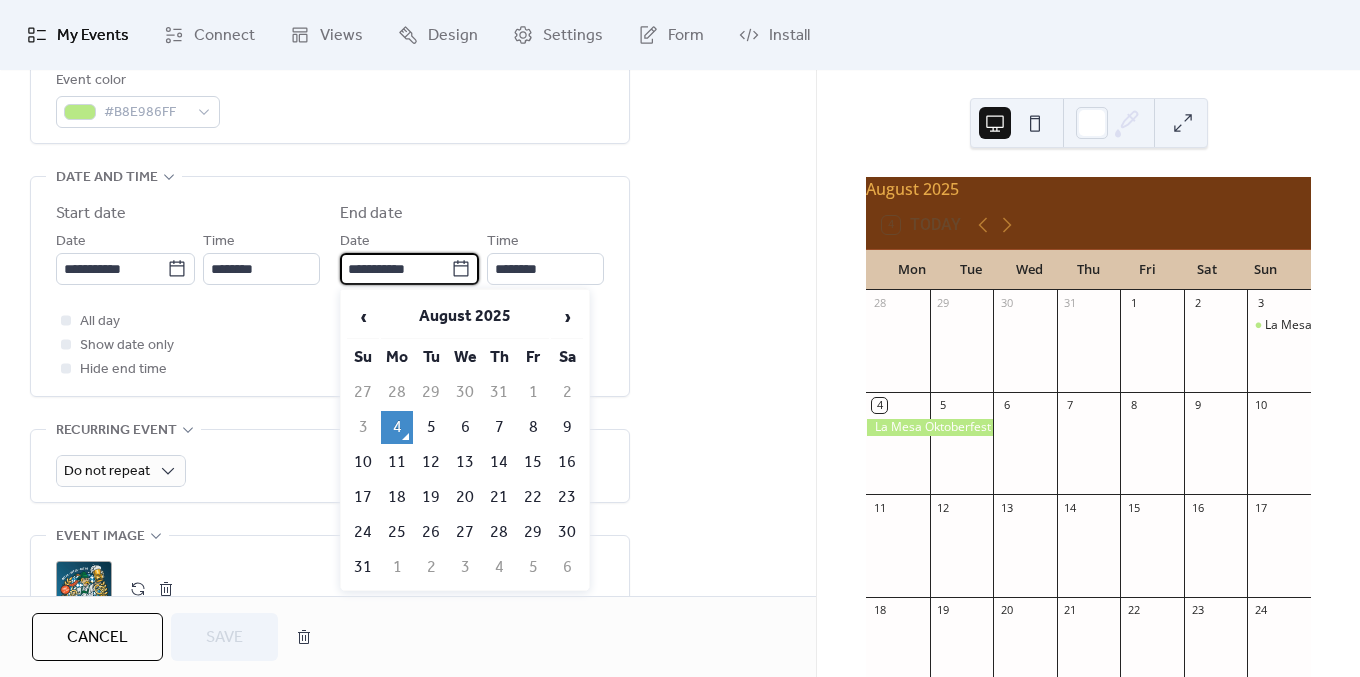 type on "**********" 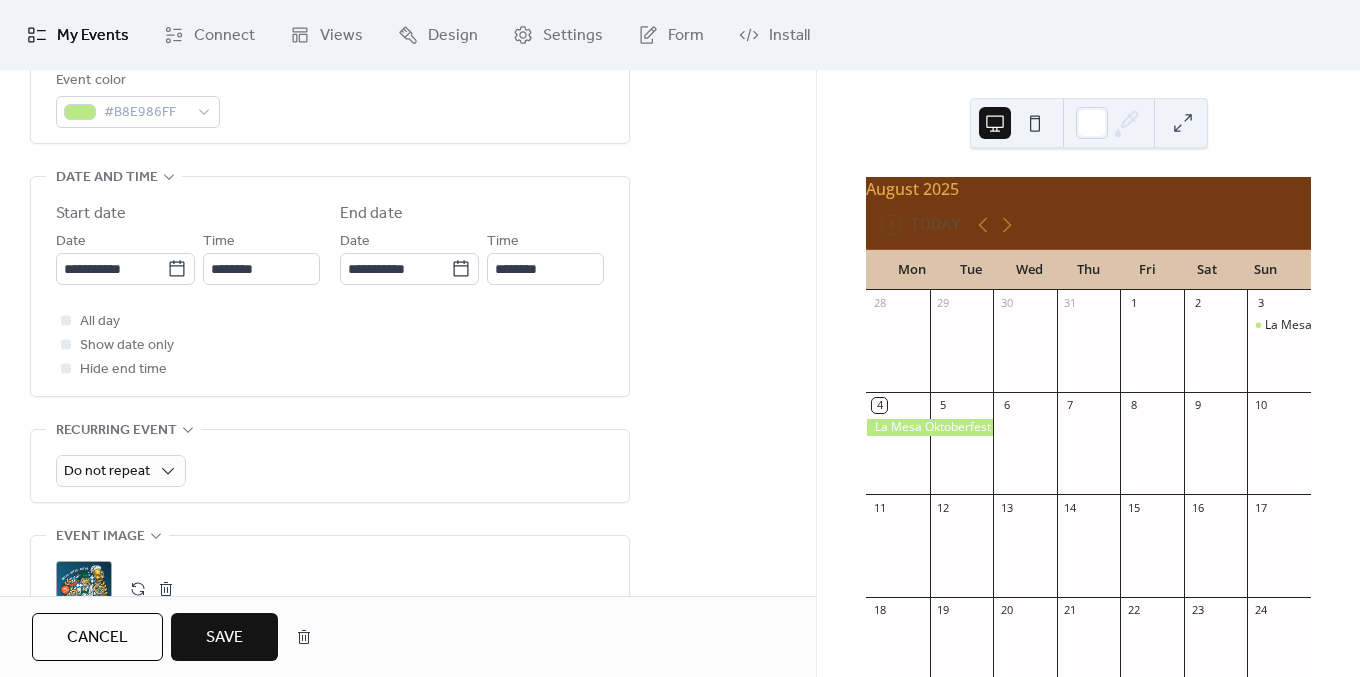 click on "**********" at bounding box center [408, 402] 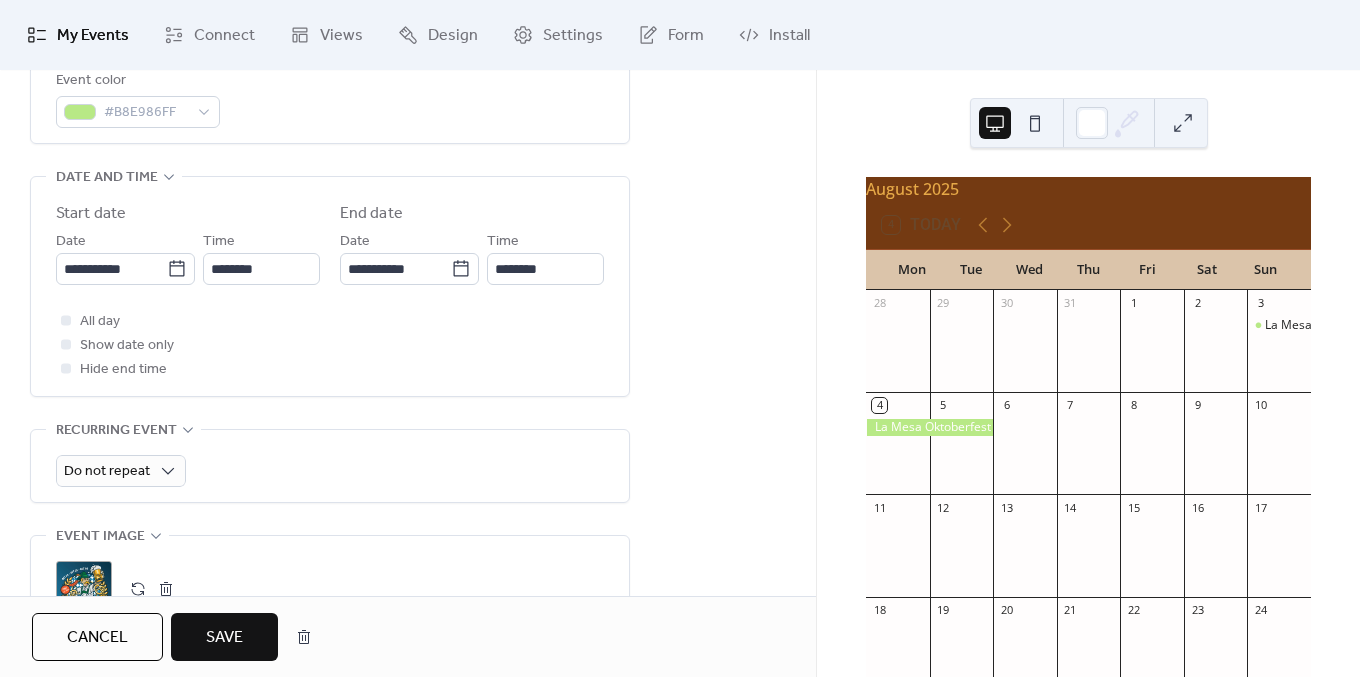 click on "Save" at bounding box center [224, 638] 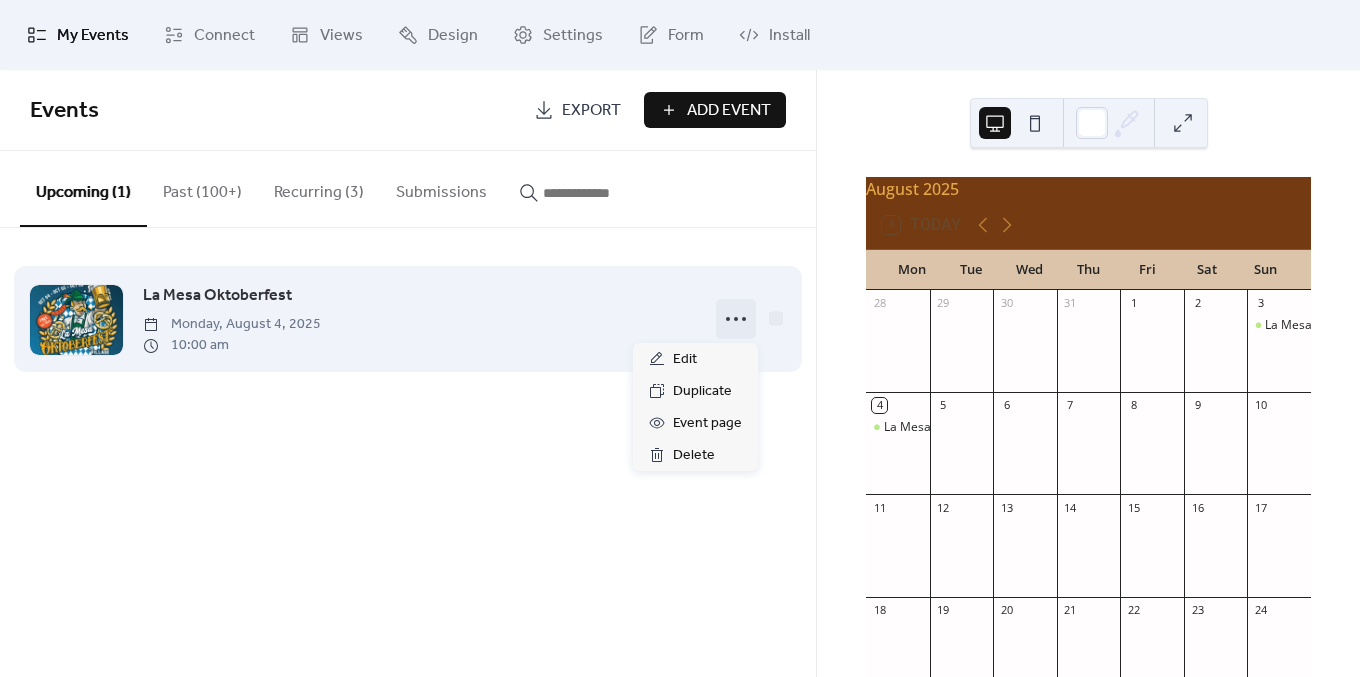 click 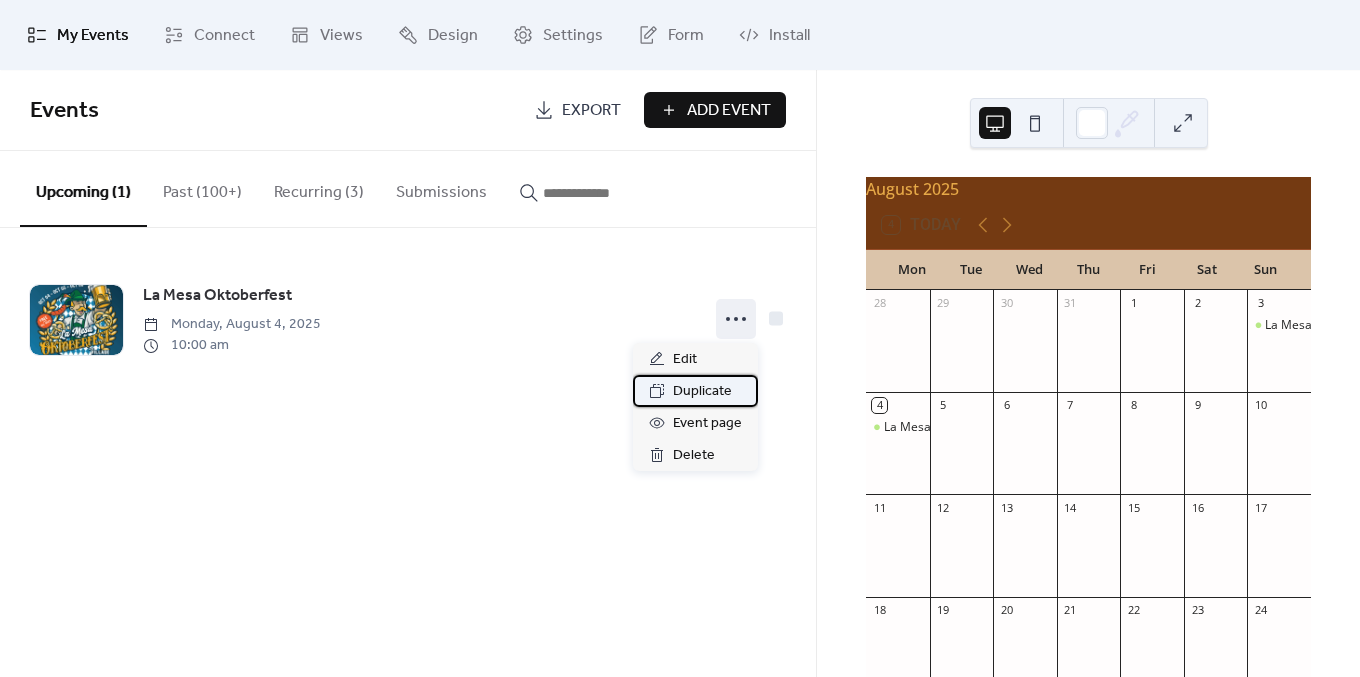 click on "Duplicate" at bounding box center (702, 392) 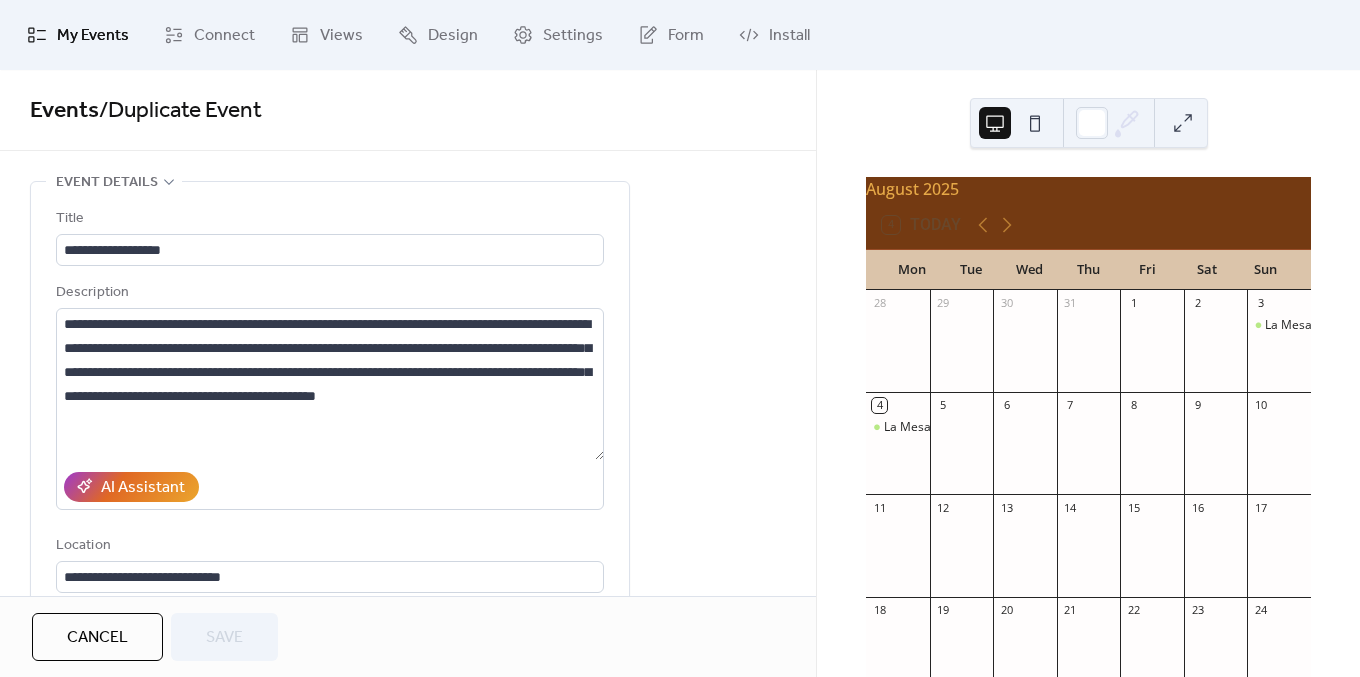 click on "**********" at bounding box center (408, 989) 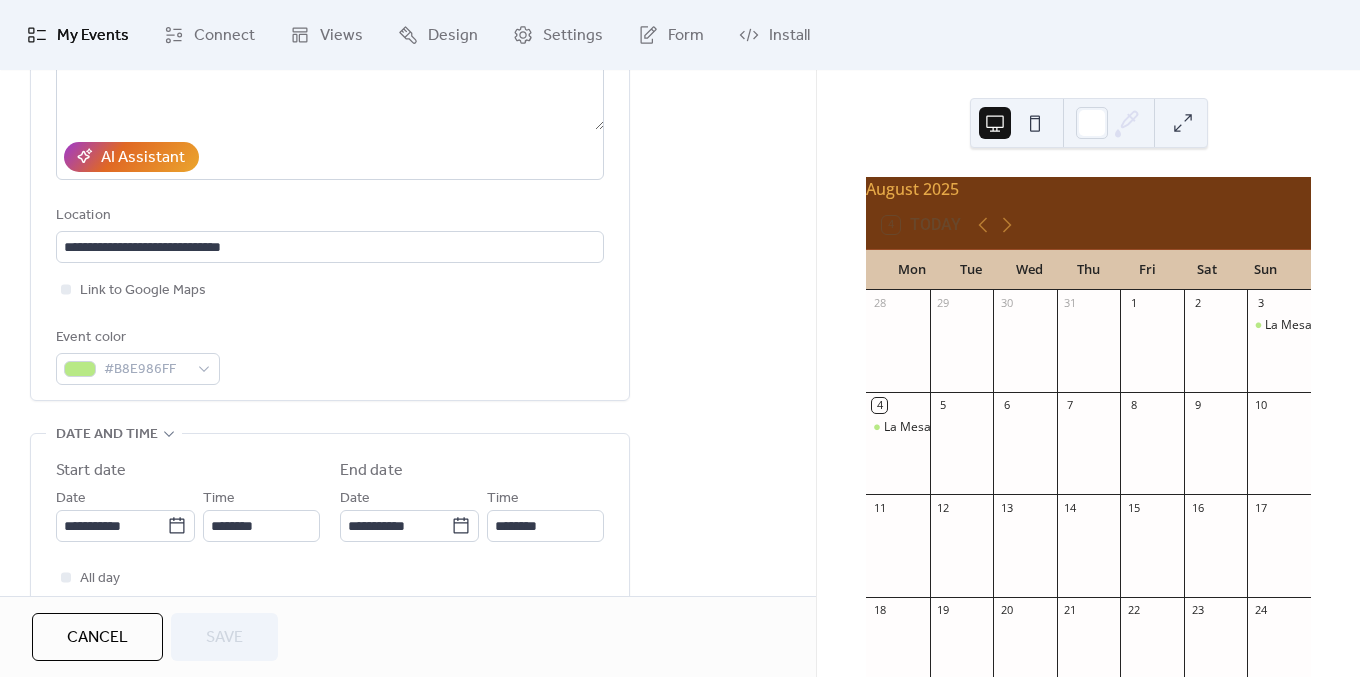scroll, scrollTop: 376, scrollLeft: 0, axis: vertical 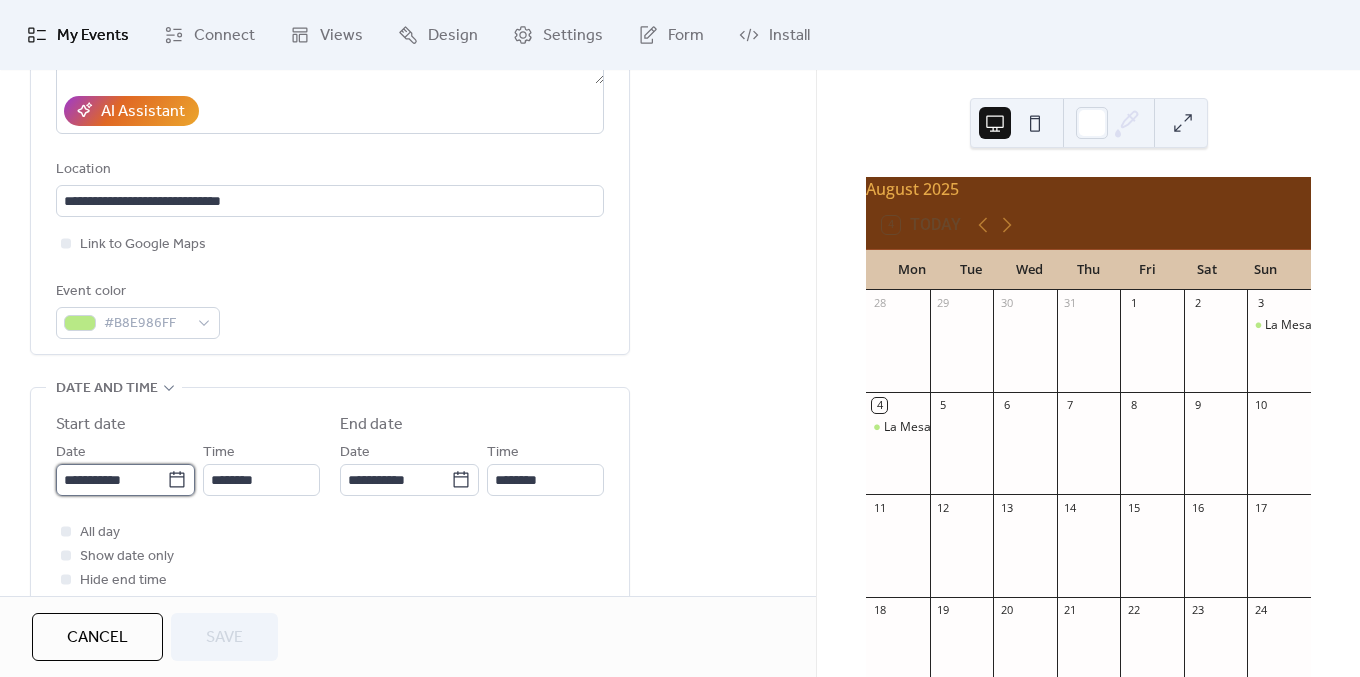 click on "**********" at bounding box center (111, 480) 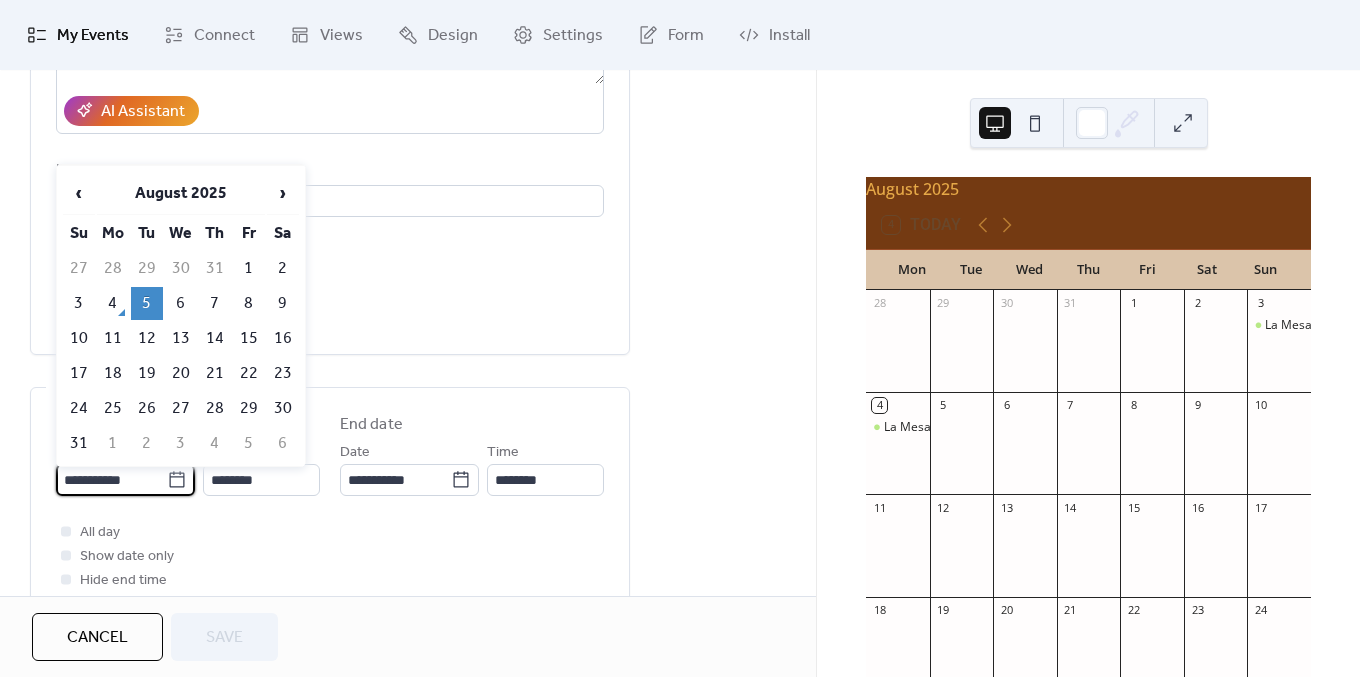 type on "**********" 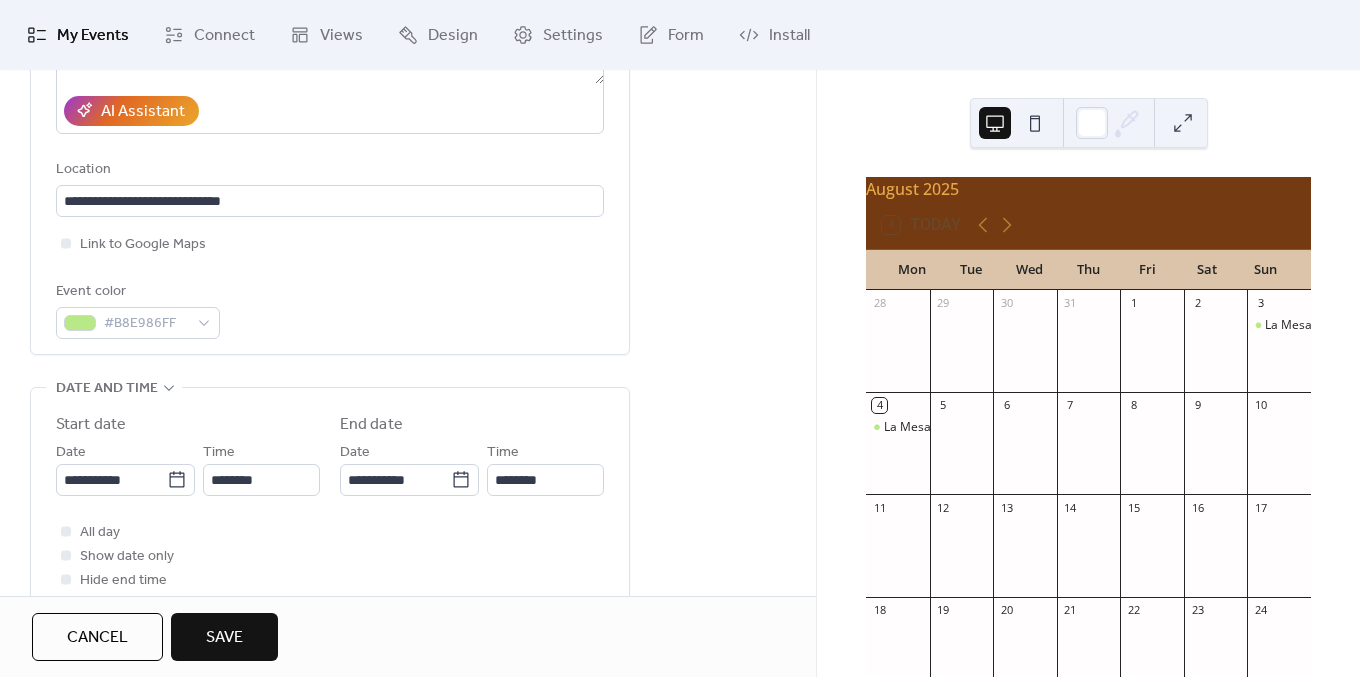 type on "**********" 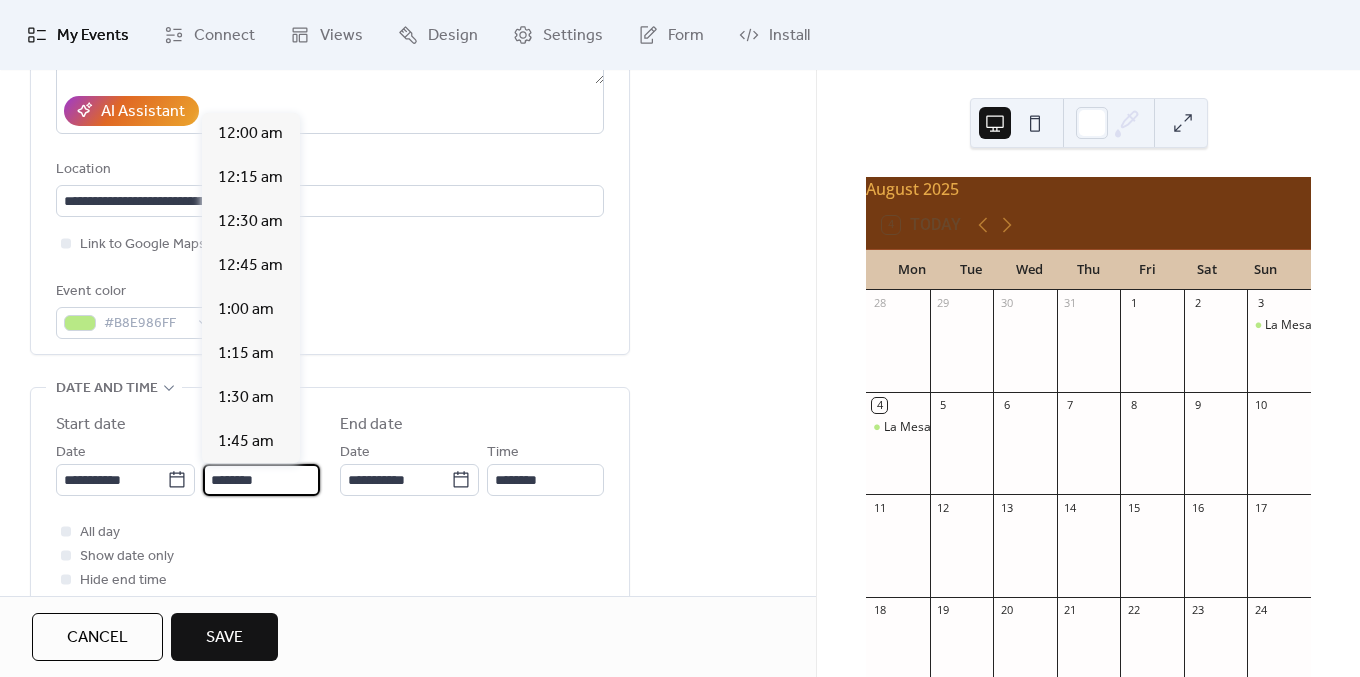 scroll, scrollTop: 1765, scrollLeft: 0, axis: vertical 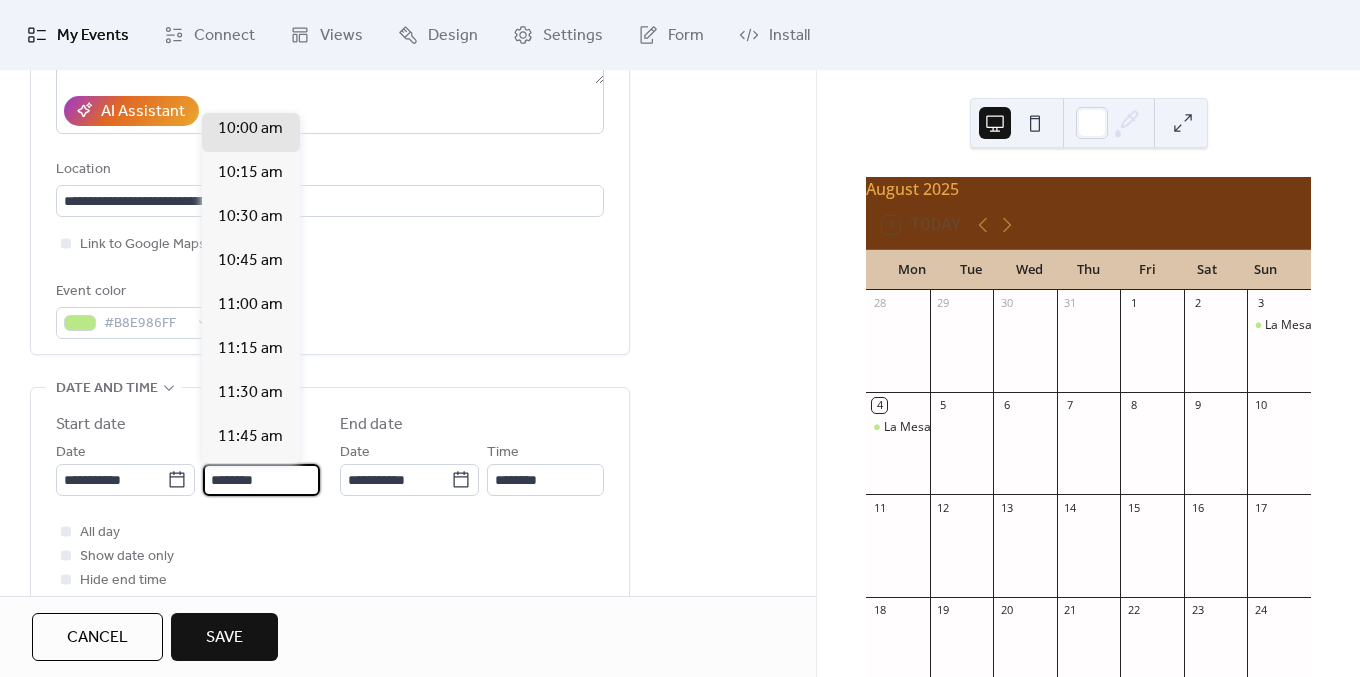 click on "********" at bounding box center [261, 480] 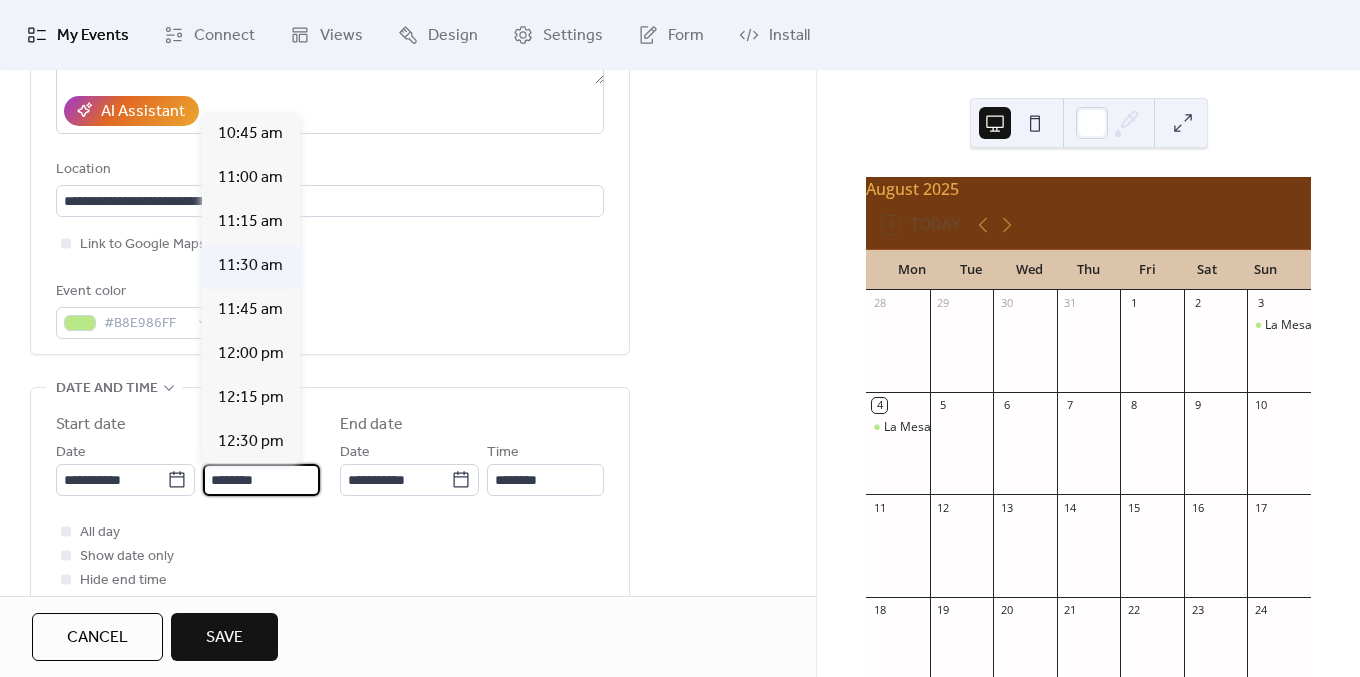 scroll, scrollTop: 1893, scrollLeft: 0, axis: vertical 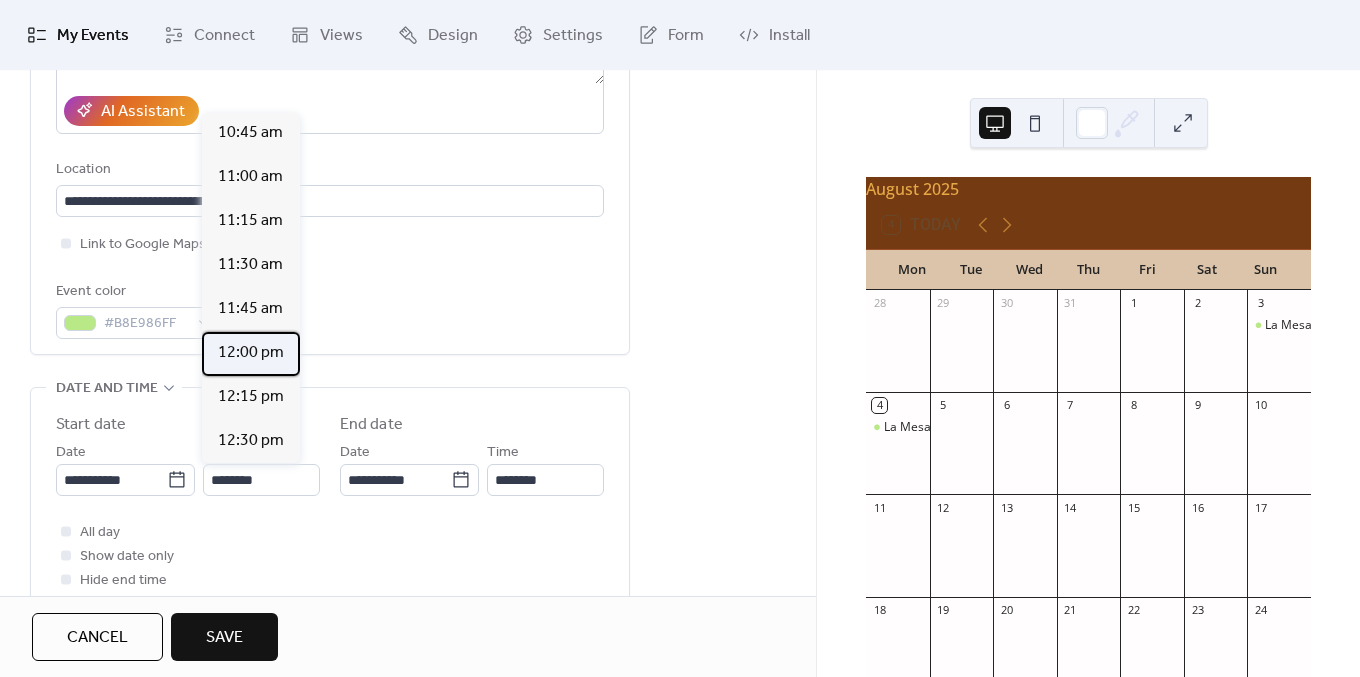 click on "12:00 pm" at bounding box center (251, 353) 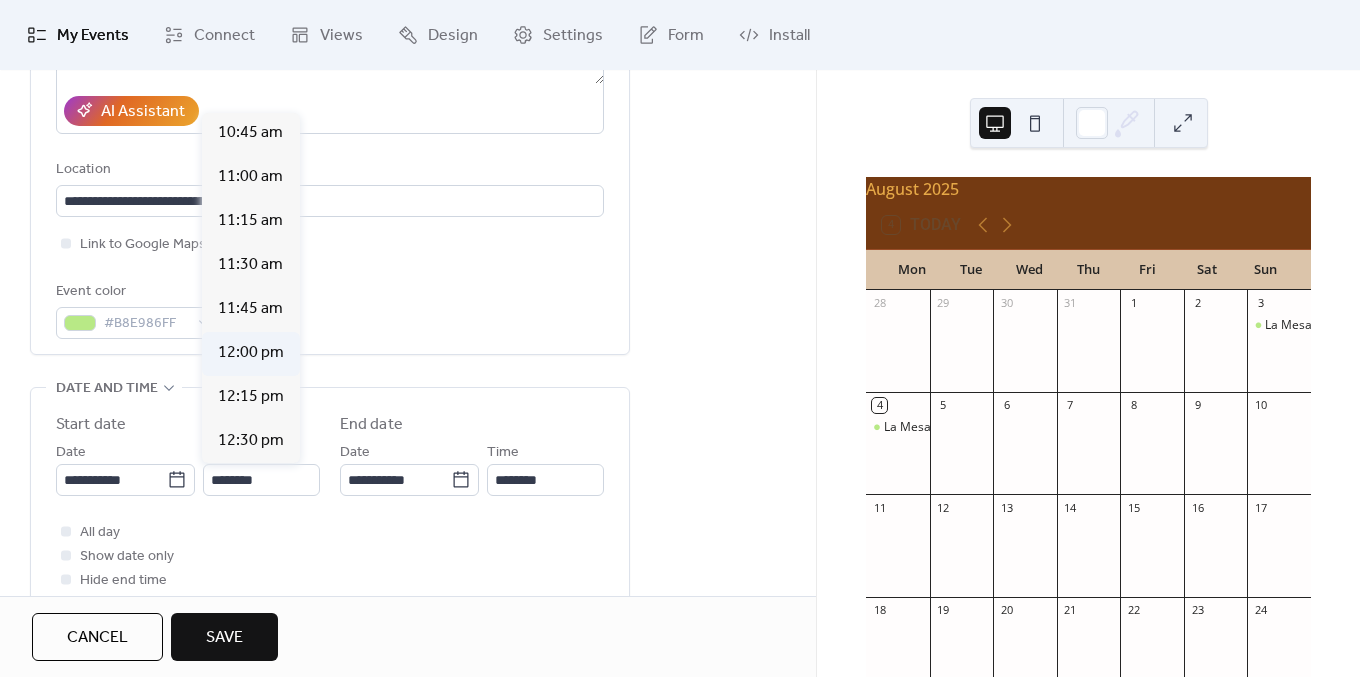 type on "********" 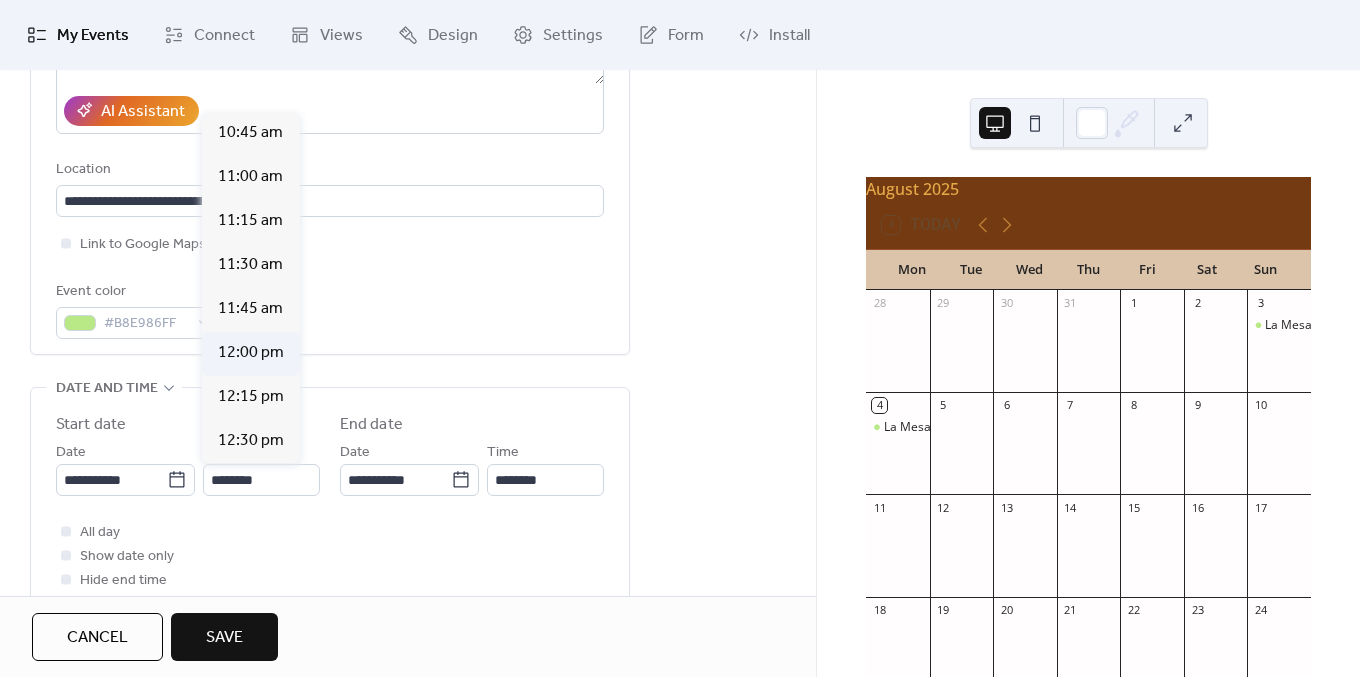 type on "**********" 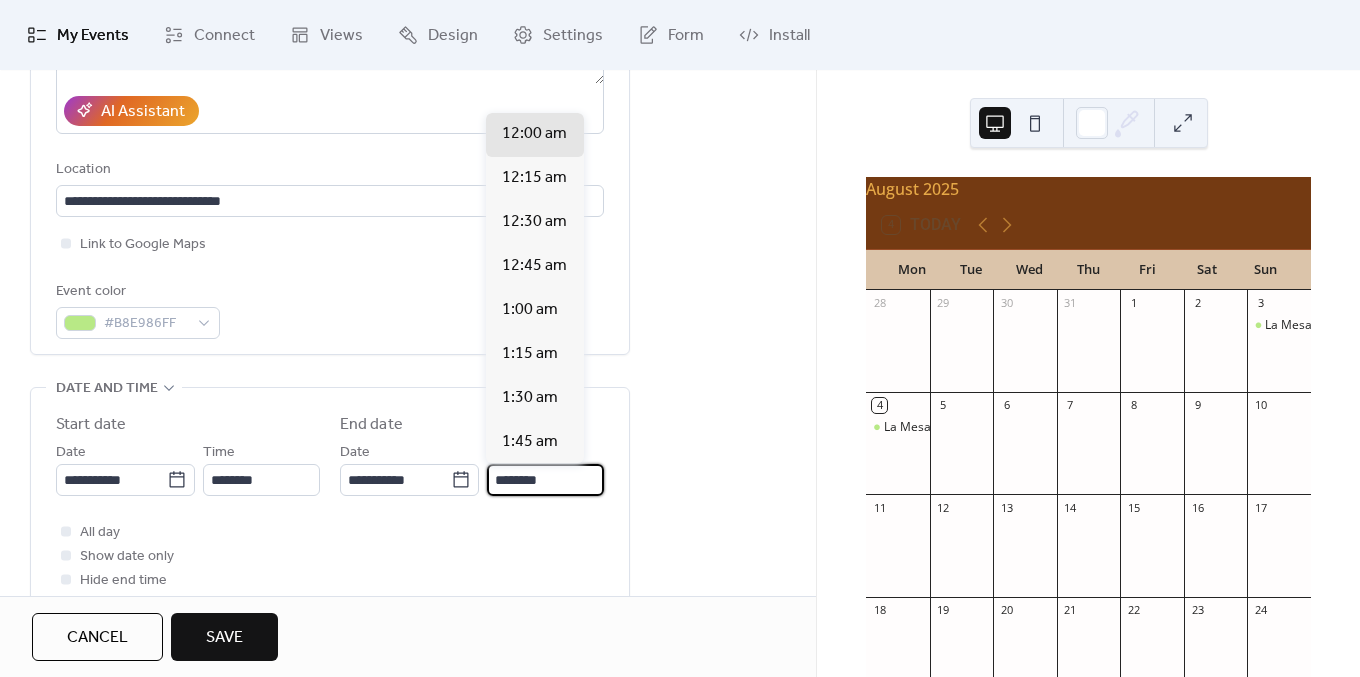 click on "********" at bounding box center [545, 480] 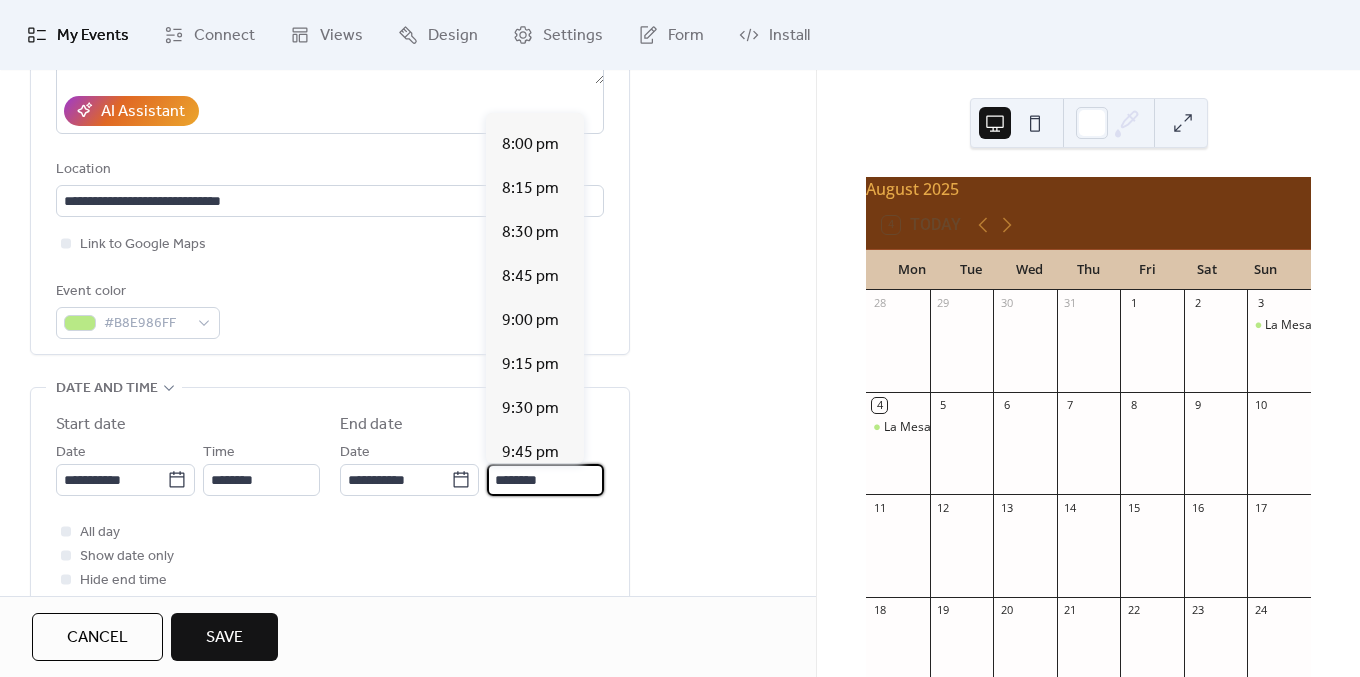 scroll, scrollTop: 3509, scrollLeft: 0, axis: vertical 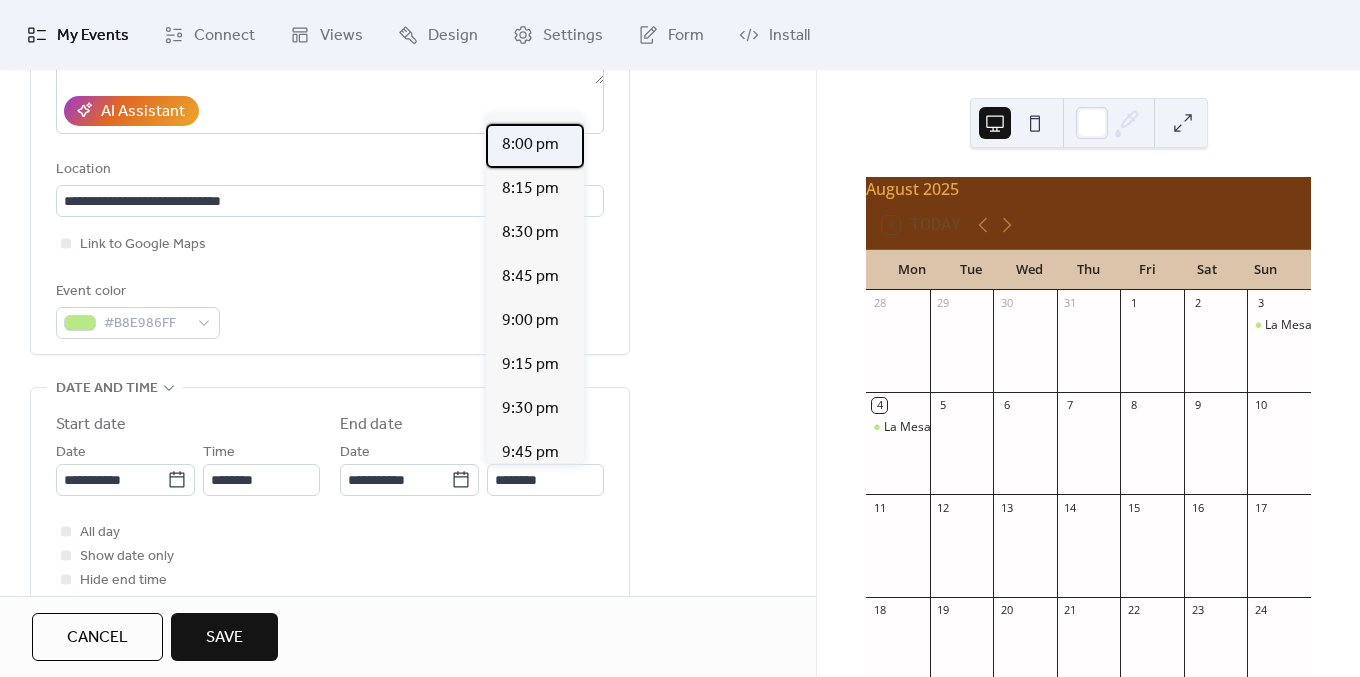 click on "8:00 pm" at bounding box center (530, 145) 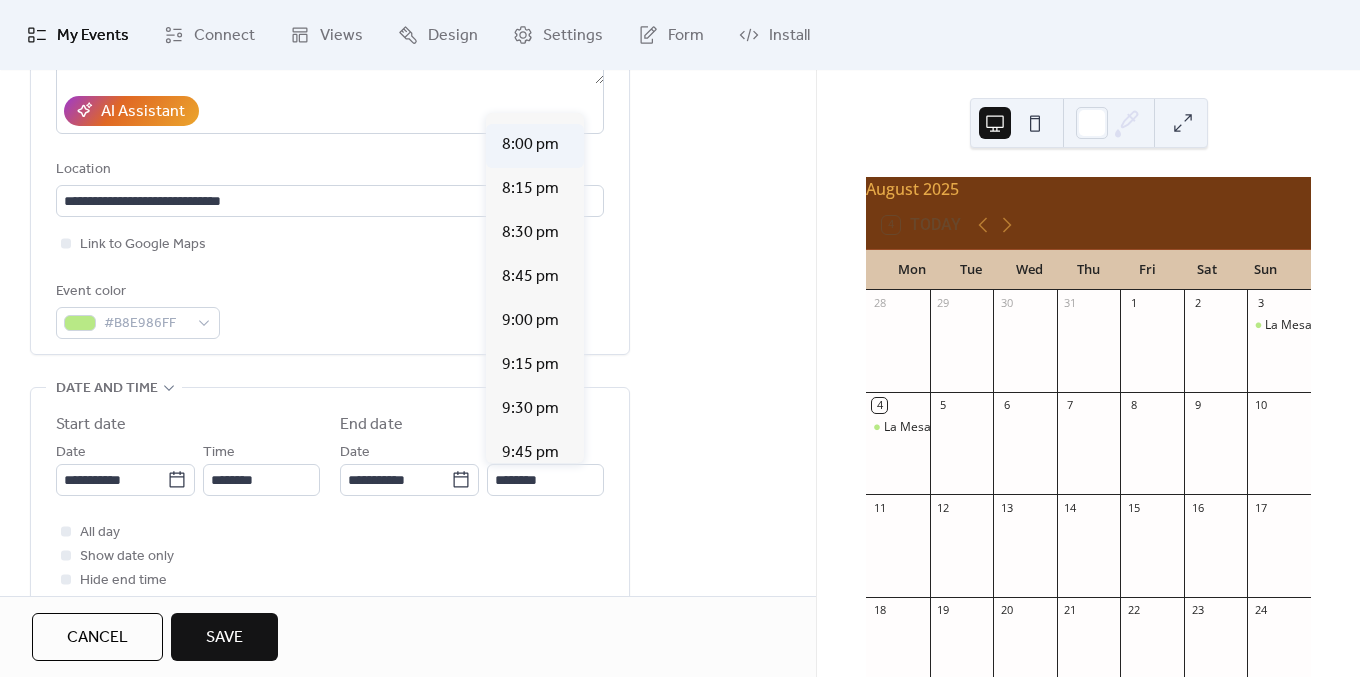 type on "*******" 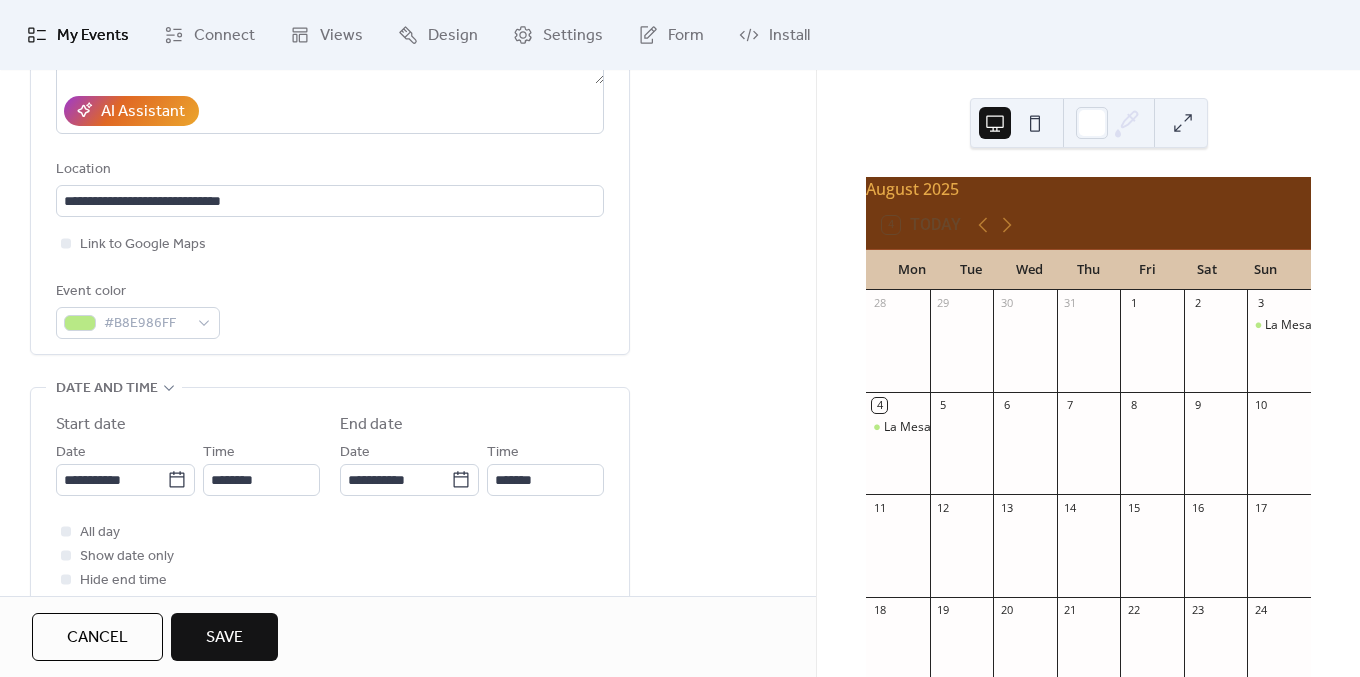 click on "**********" at bounding box center [408, 613] 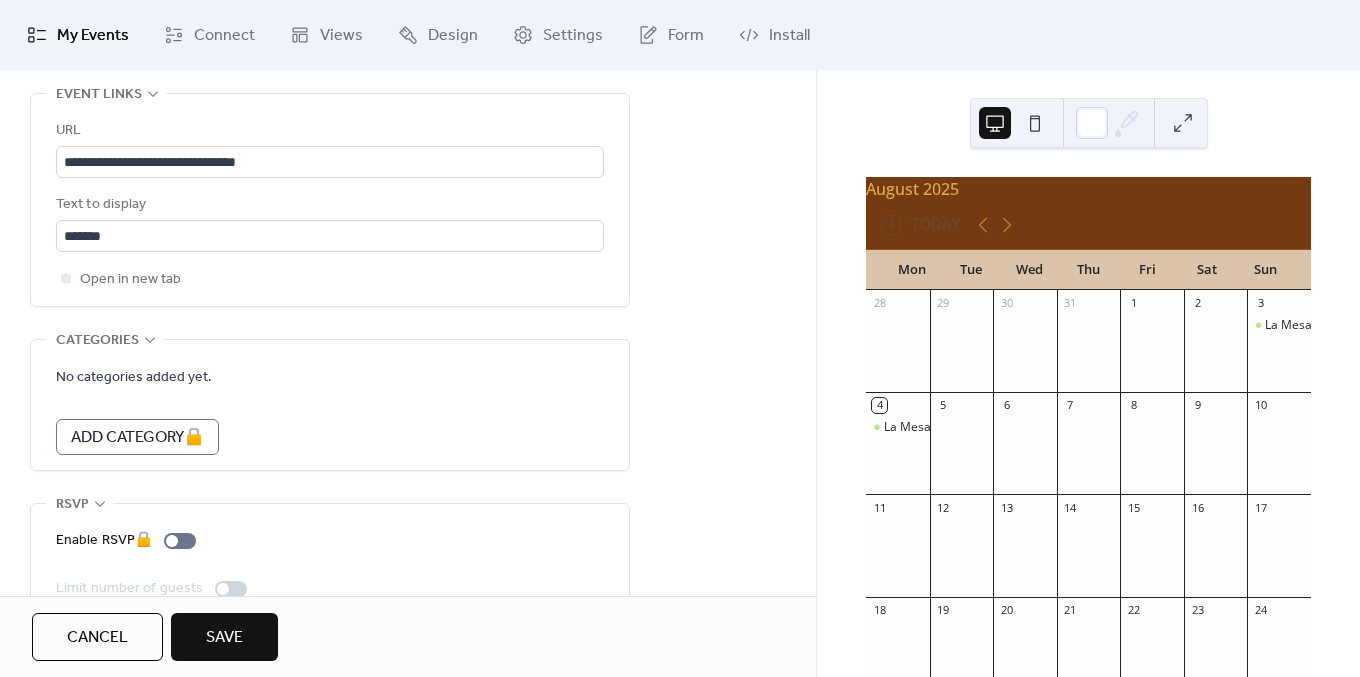 scroll, scrollTop: 1200, scrollLeft: 0, axis: vertical 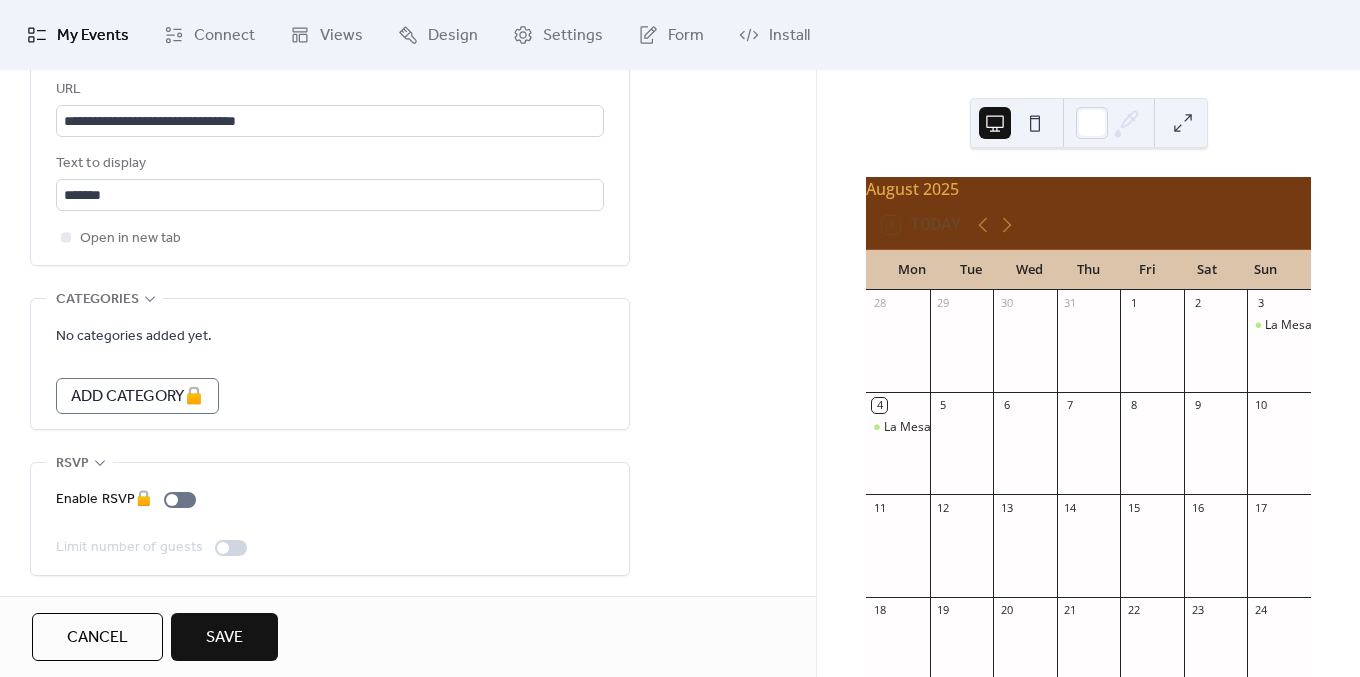 click on "Save" at bounding box center (224, 637) 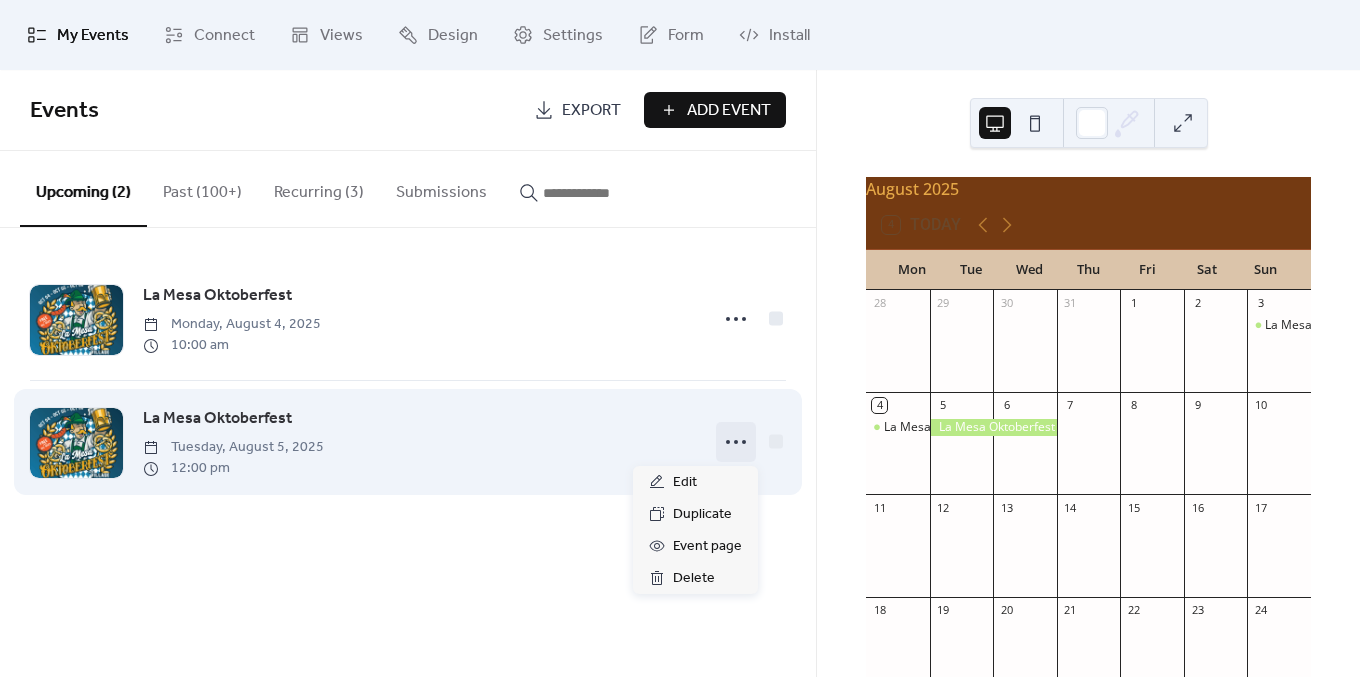 click 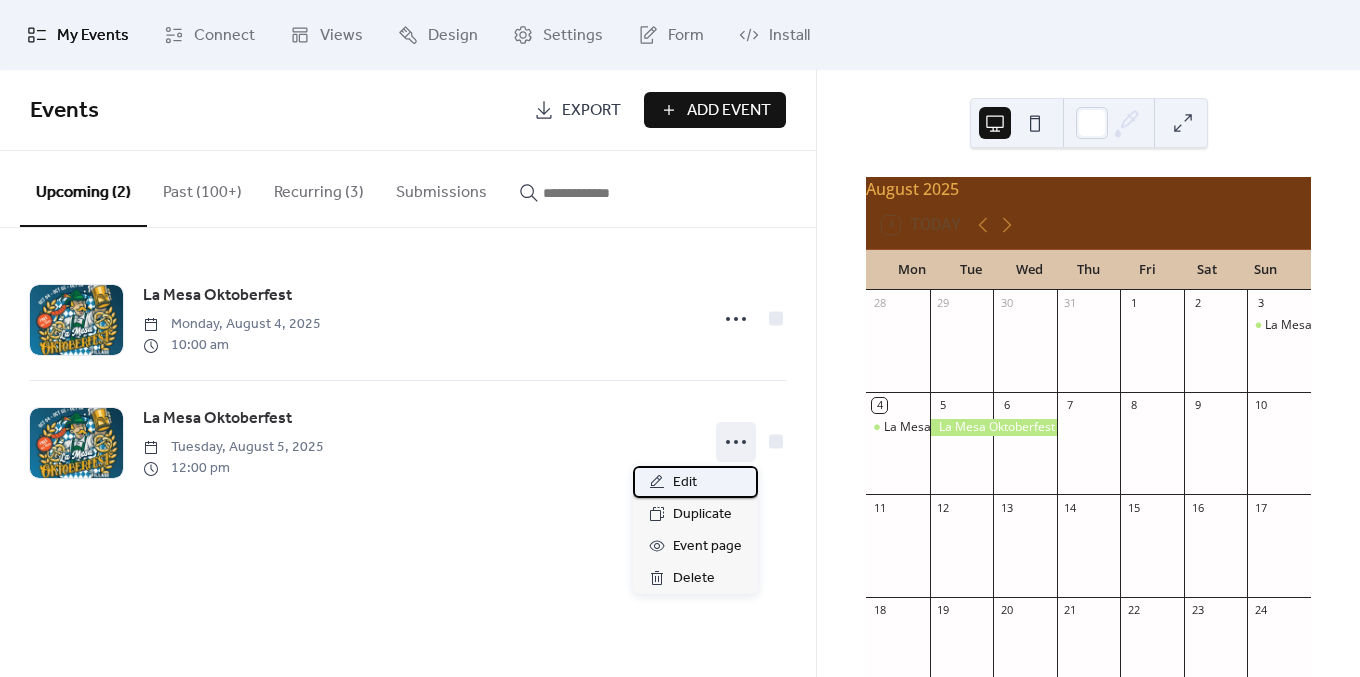 click on "Edit" at bounding box center [695, 482] 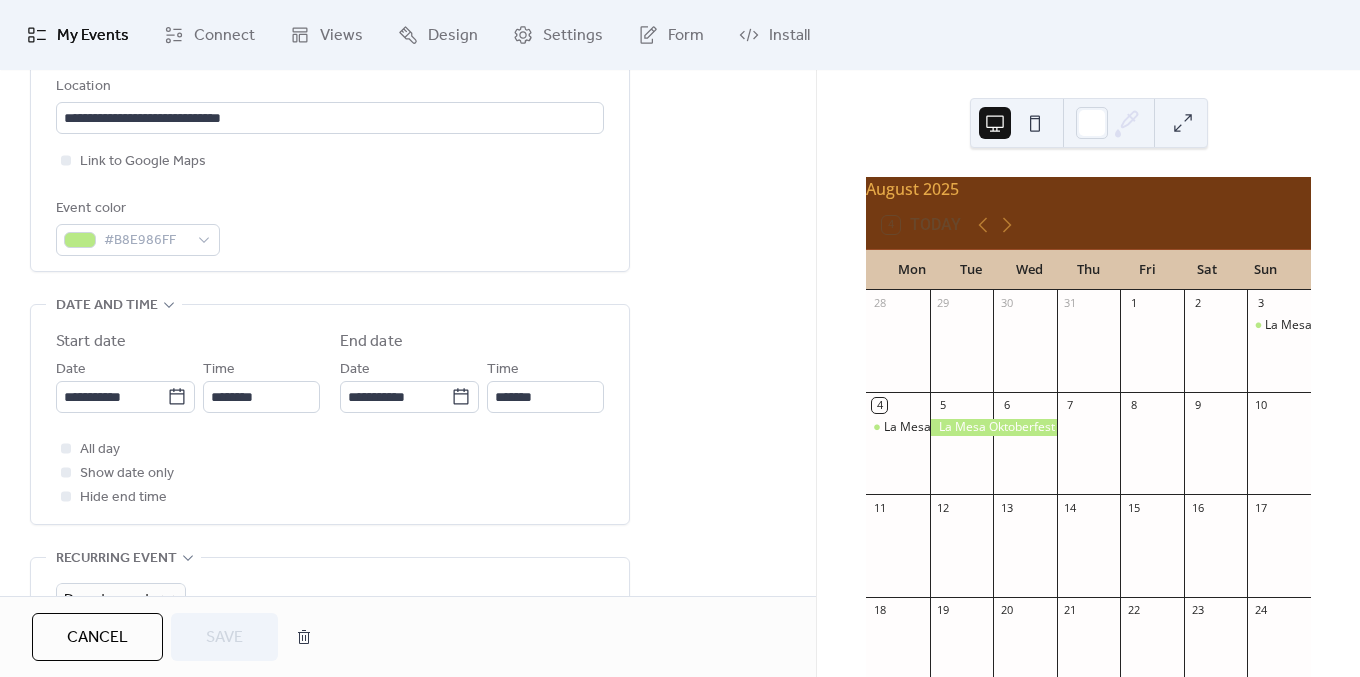 scroll, scrollTop: 459, scrollLeft: 0, axis: vertical 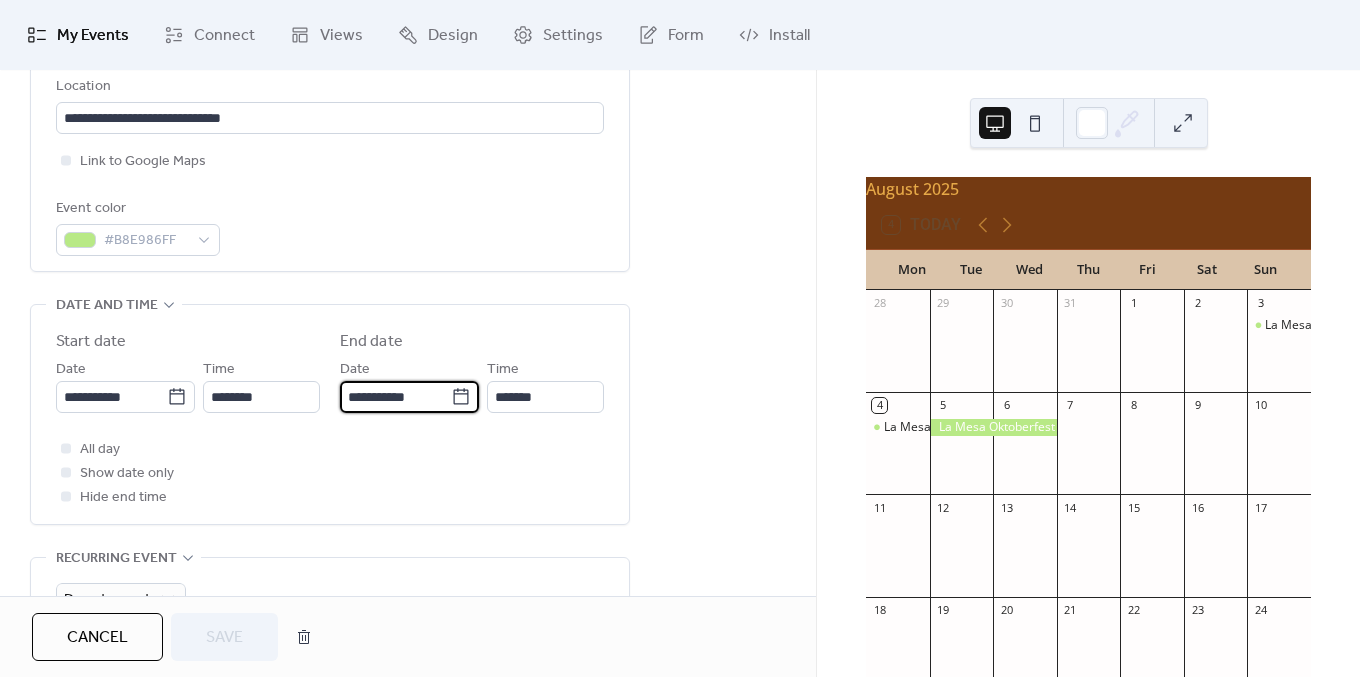 click on "**********" at bounding box center [395, 397] 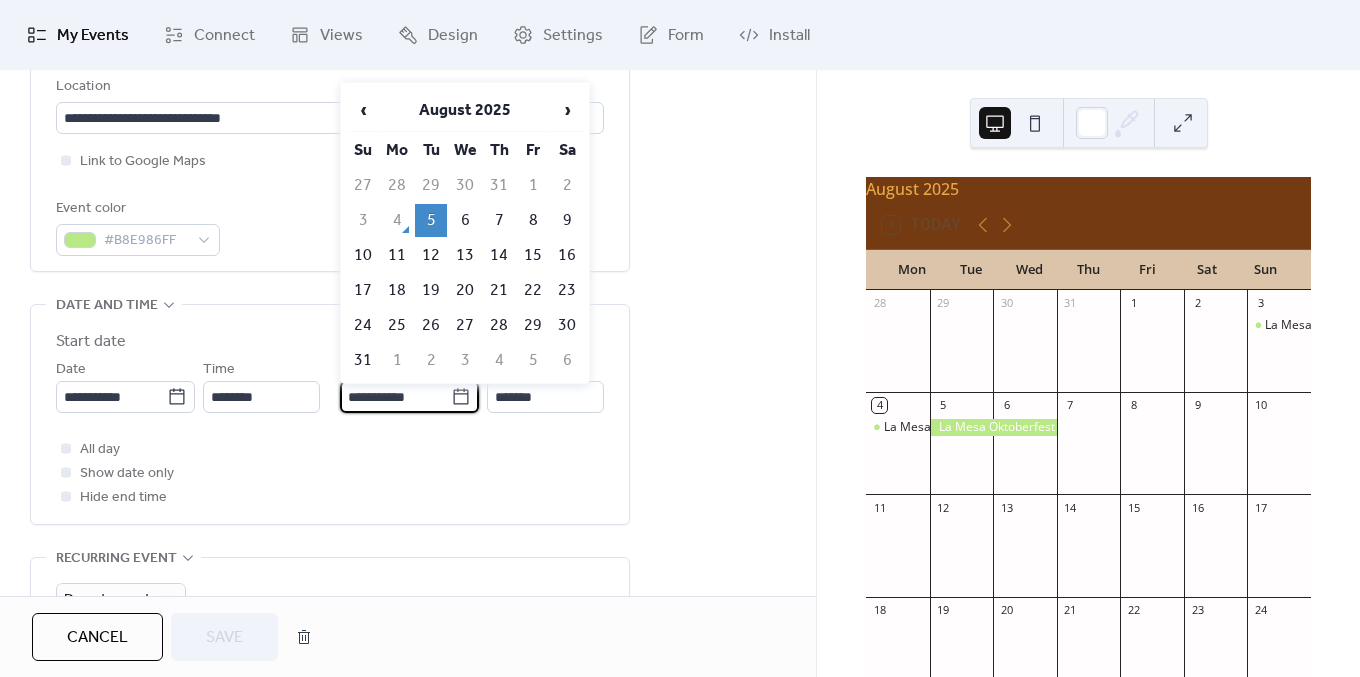 type on "**********" 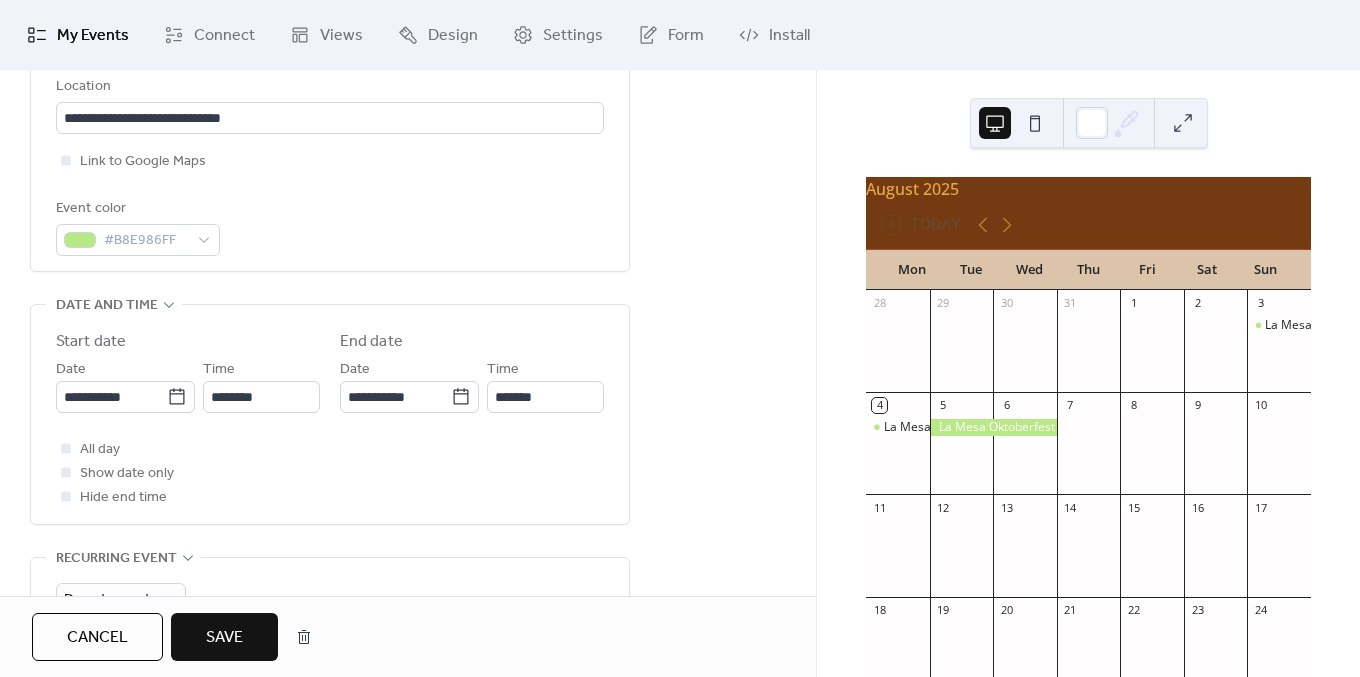click on "**********" at bounding box center (408, 530) 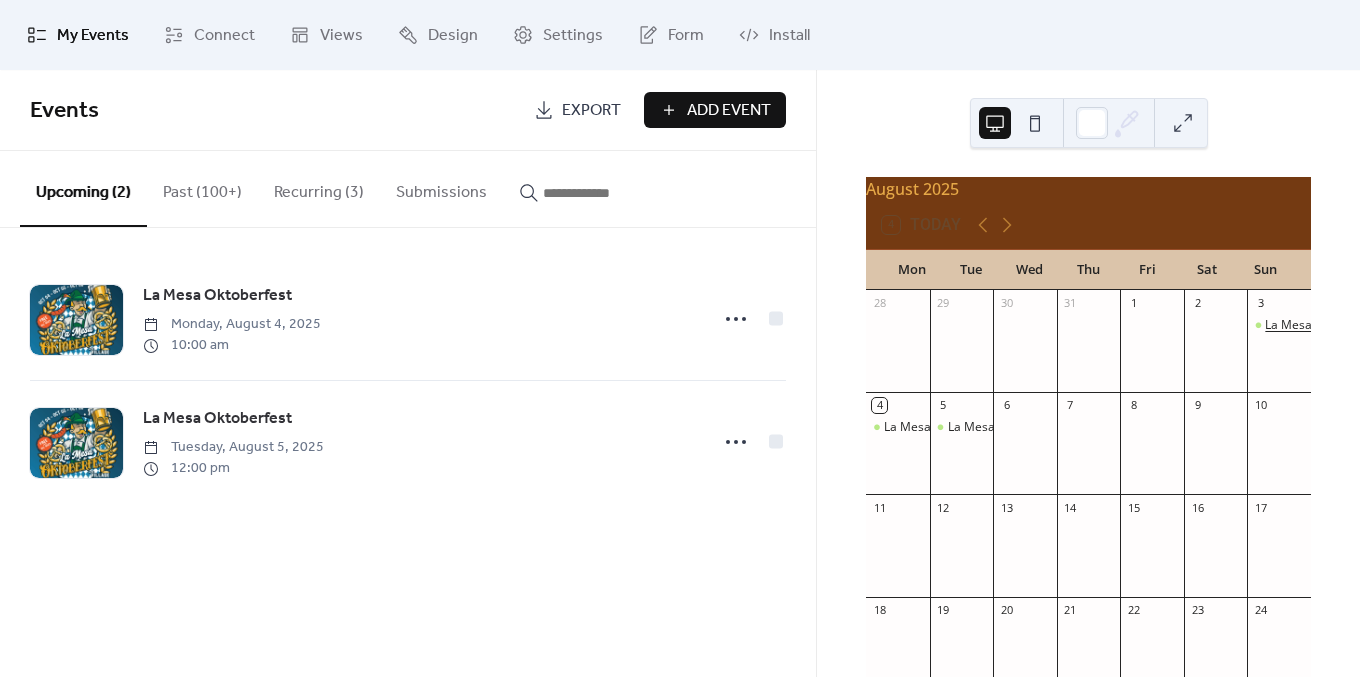 click on "La Mesa Oktoberfest" at bounding box center [1323, 325] 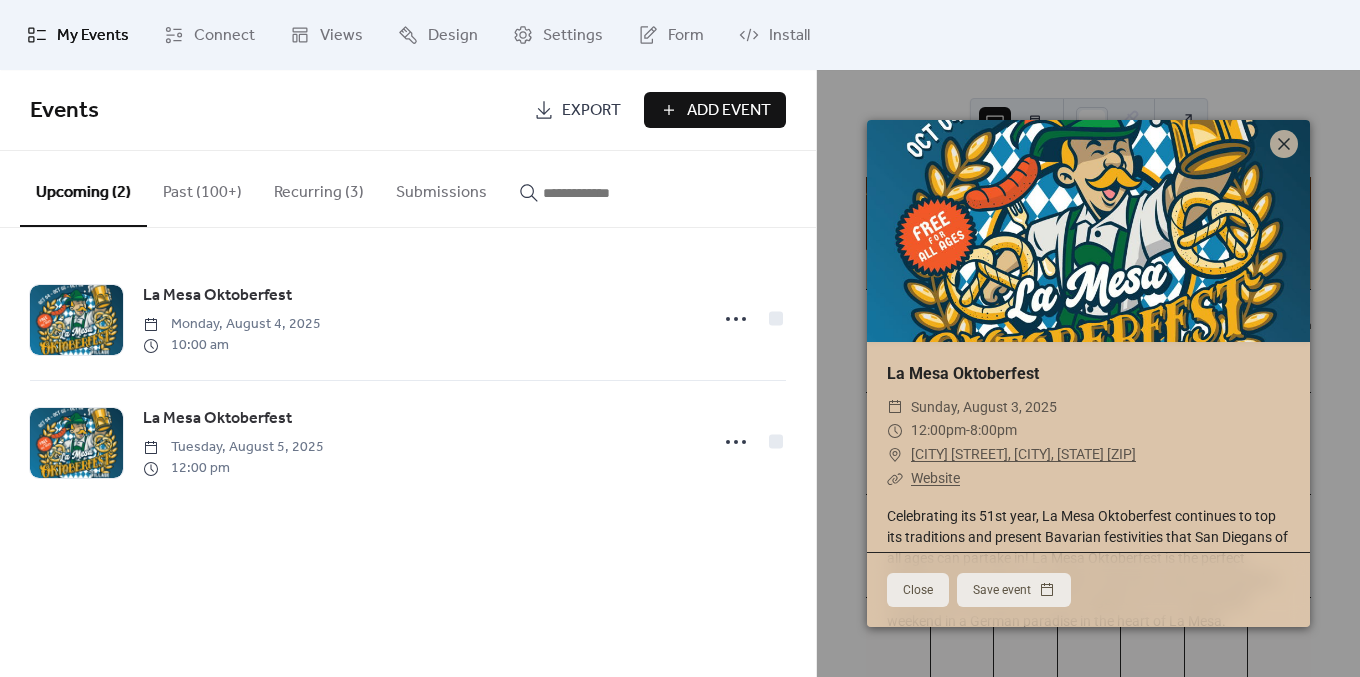 click on "Past (100+)" at bounding box center [202, 188] 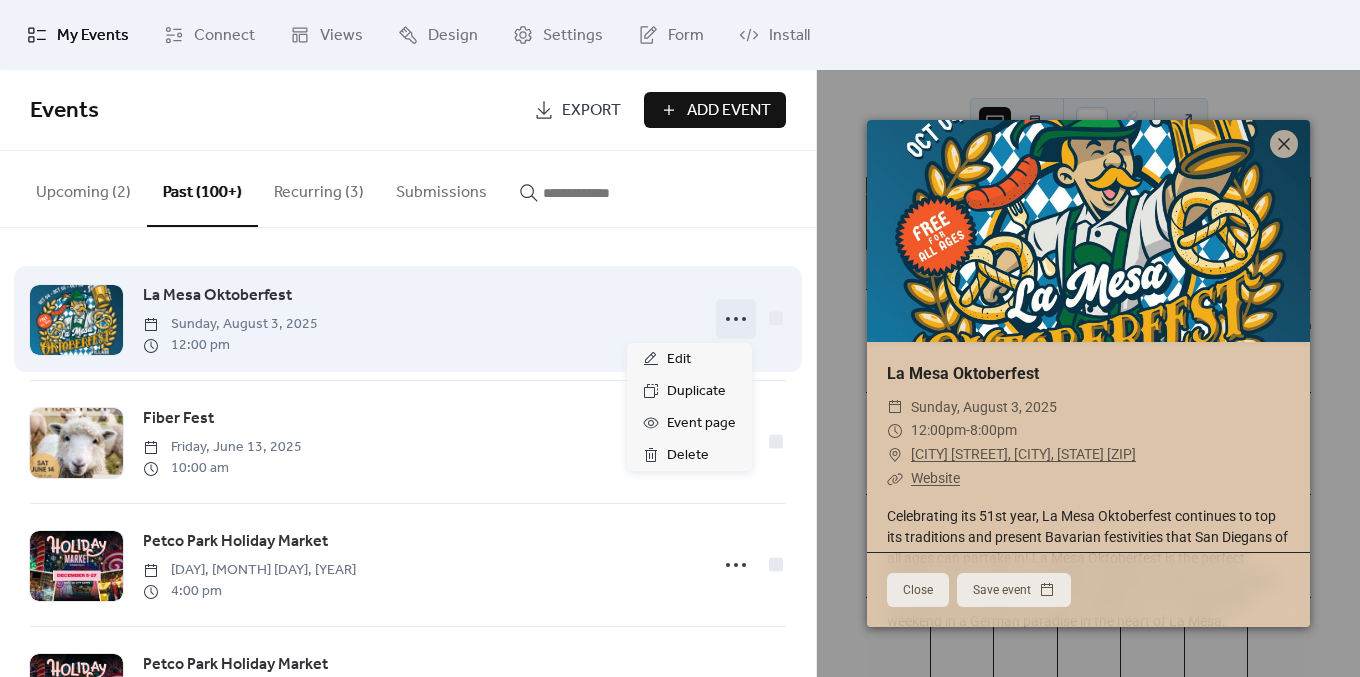 click 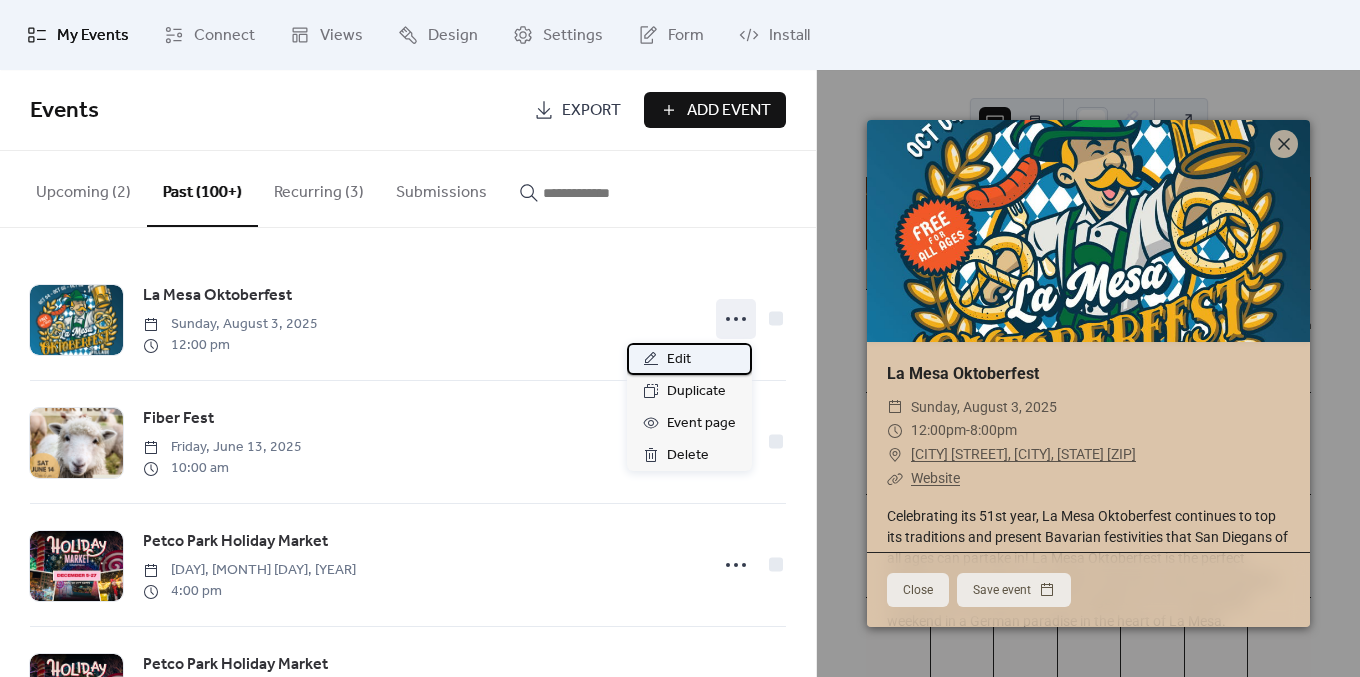 click on "Edit" at bounding box center (689, 359) 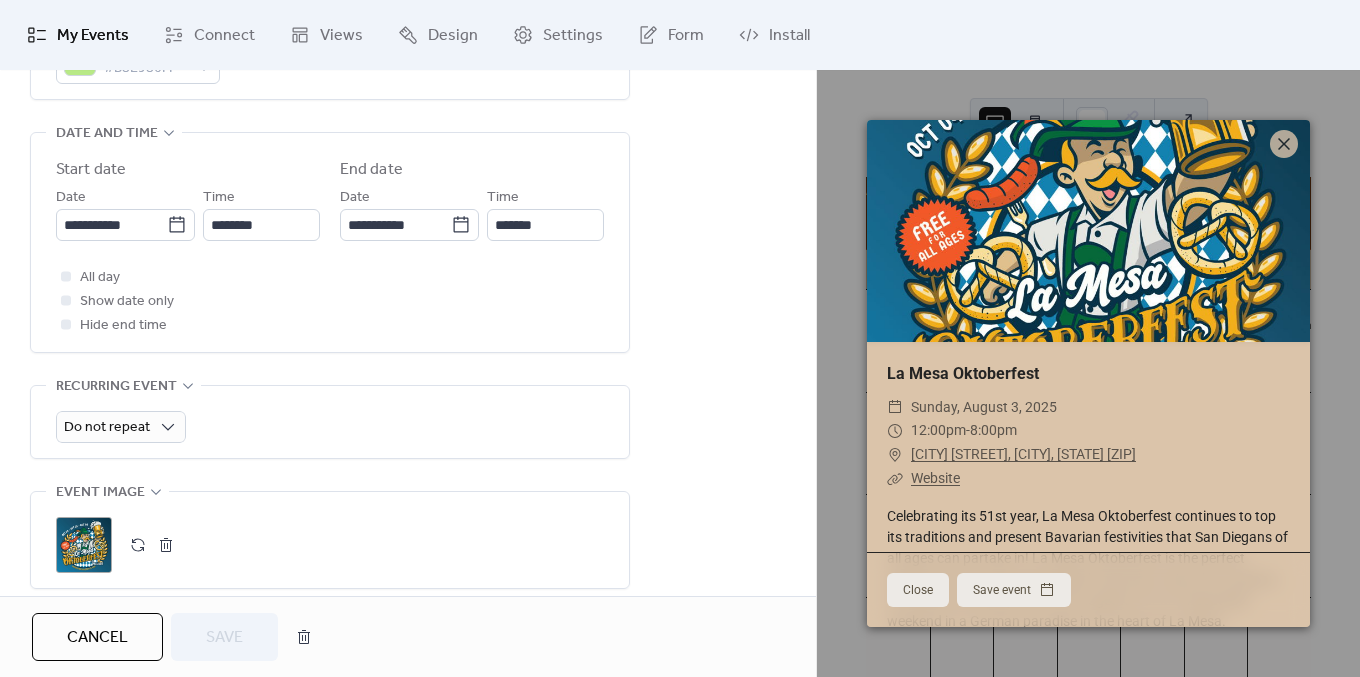 scroll, scrollTop: 632, scrollLeft: 0, axis: vertical 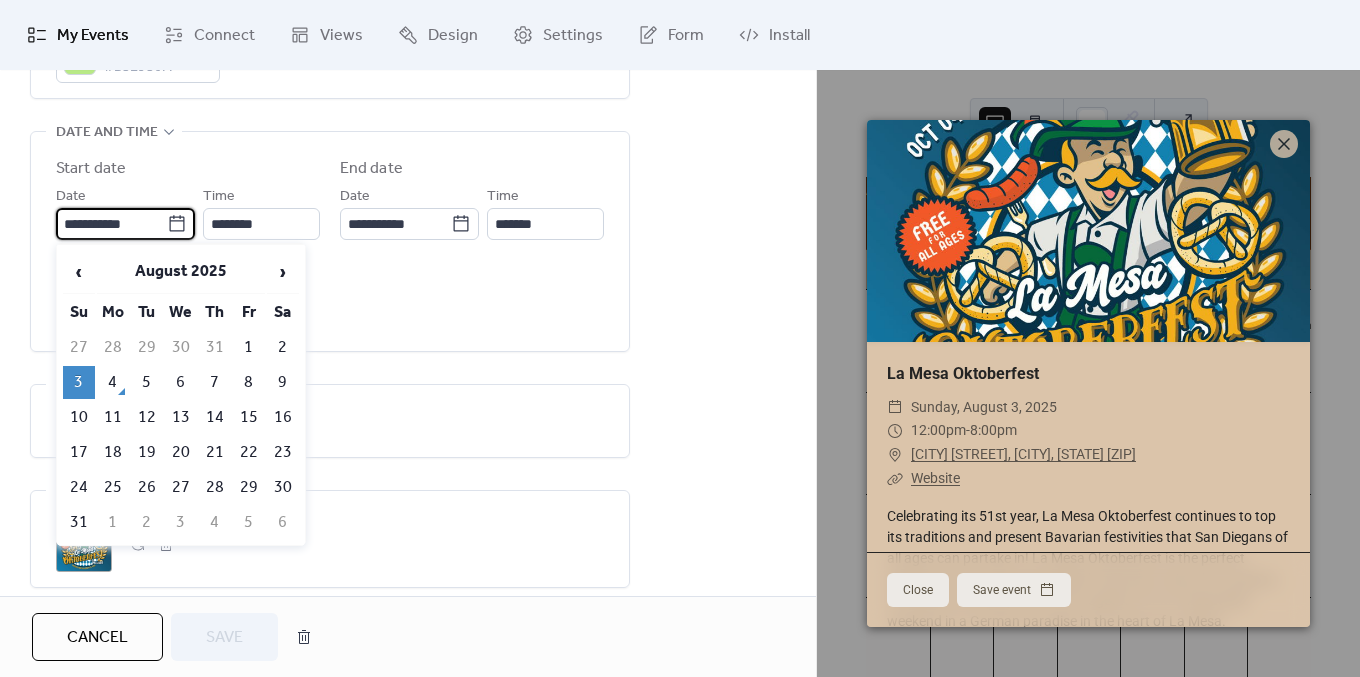 click on "**********" at bounding box center [111, 224] 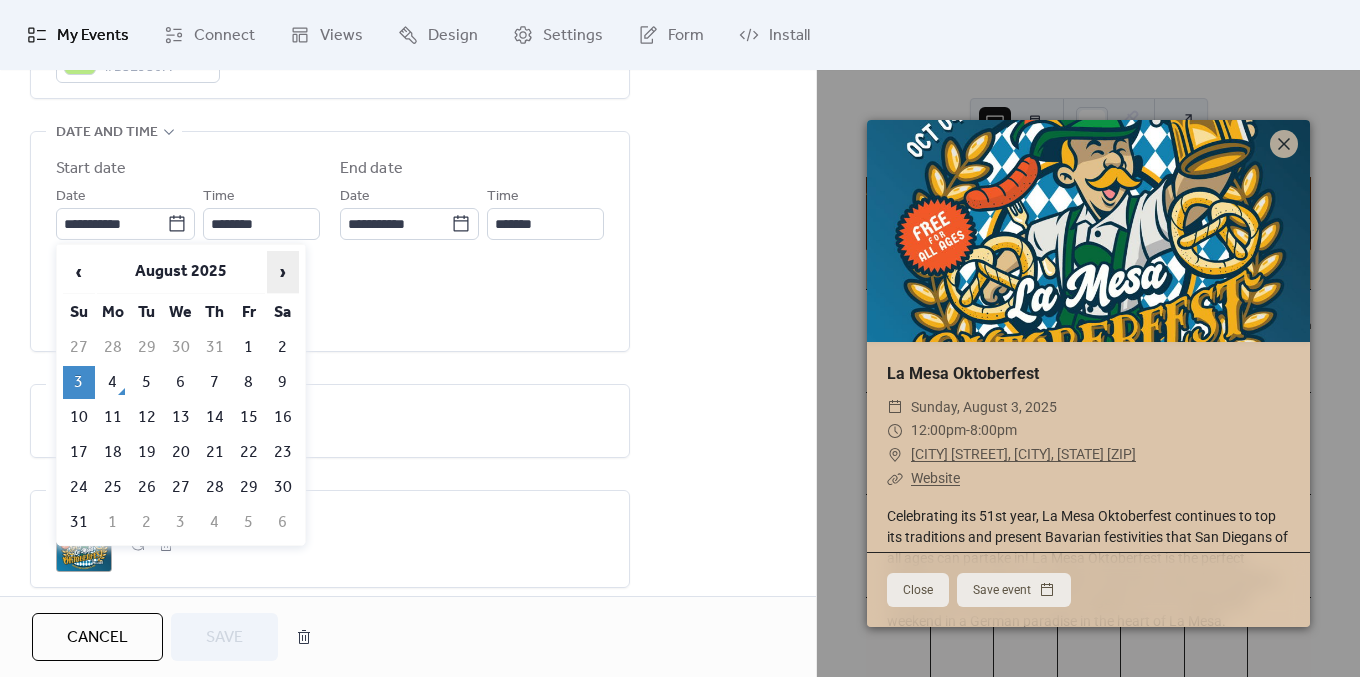 click on "›" at bounding box center (283, 272) 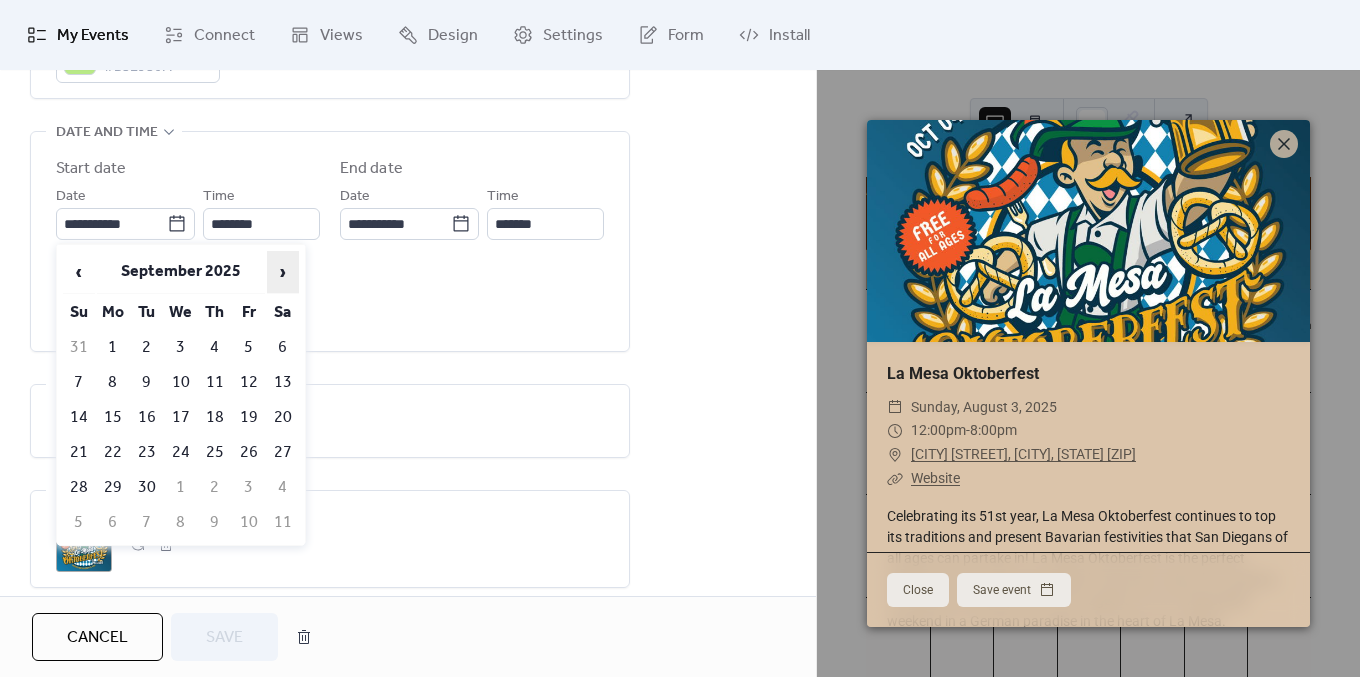 click on "›" at bounding box center [283, 272] 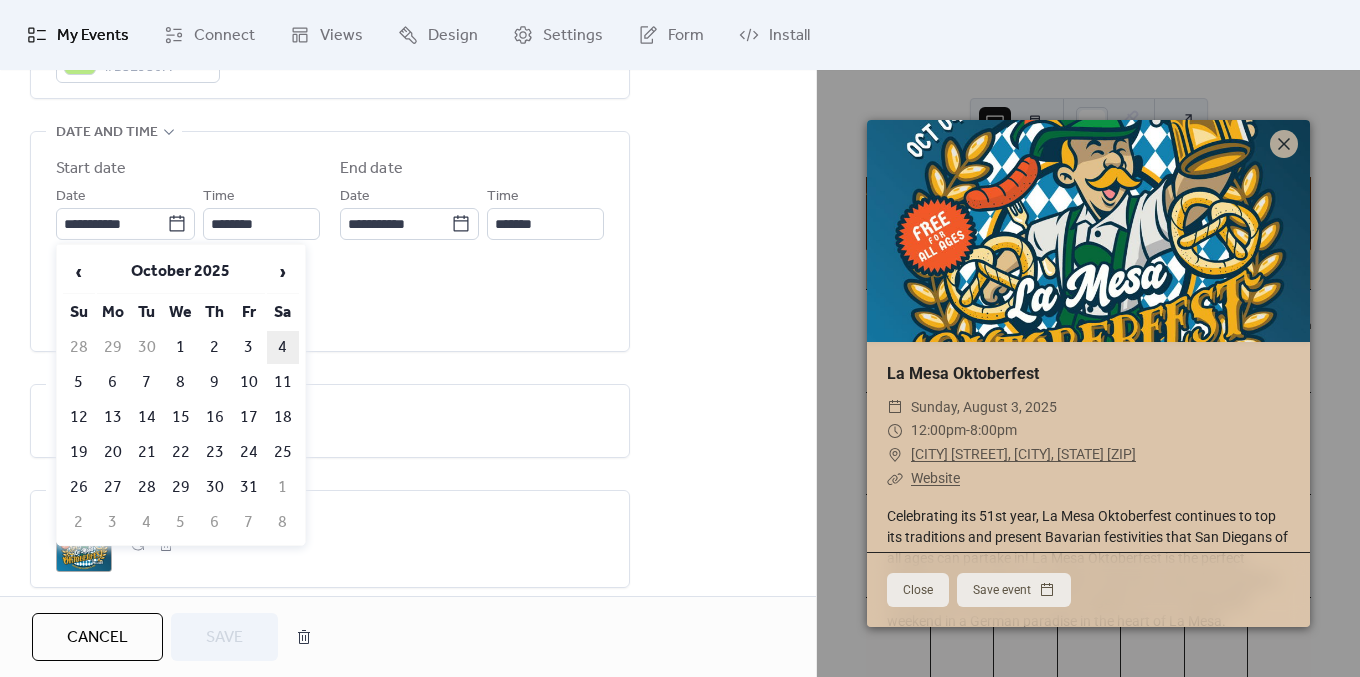 click on "4" at bounding box center [283, 347] 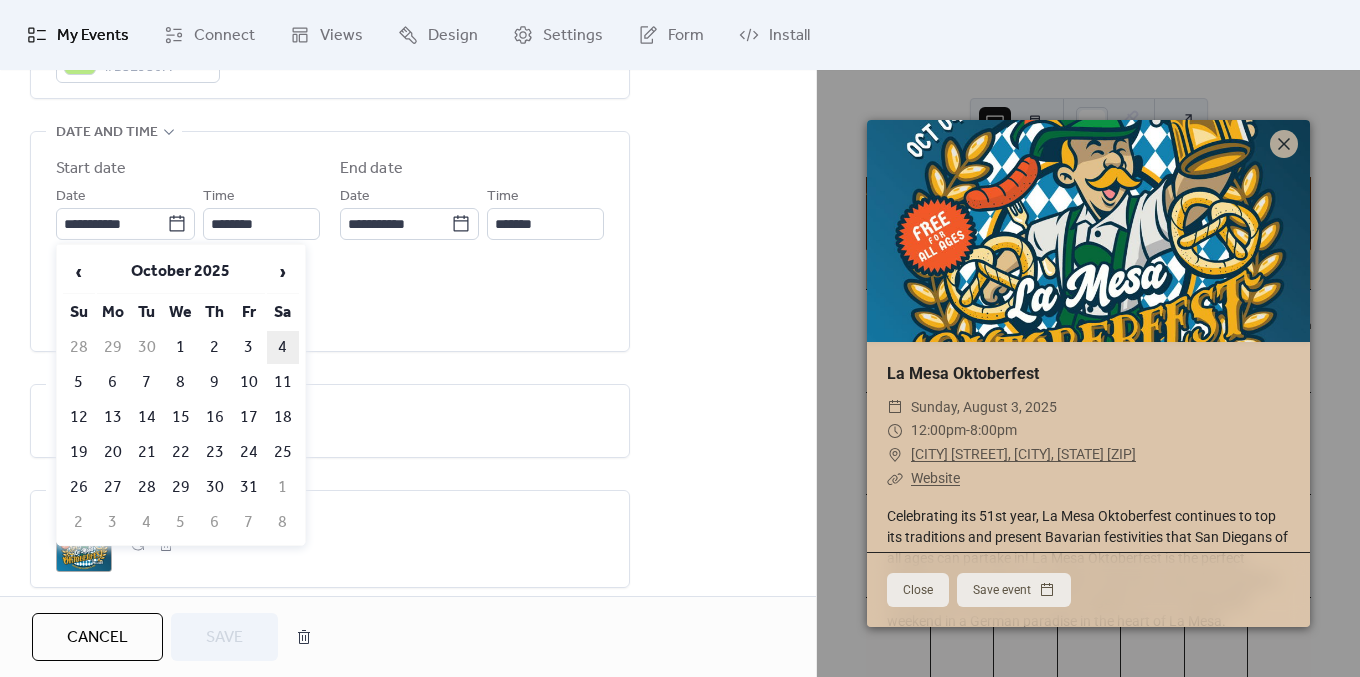 type on "**********" 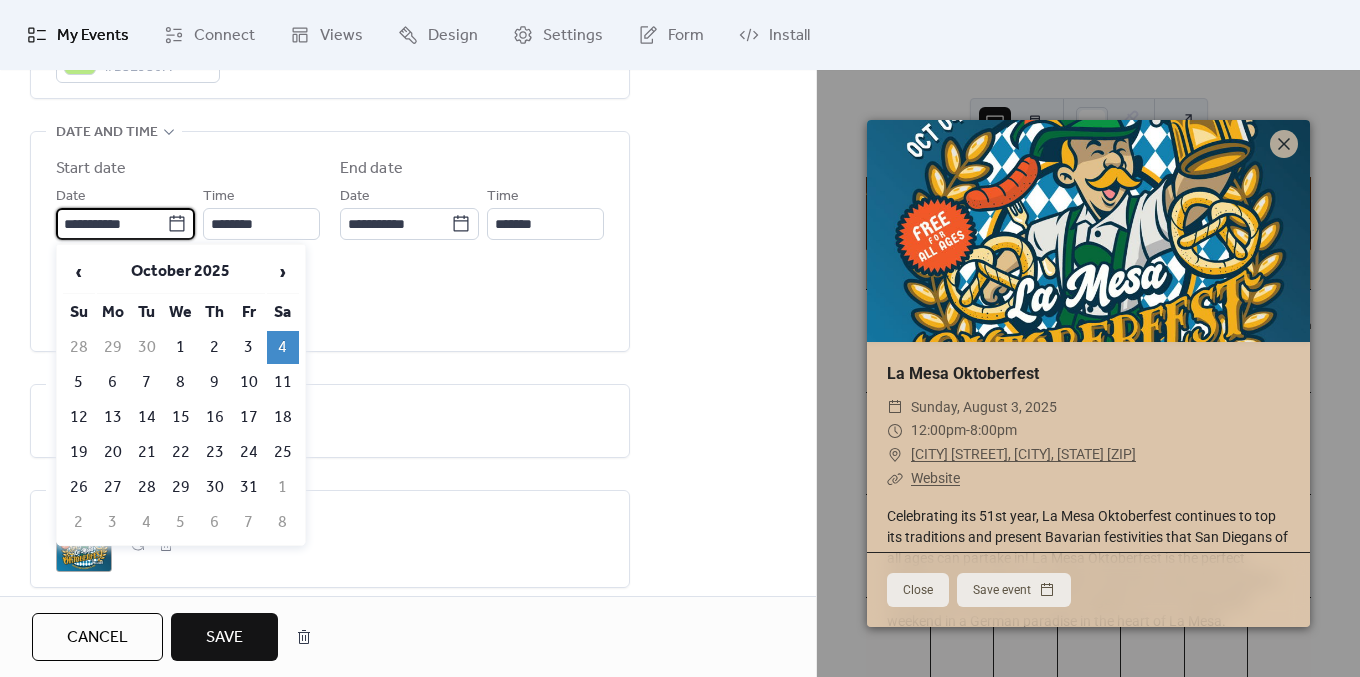 click on "**********" at bounding box center (111, 224) 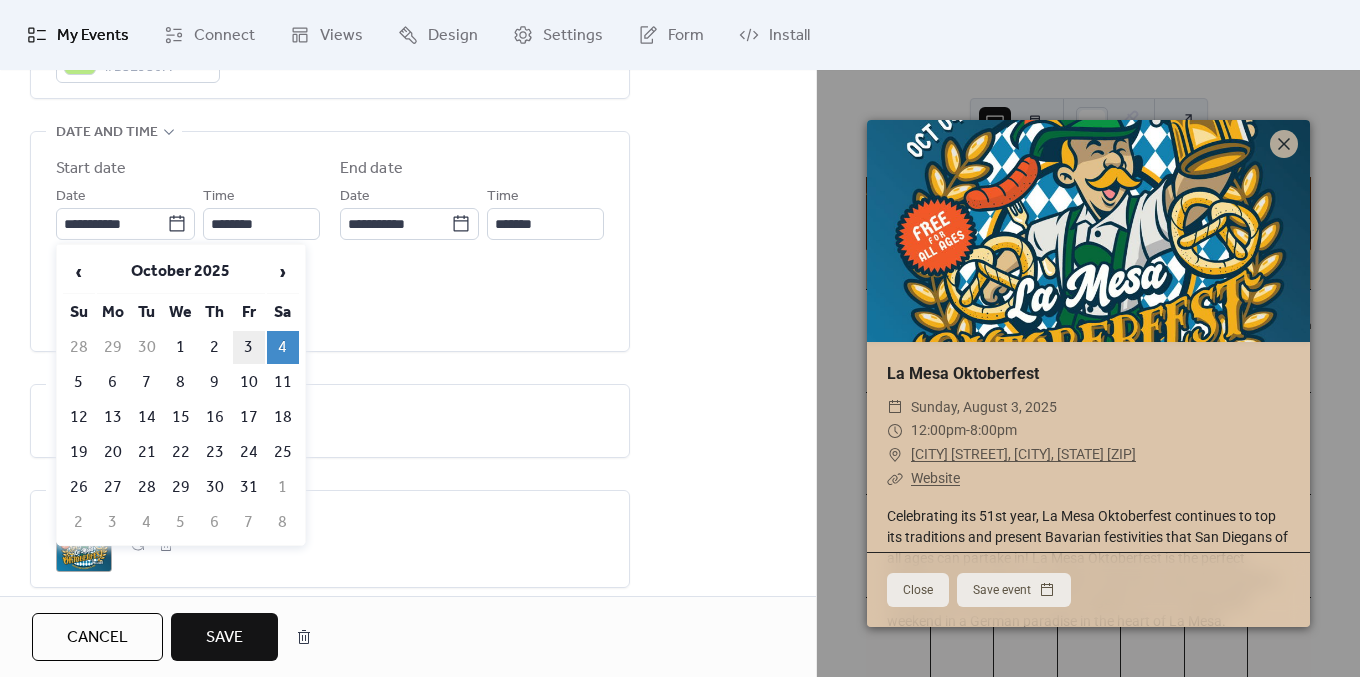 click on "3" at bounding box center [249, 347] 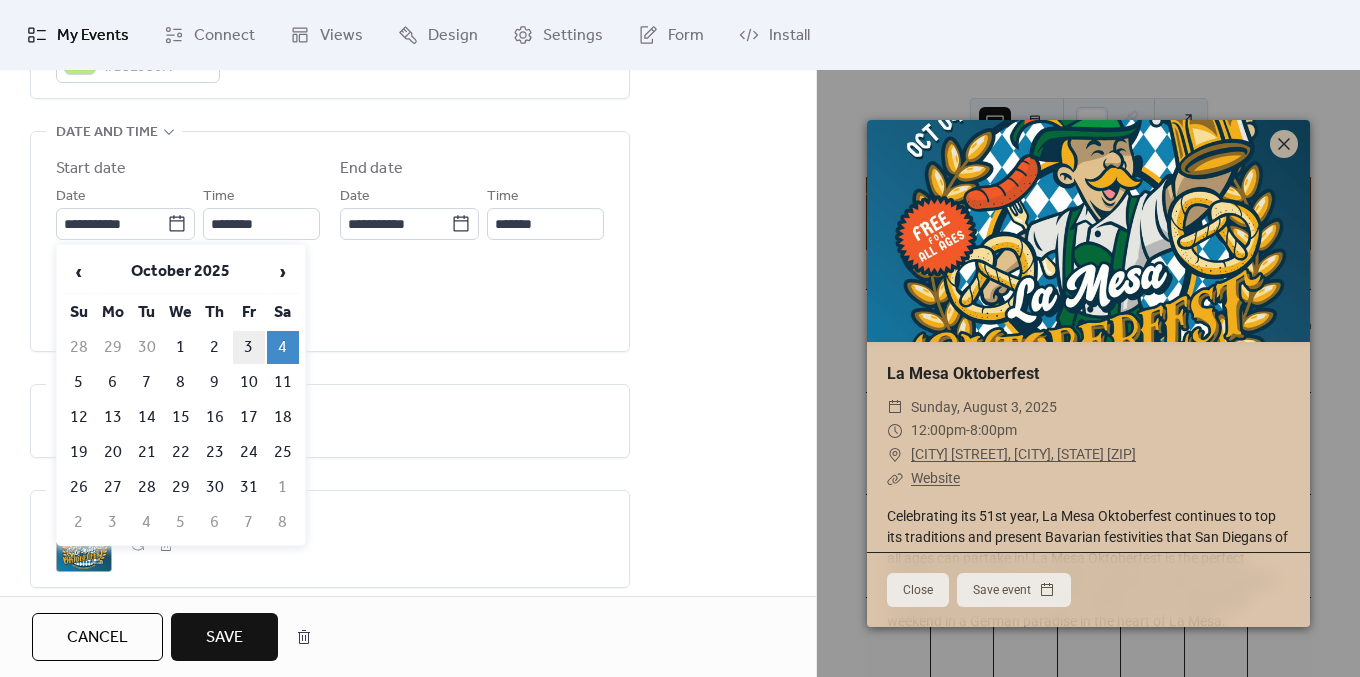 type on "**********" 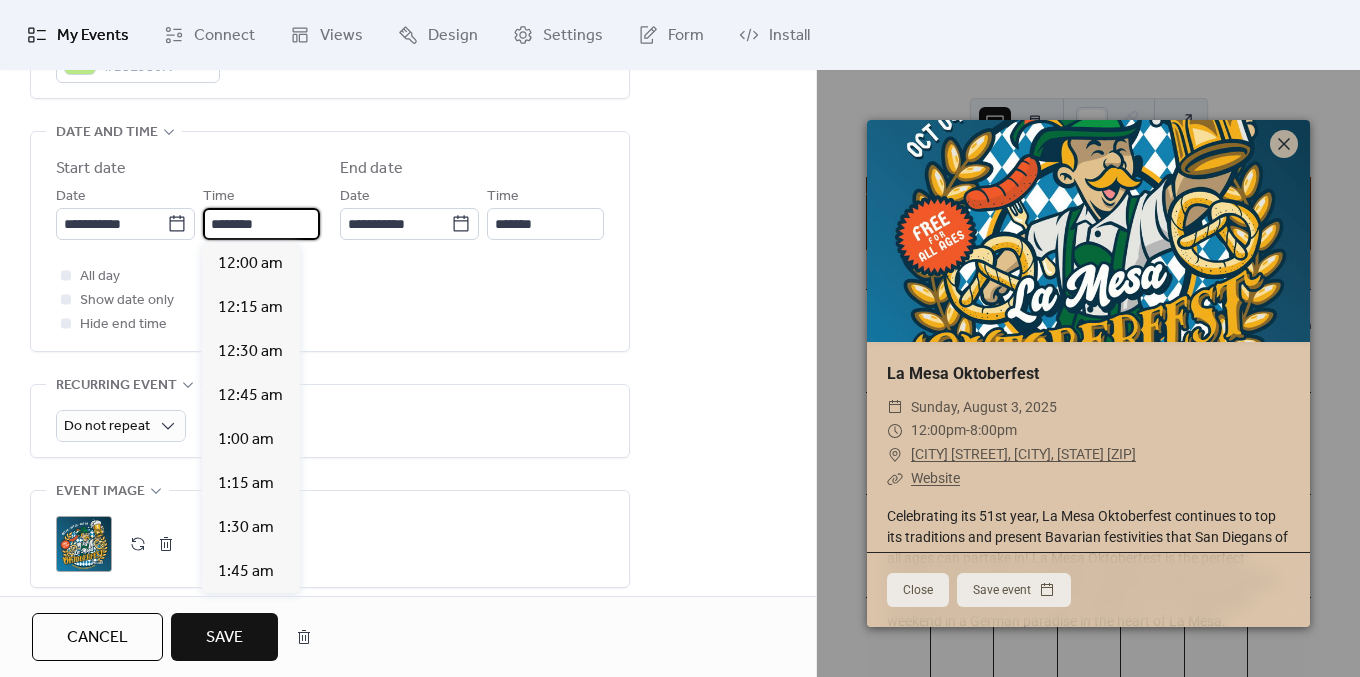 click on "********" at bounding box center (261, 224) 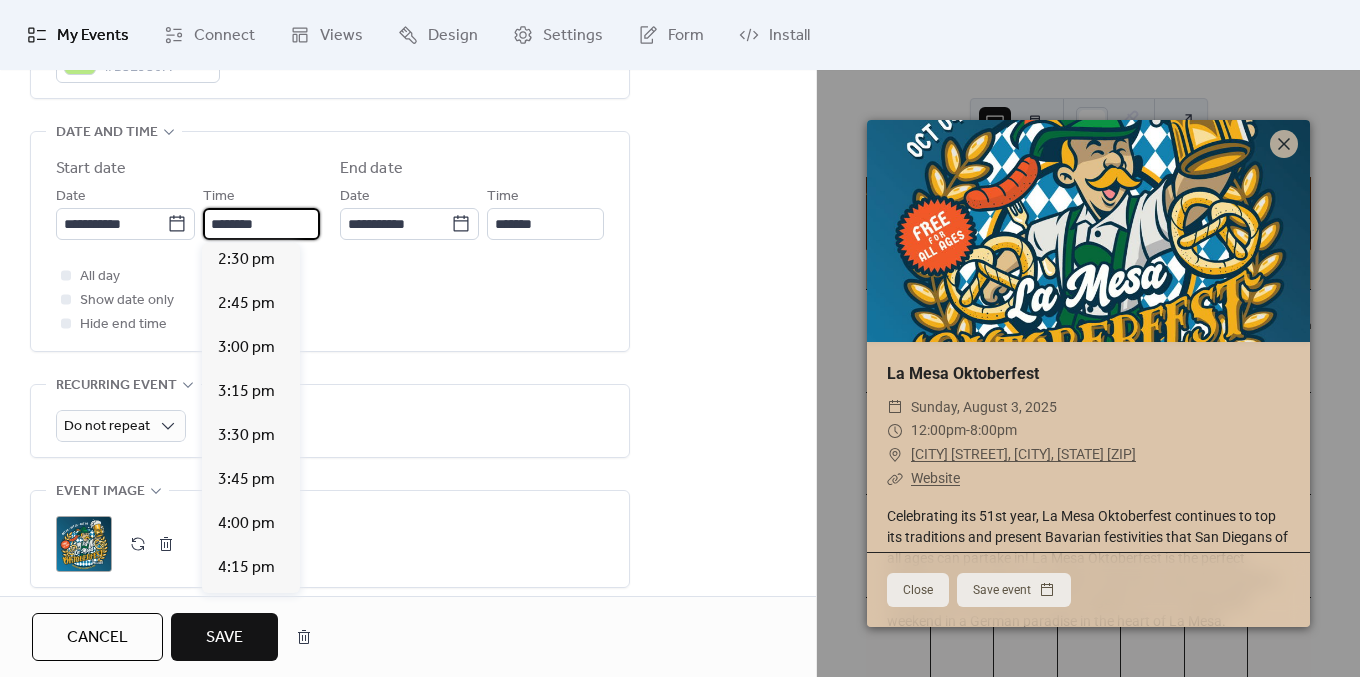 scroll, scrollTop: 2780, scrollLeft: 0, axis: vertical 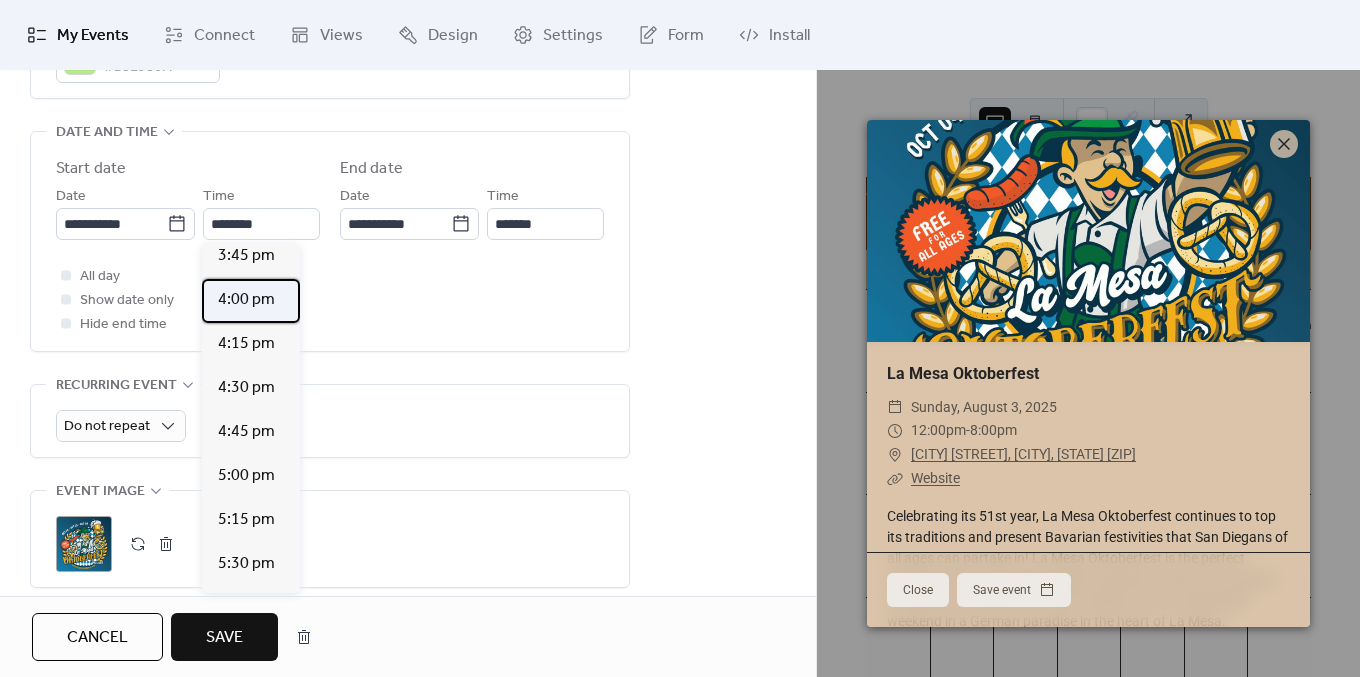 click on "4:00 pm" at bounding box center (251, 301) 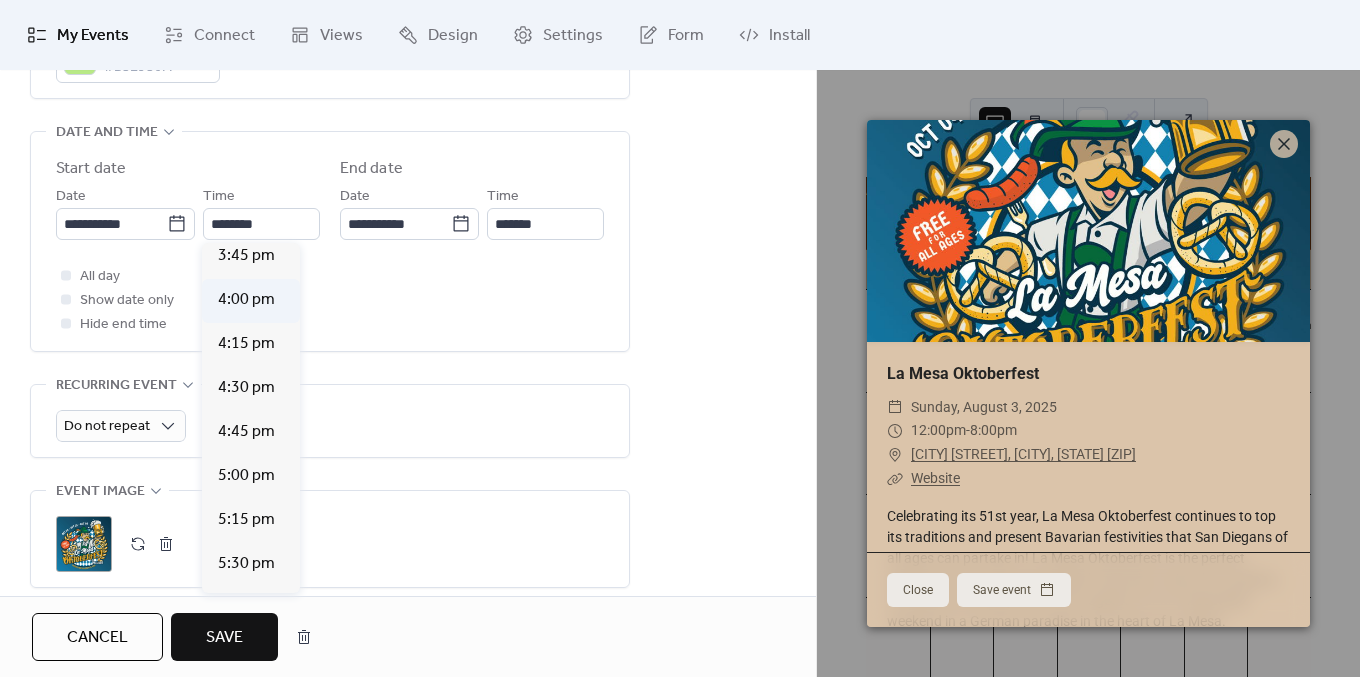 type on "*******" 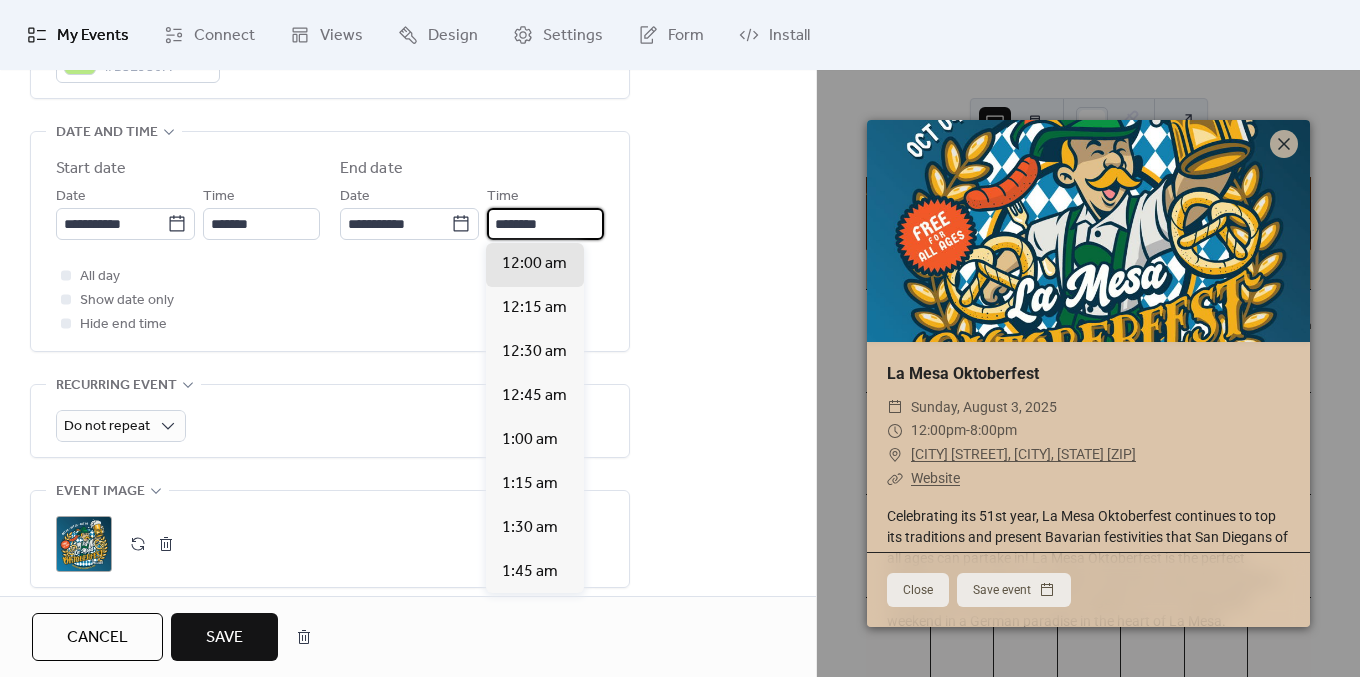 click on "********" at bounding box center (545, 224) 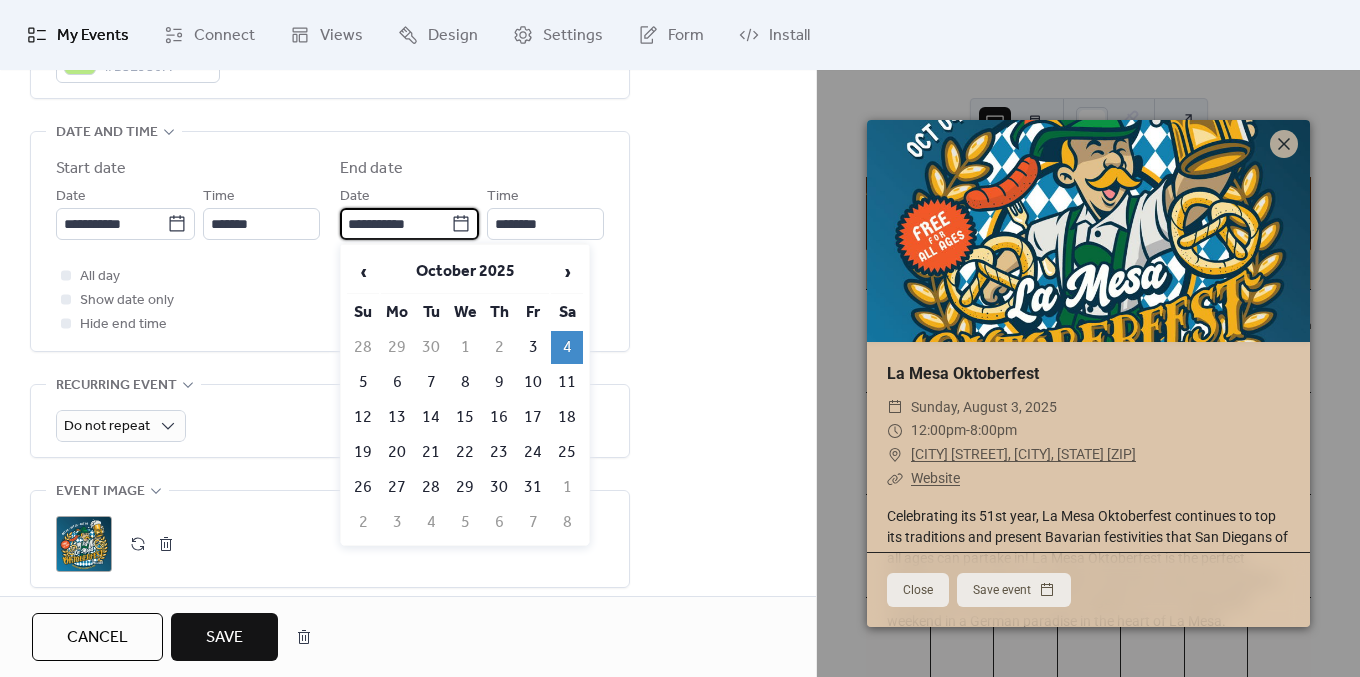 click on "**********" at bounding box center (395, 224) 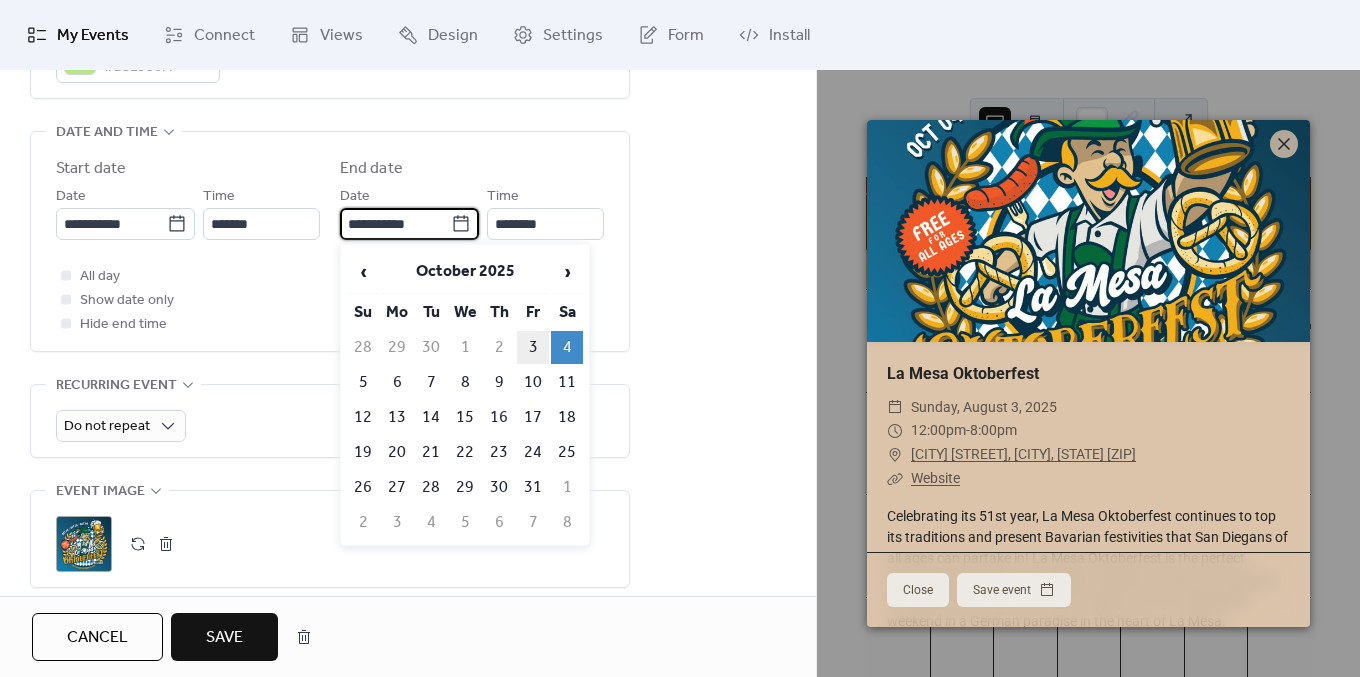 click on "3" at bounding box center (533, 347) 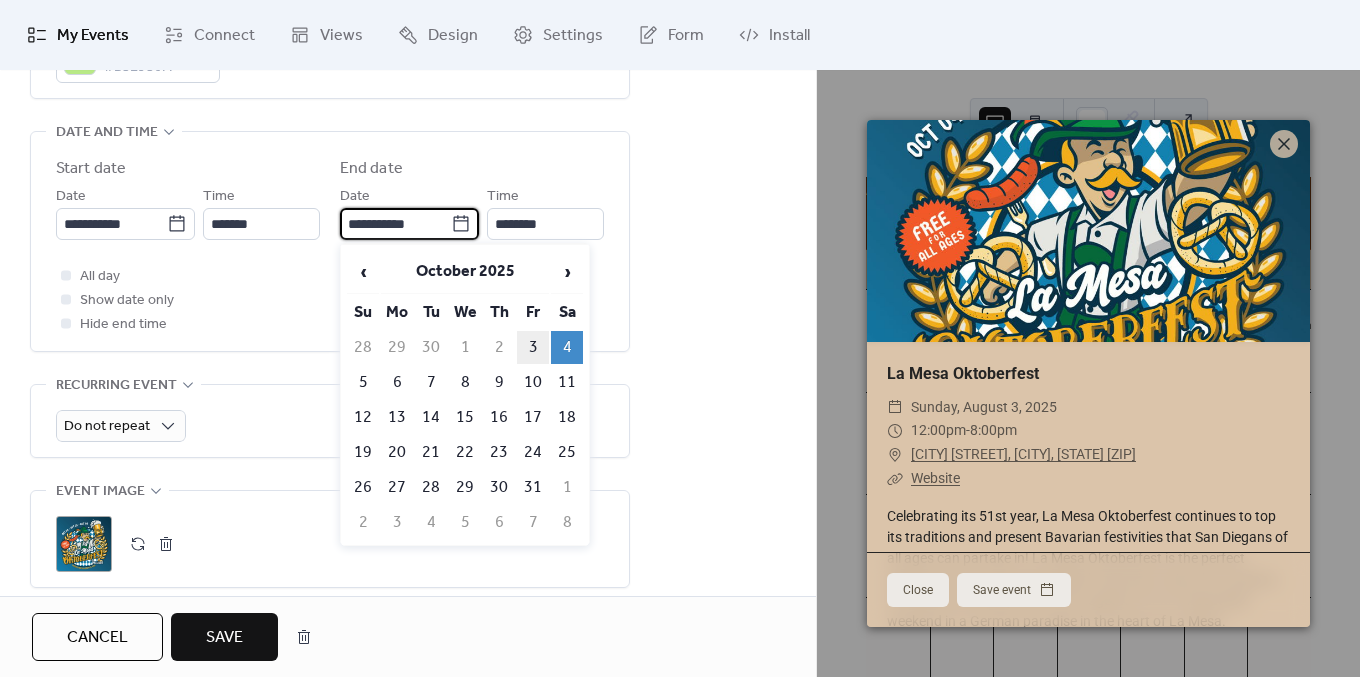 type on "**********" 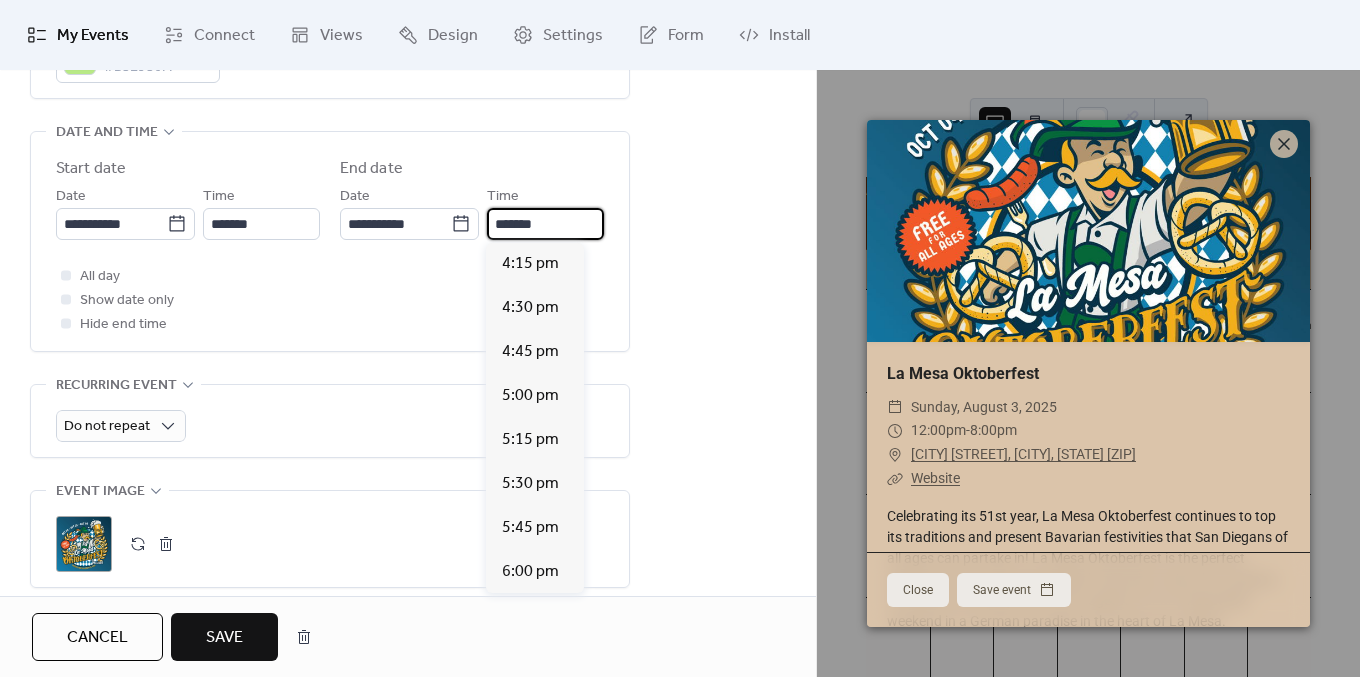 click on "*******" at bounding box center (545, 224) 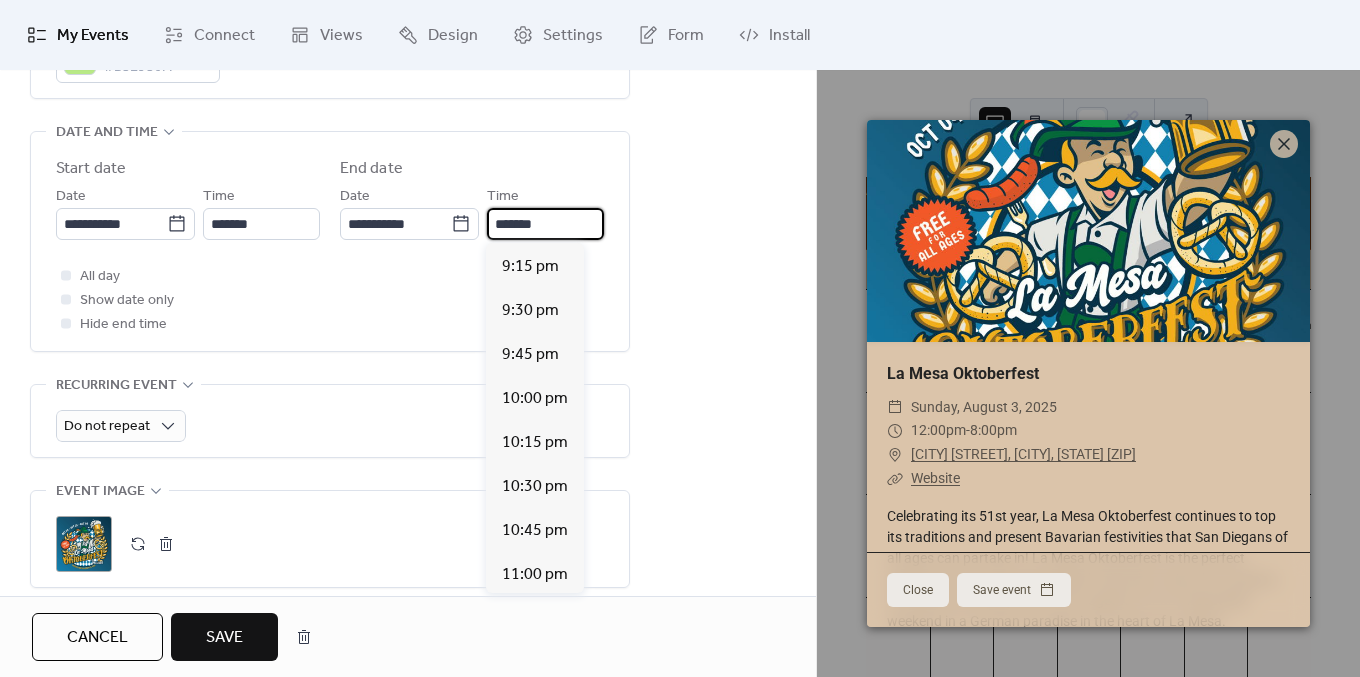 scroll, scrollTop: 884, scrollLeft: 0, axis: vertical 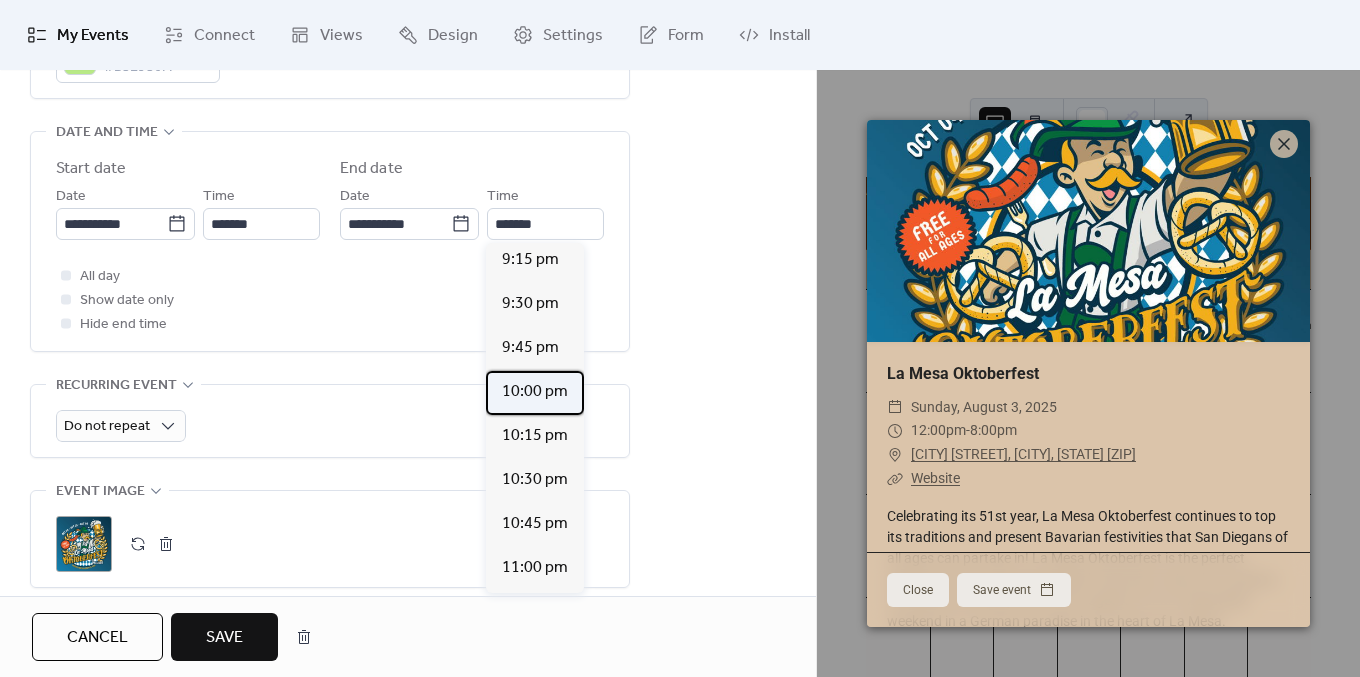 click on "10:00 pm" at bounding box center [535, 392] 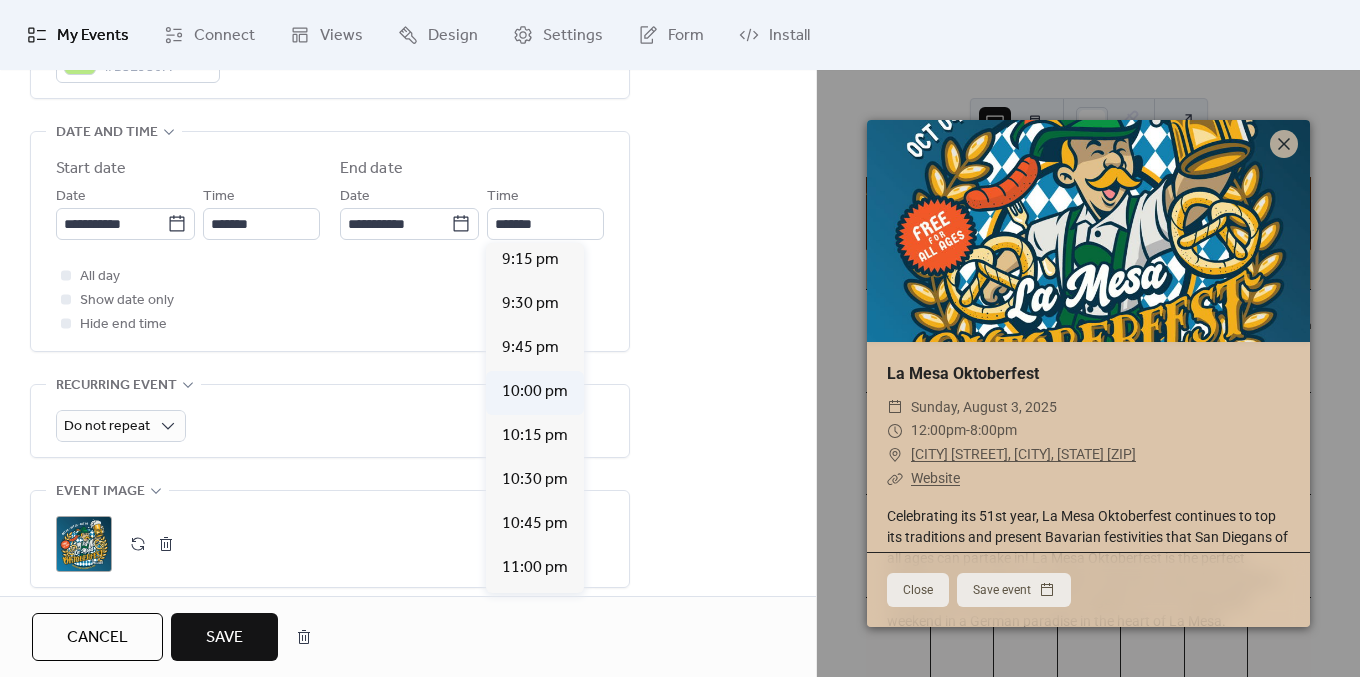 type on "********" 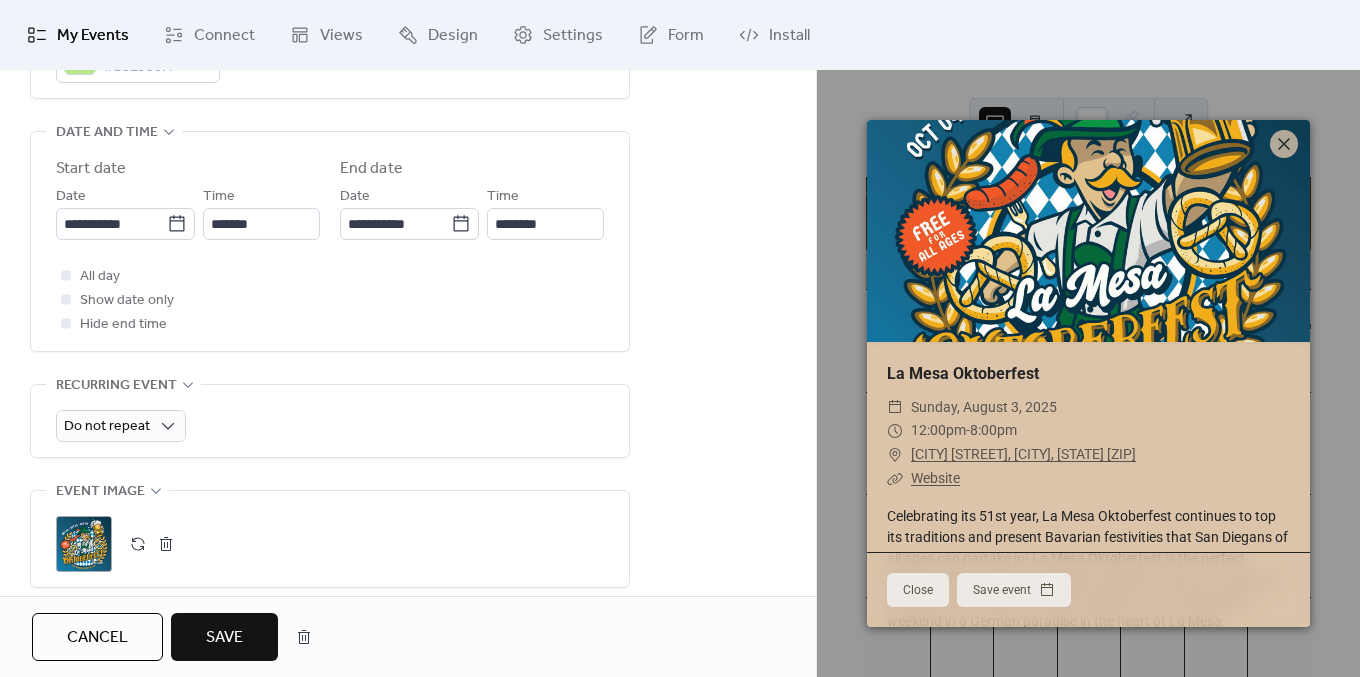 click on "Save" at bounding box center (224, 637) 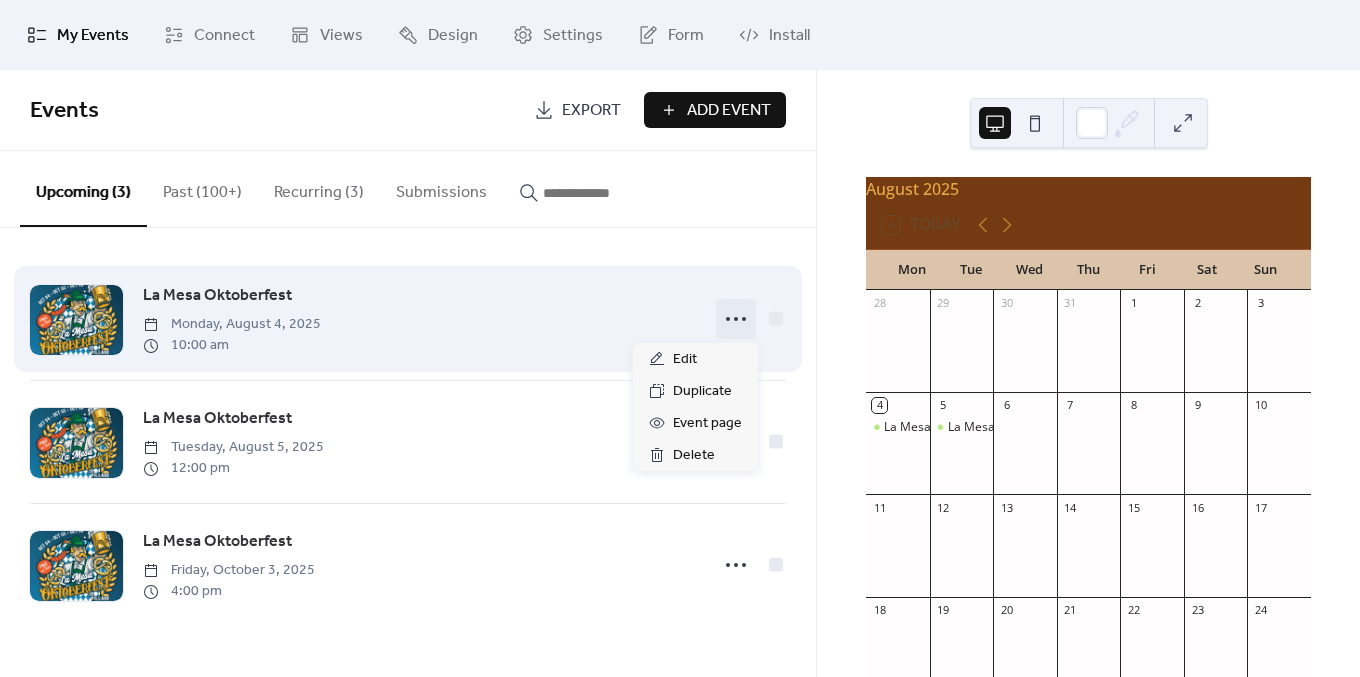 click 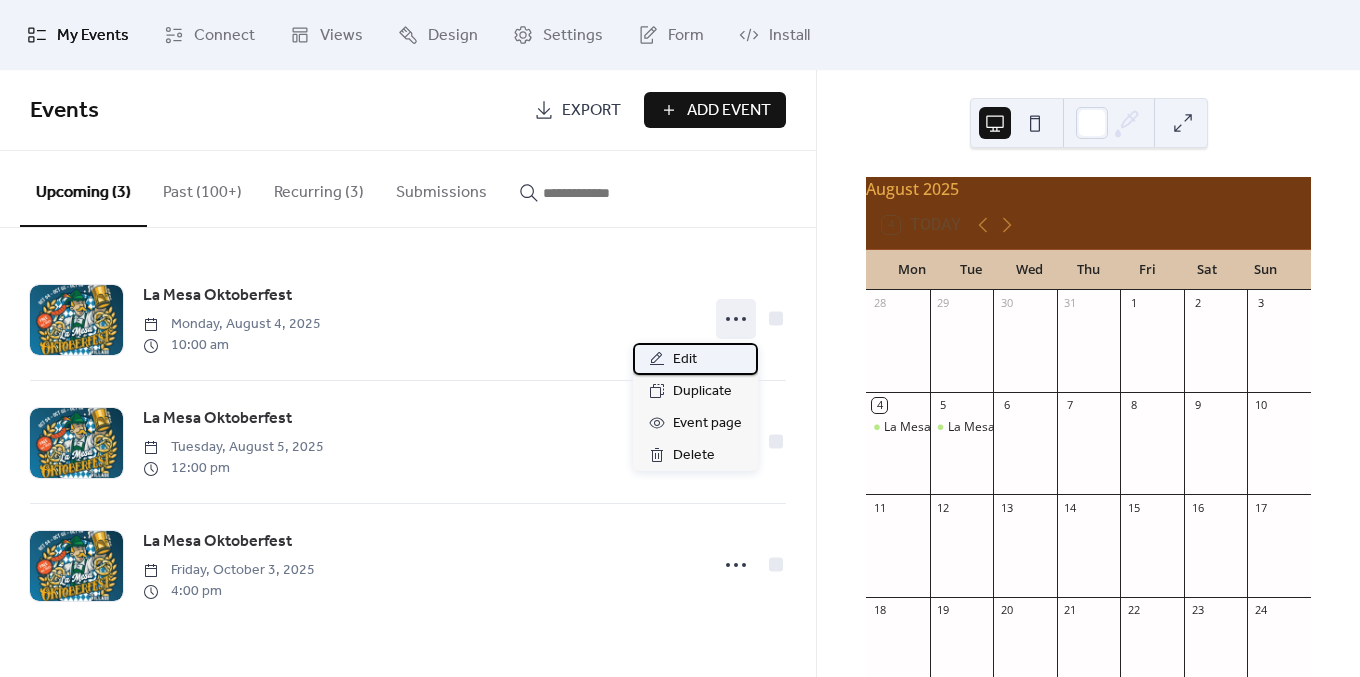 click on "Edit" at bounding box center (695, 359) 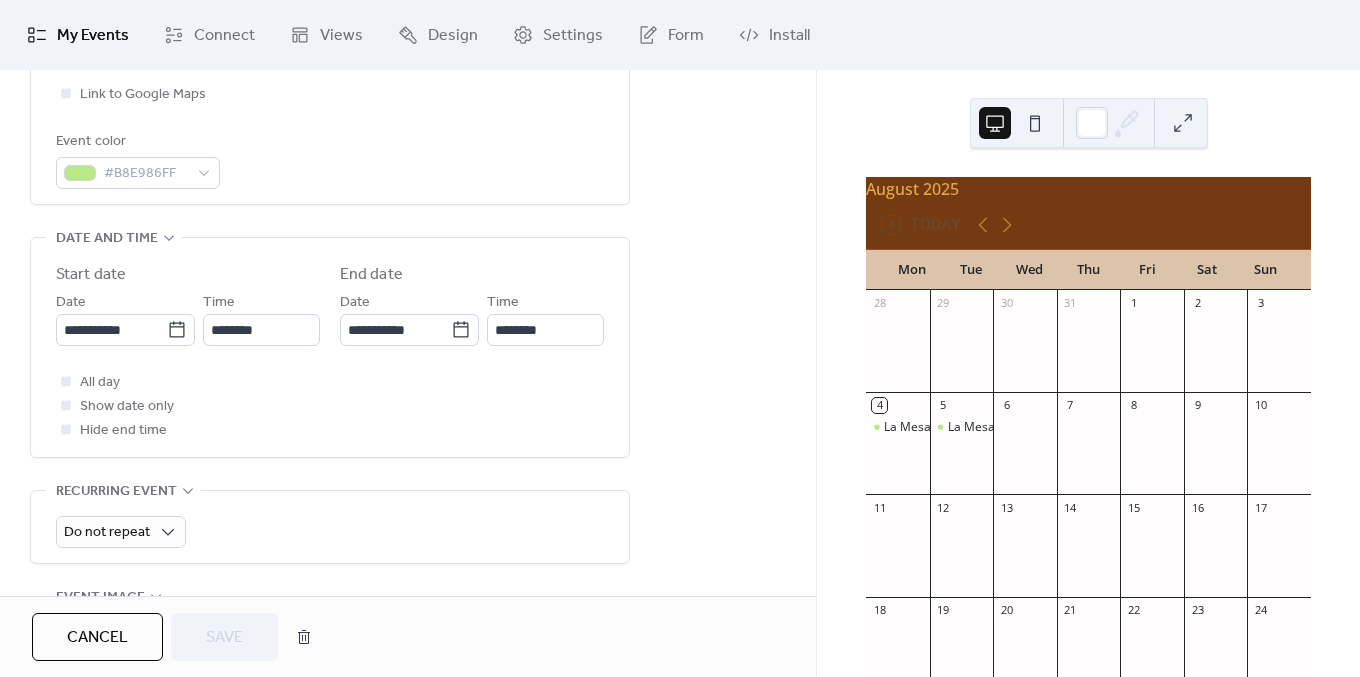 scroll, scrollTop: 589, scrollLeft: 0, axis: vertical 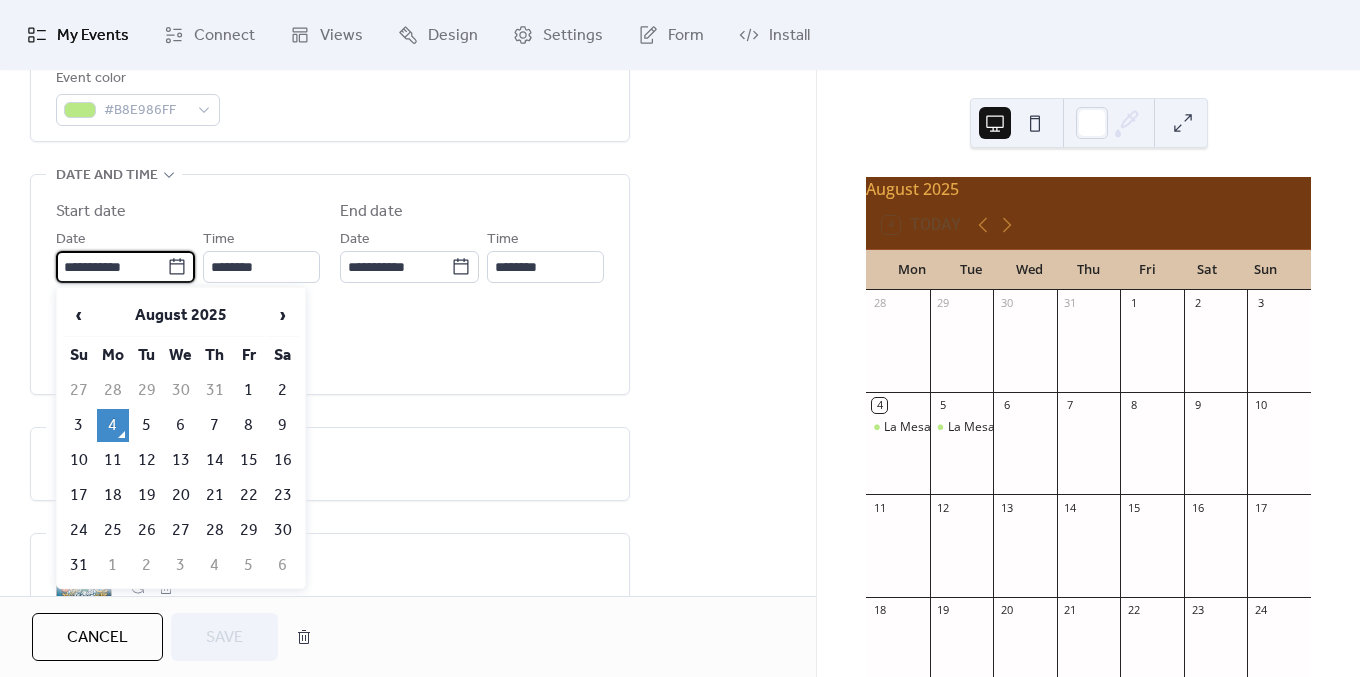 click on "**********" at bounding box center (111, 267) 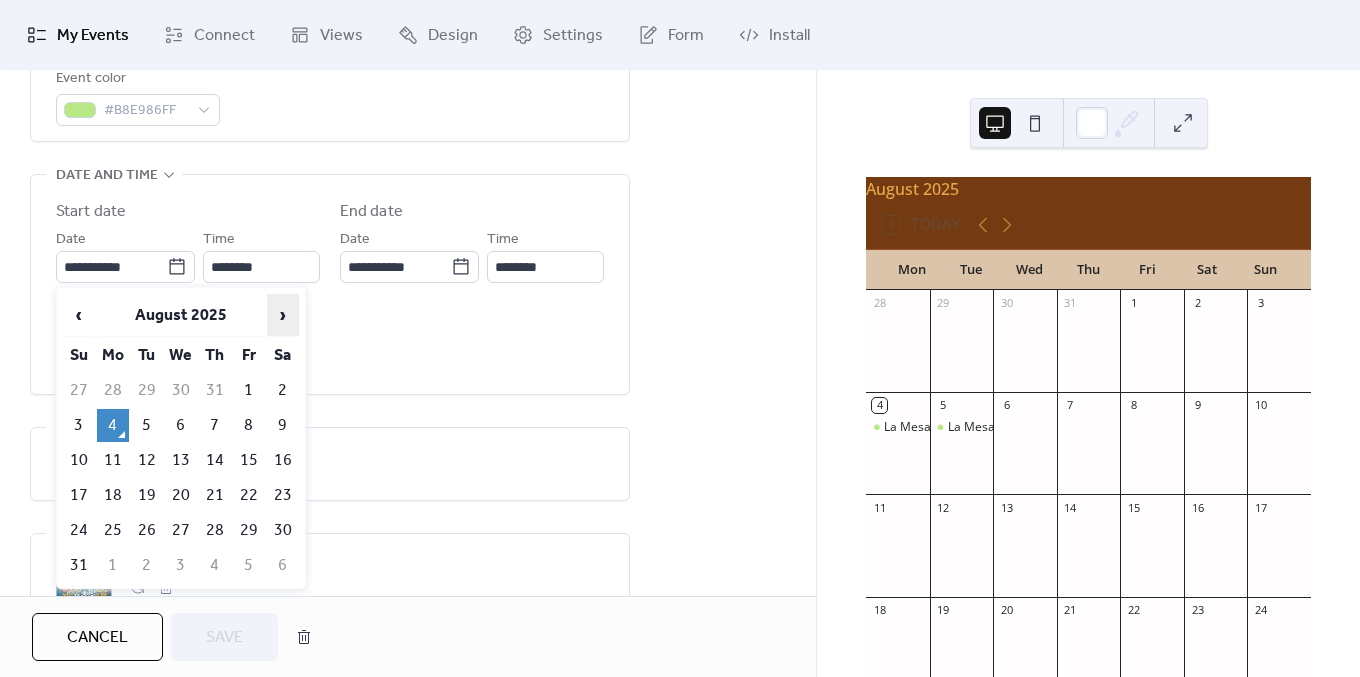 click on "›" at bounding box center [283, 315] 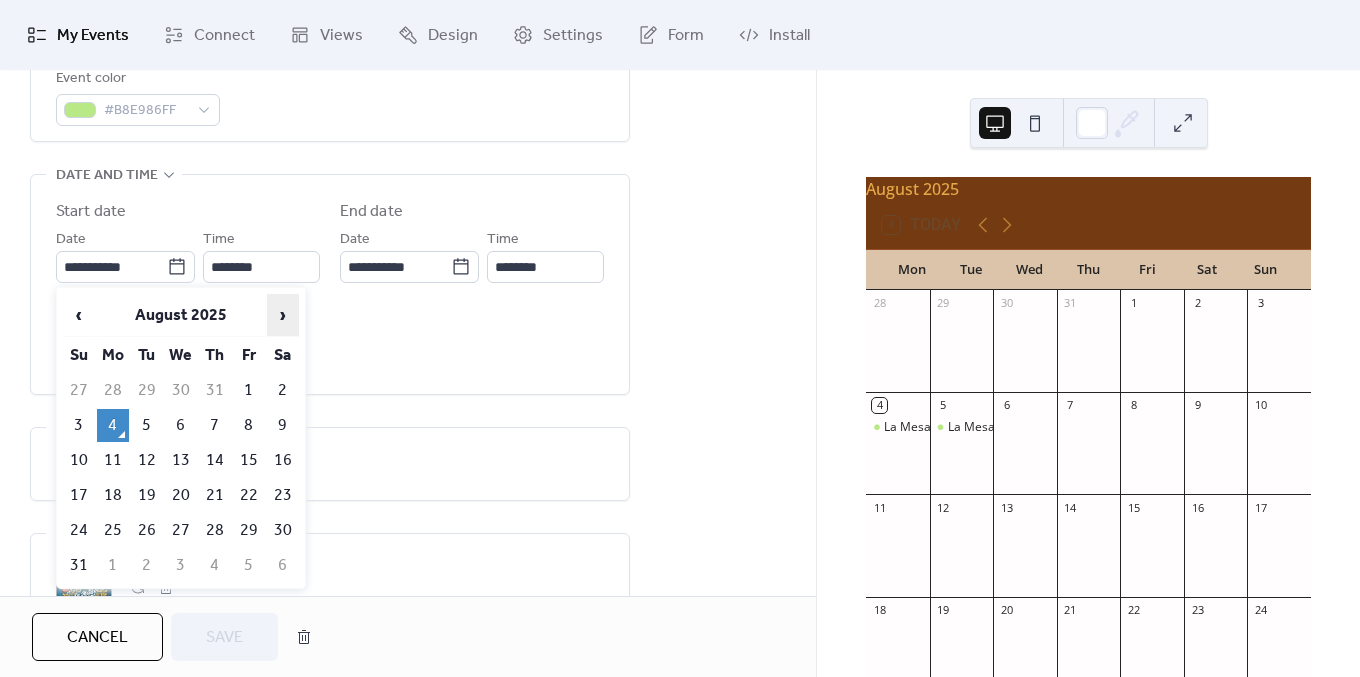 click on "›" at bounding box center [283, 315] 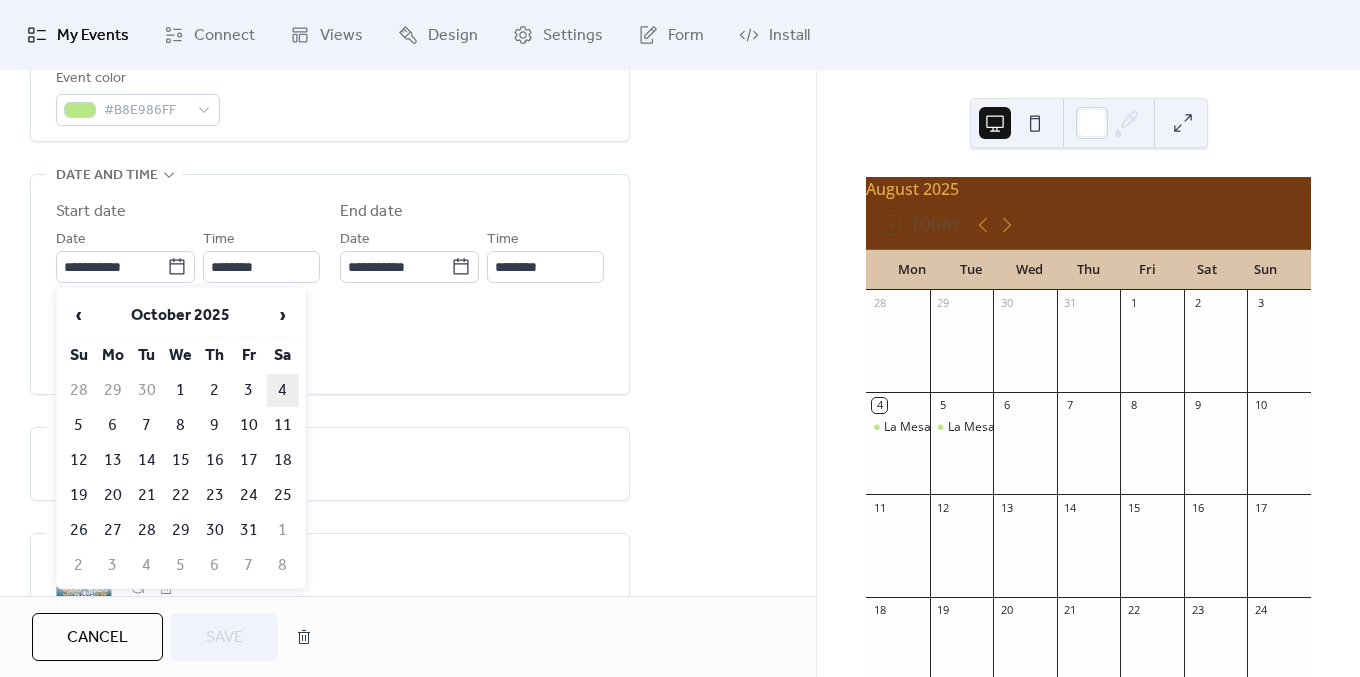 click on "4" at bounding box center (283, 390) 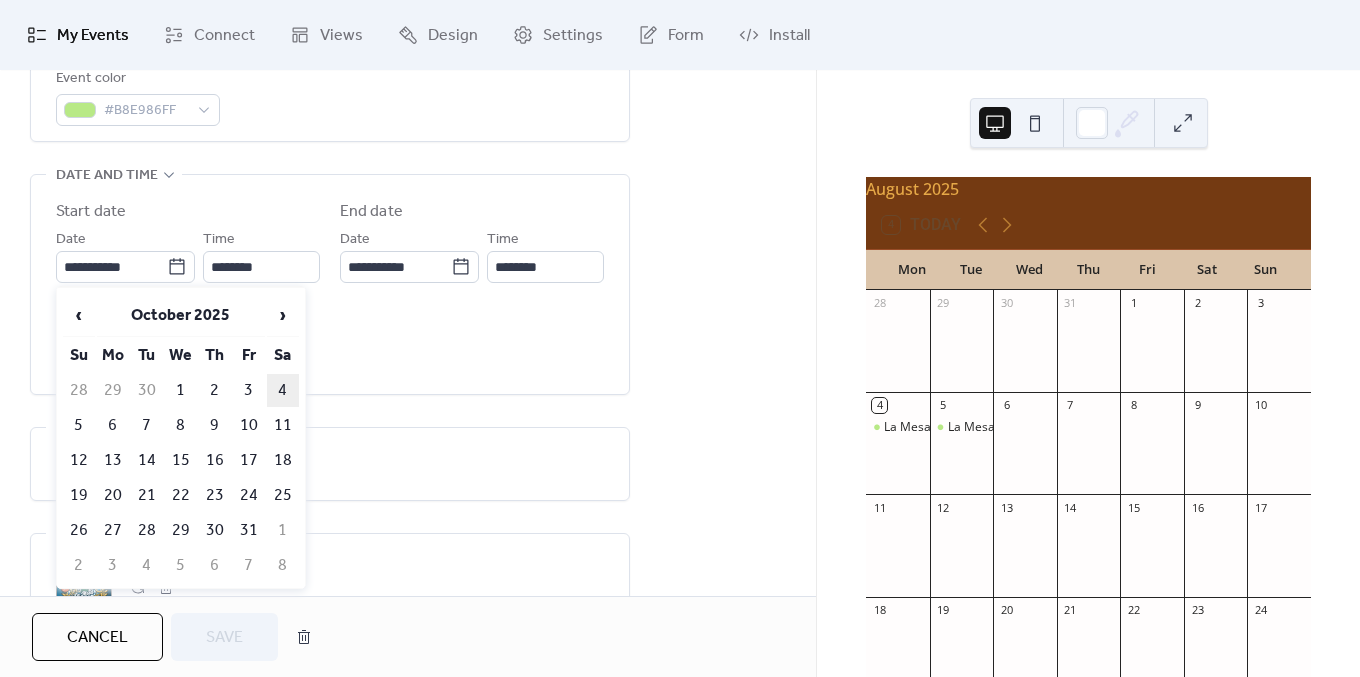 type on "**********" 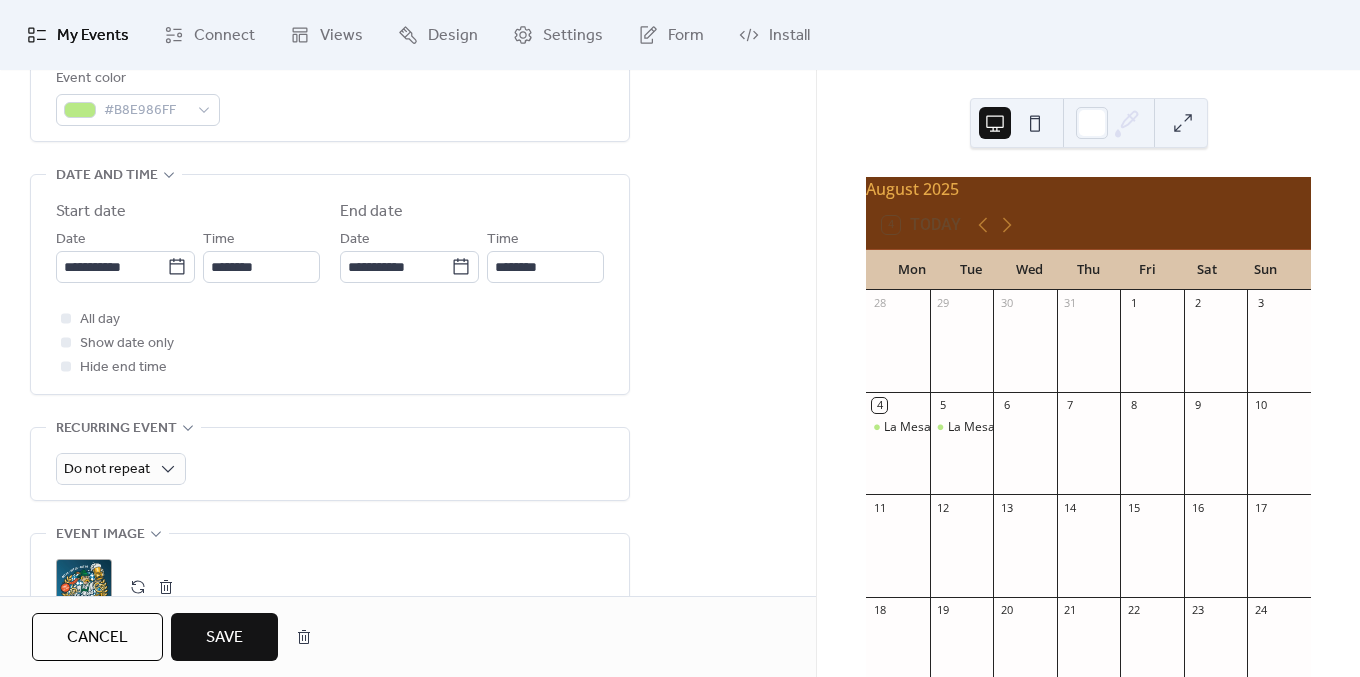 click on "Save" at bounding box center [224, 637] 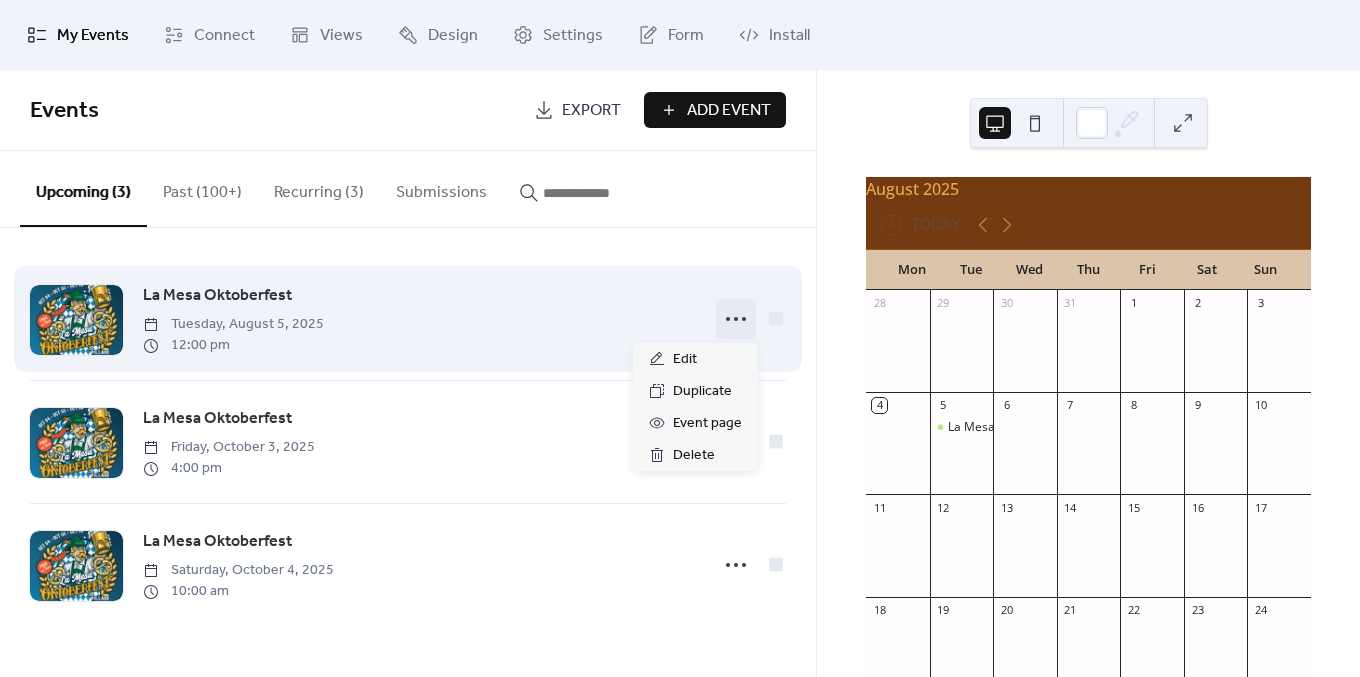 click 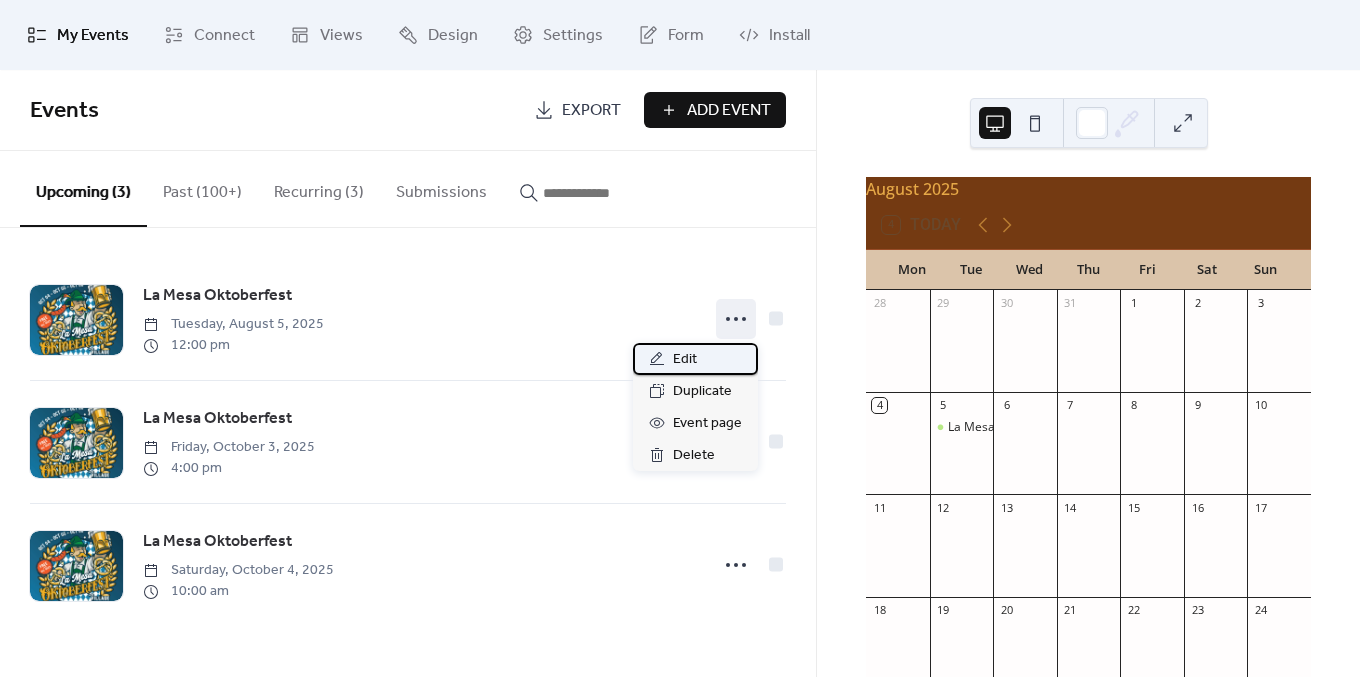 click on "Edit" at bounding box center (695, 359) 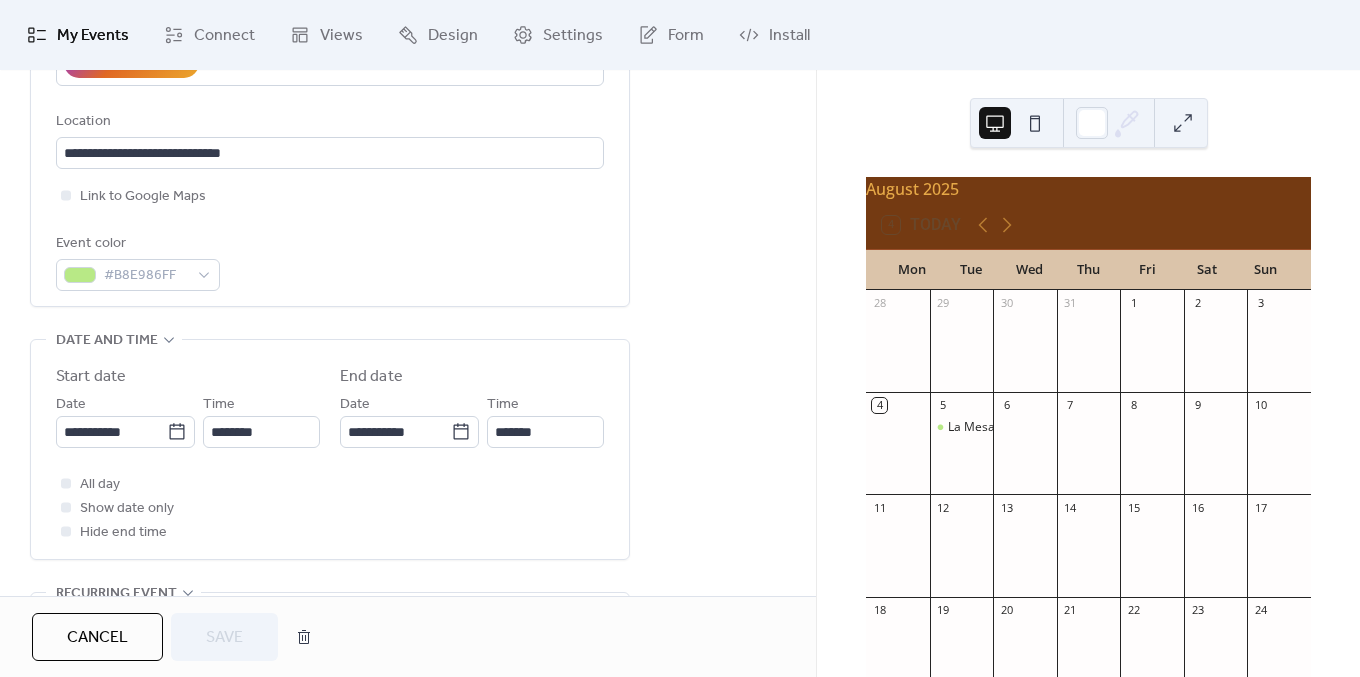 scroll, scrollTop: 481, scrollLeft: 0, axis: vertical 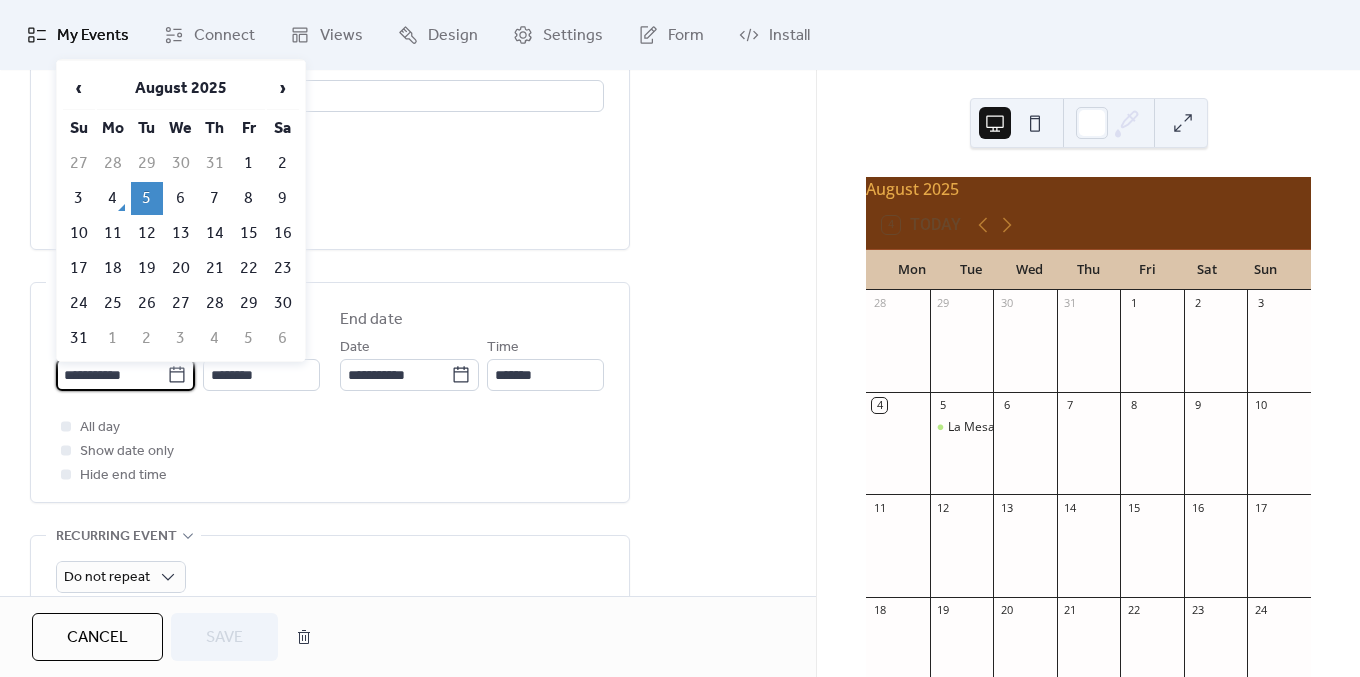 click on "**********" at bounding box center [111, 375] 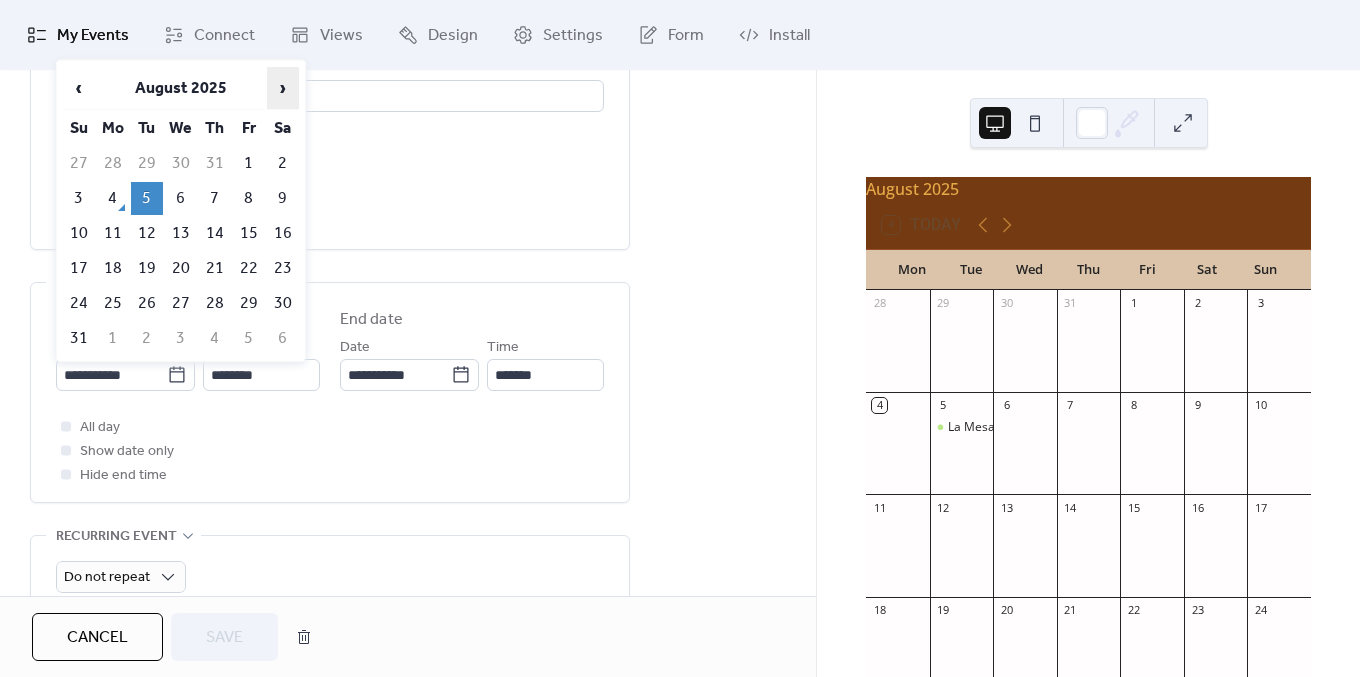 click on "›" at bounding box center (283, 88) 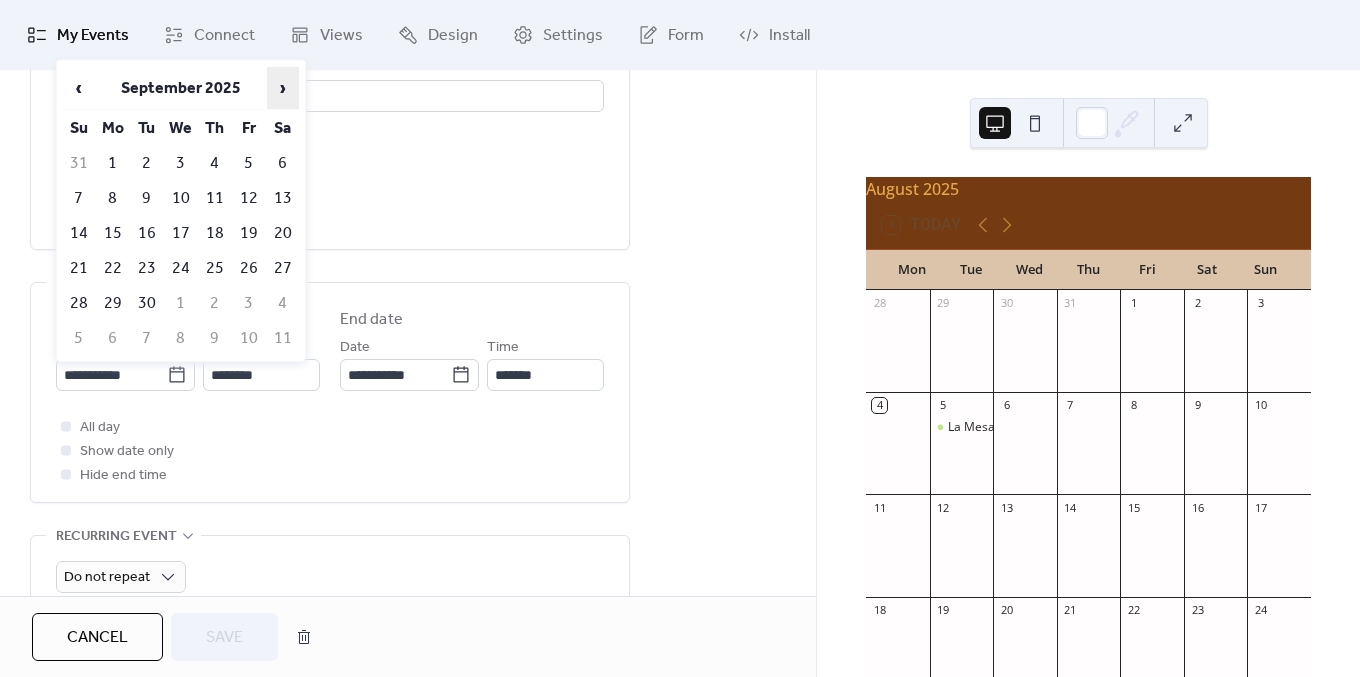 click on "›" at bounding box center [283, 88] 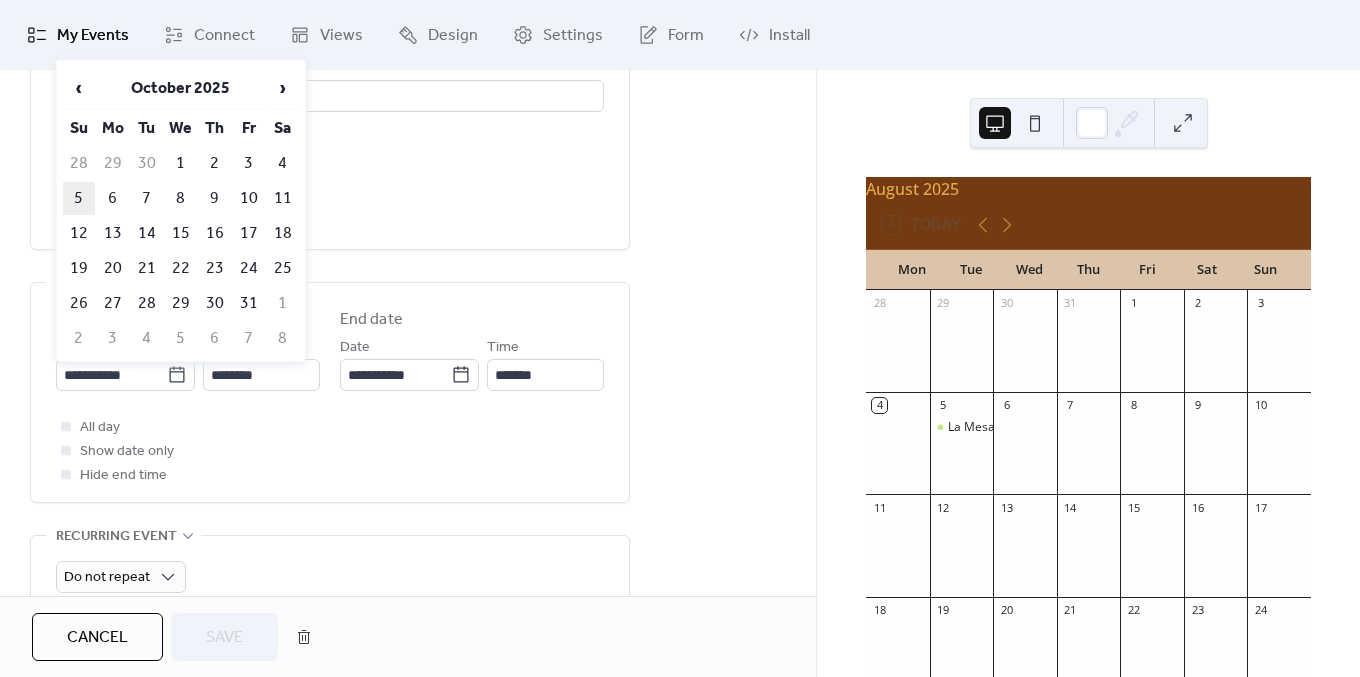 click on "5" at bounding box center [79, 198] 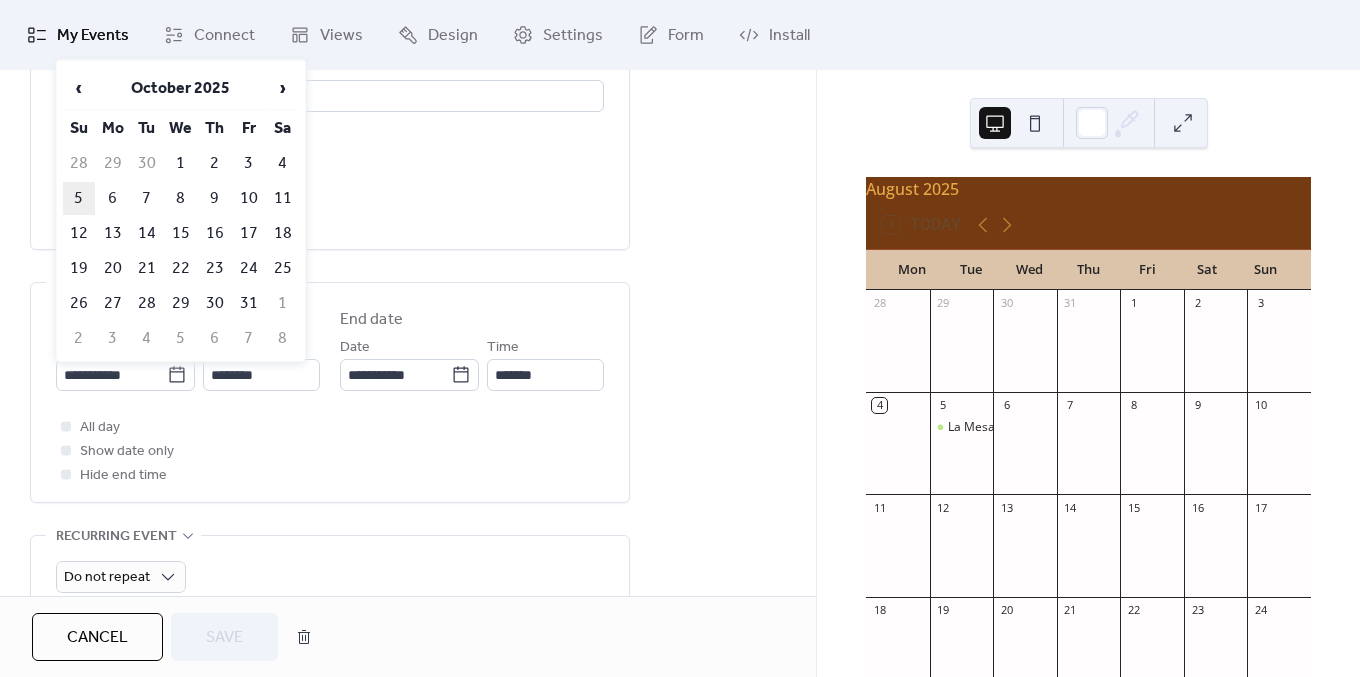 type on "**********" 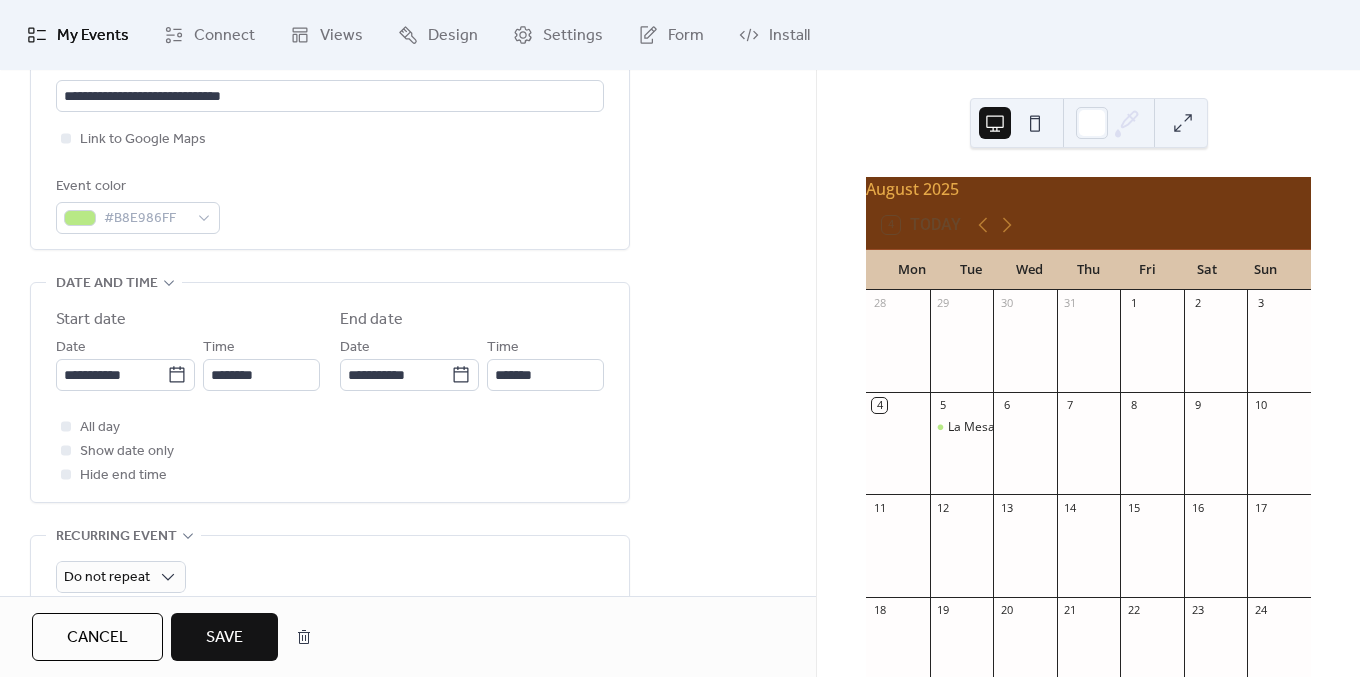 click on "Save" at bounding box center [224, 638] 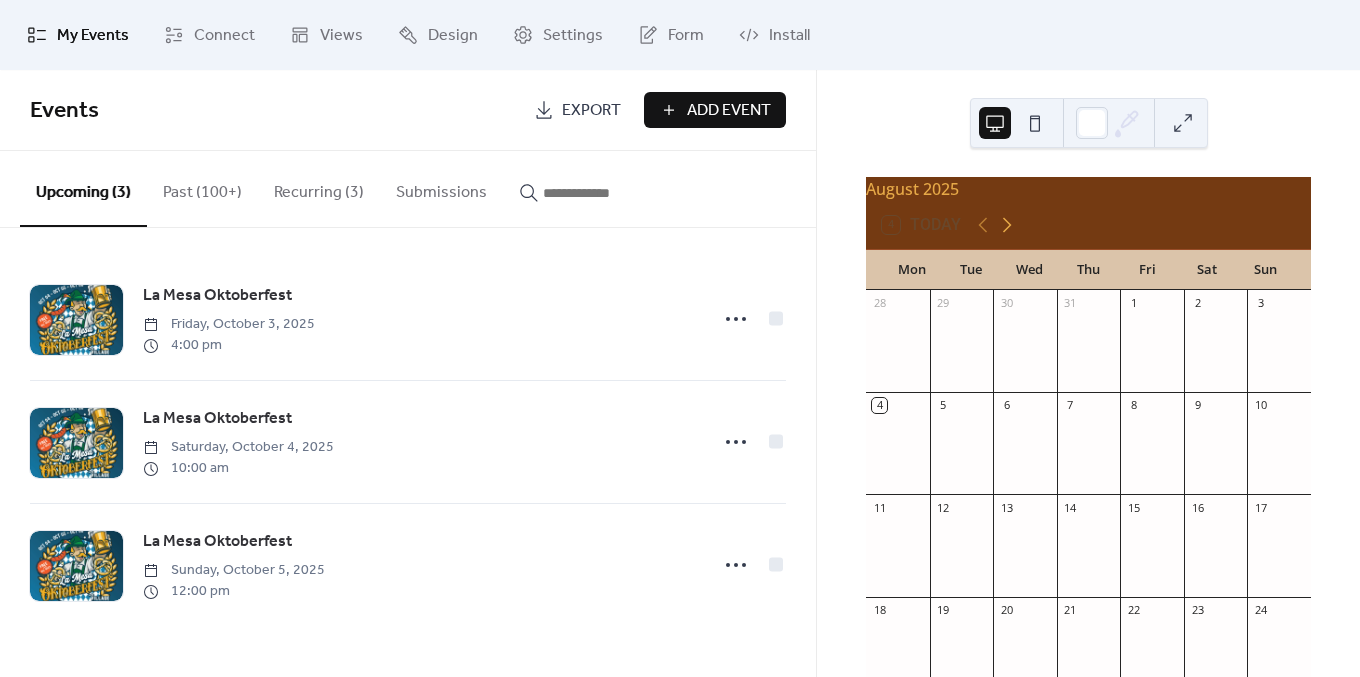 click 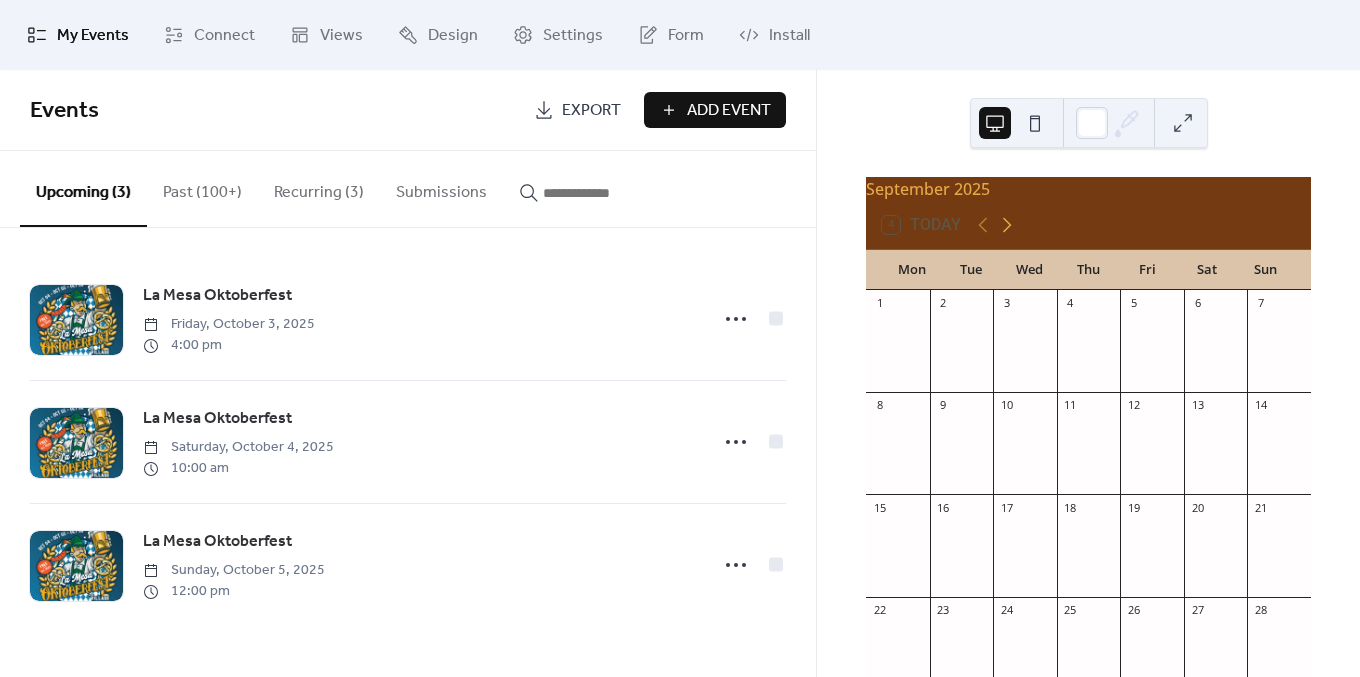 click 